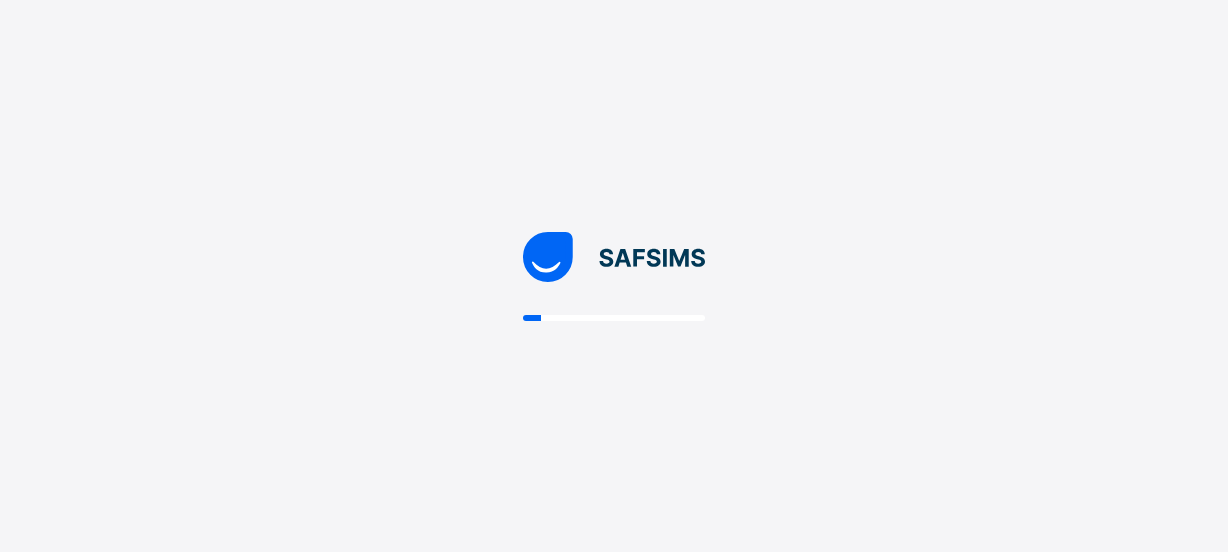 scroll, scrollTop: 0, scrollLeft: 0, axis: both 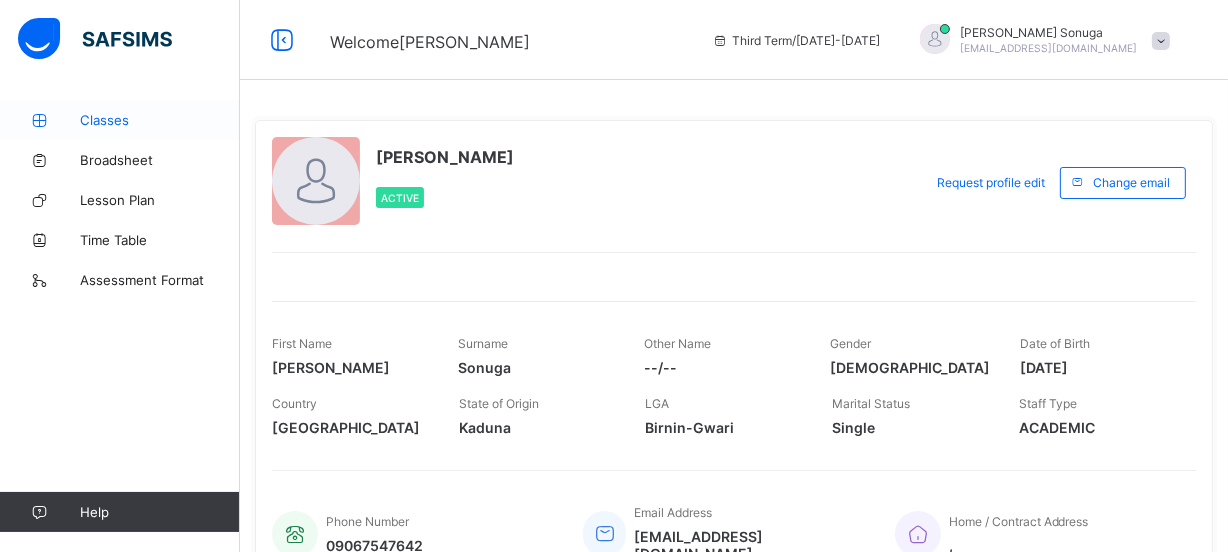 click on "Classes" at bounding box center [120, 120] 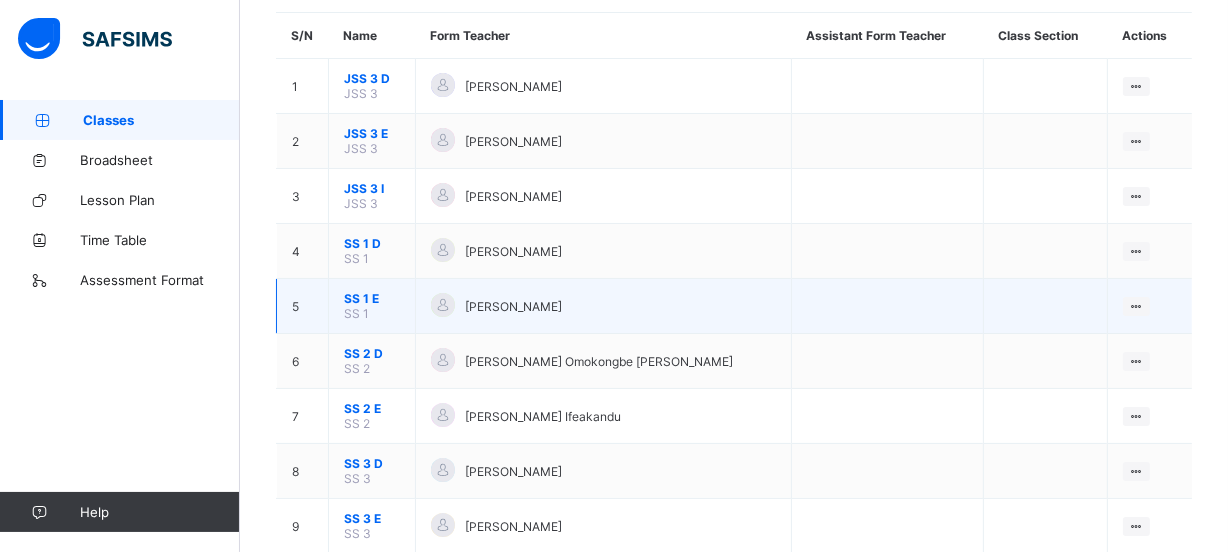 scroll, scrollTop: 180, scrollLeft: 0, axis: vertical 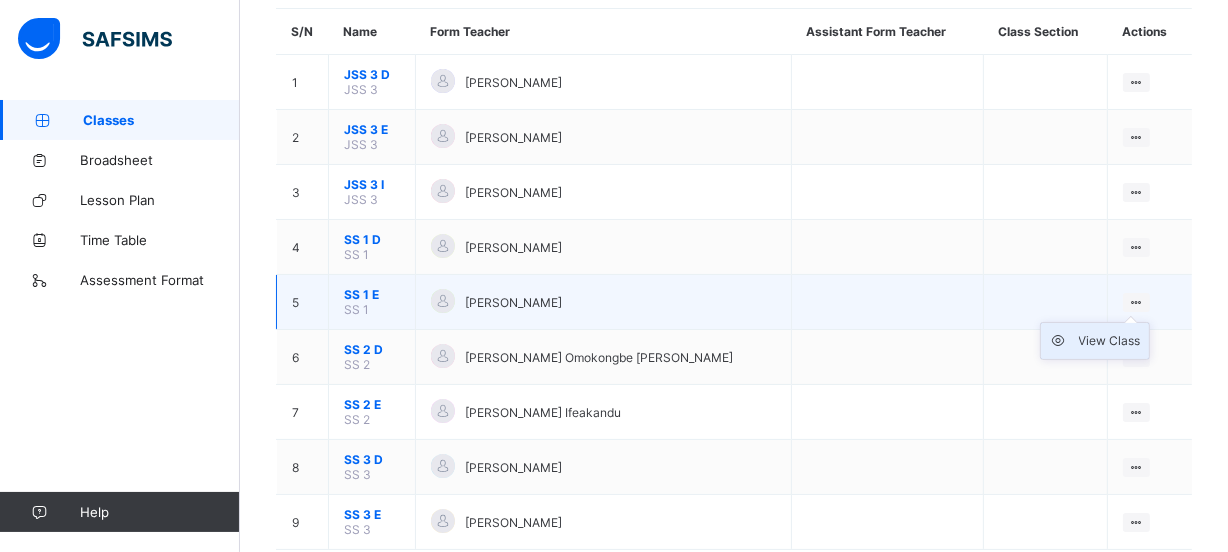 click on "View Class" at bounding box center (1110, 341) 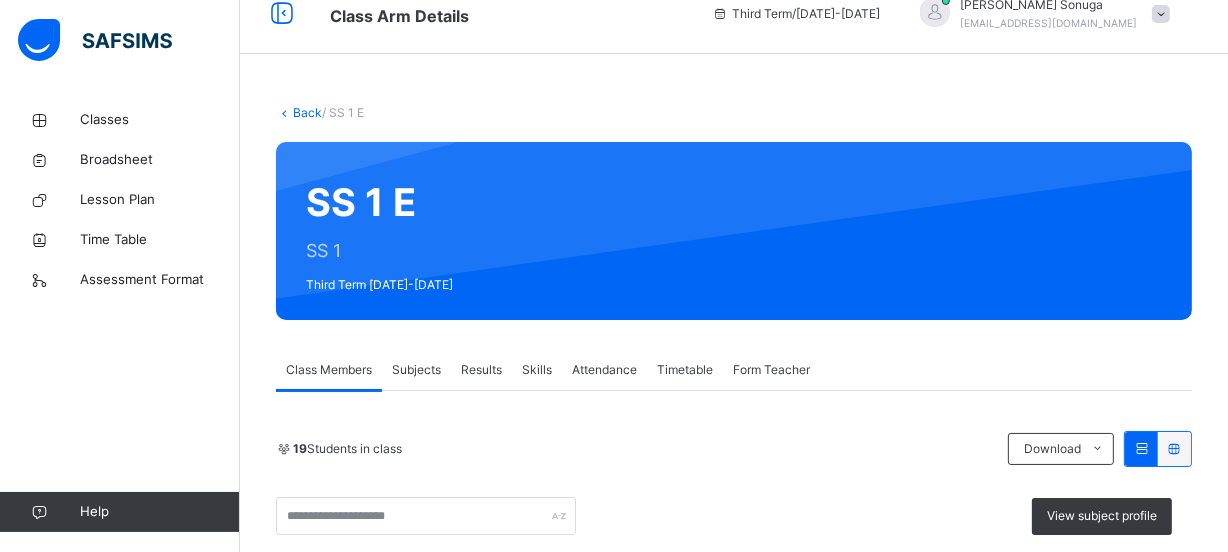 scroll, scrollTop: 180, scrollLeft: 0, axis: vertical 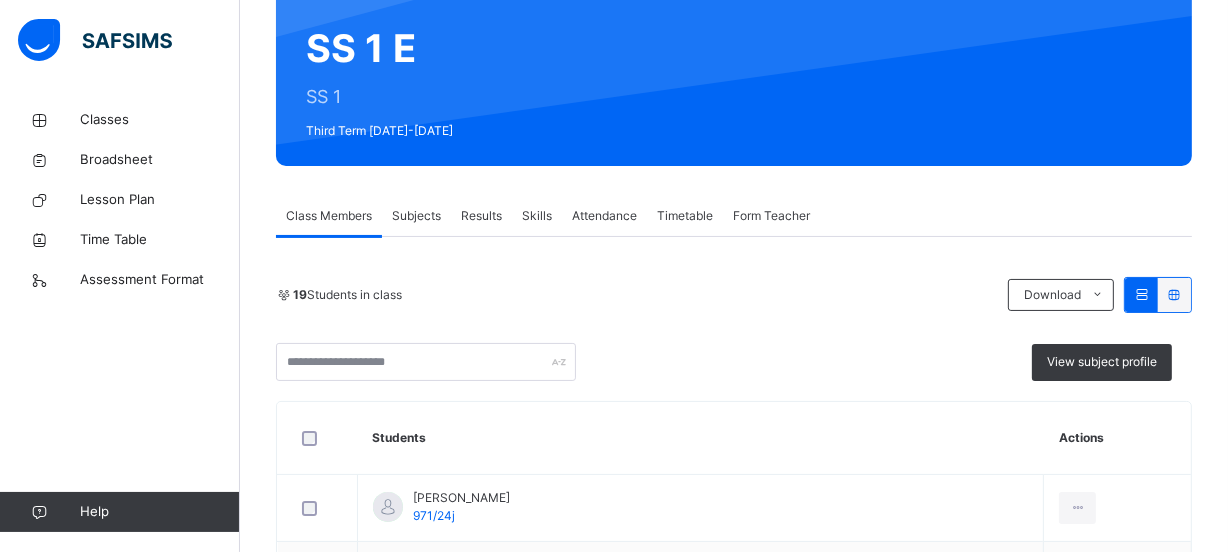 click on "Results" at bounding box center (481, 216) 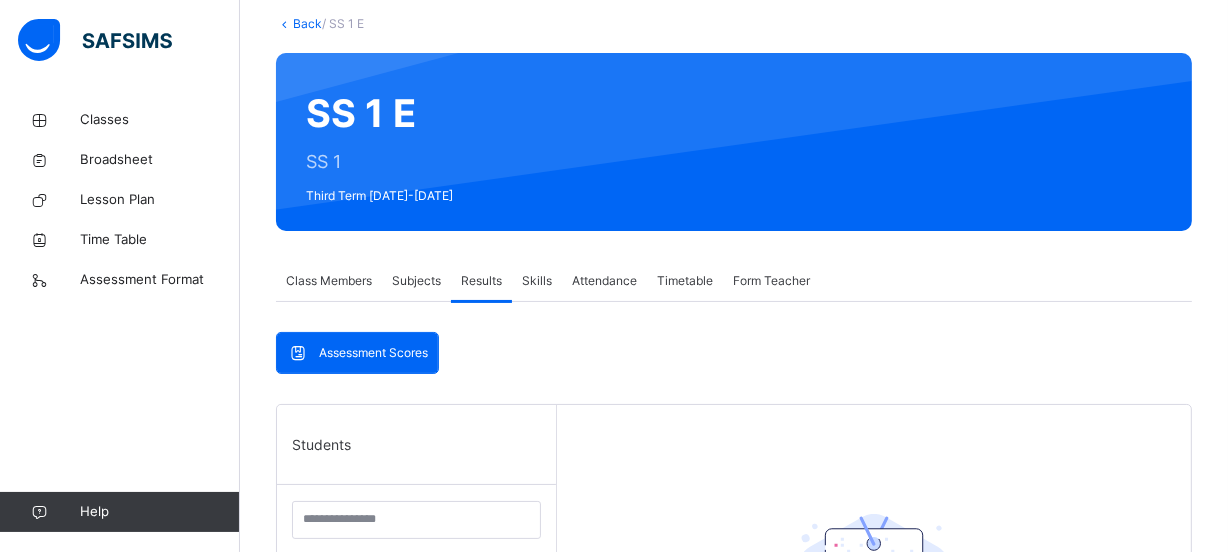 scroll, scrollTop: 0, scrollLeft: 0, axis: both 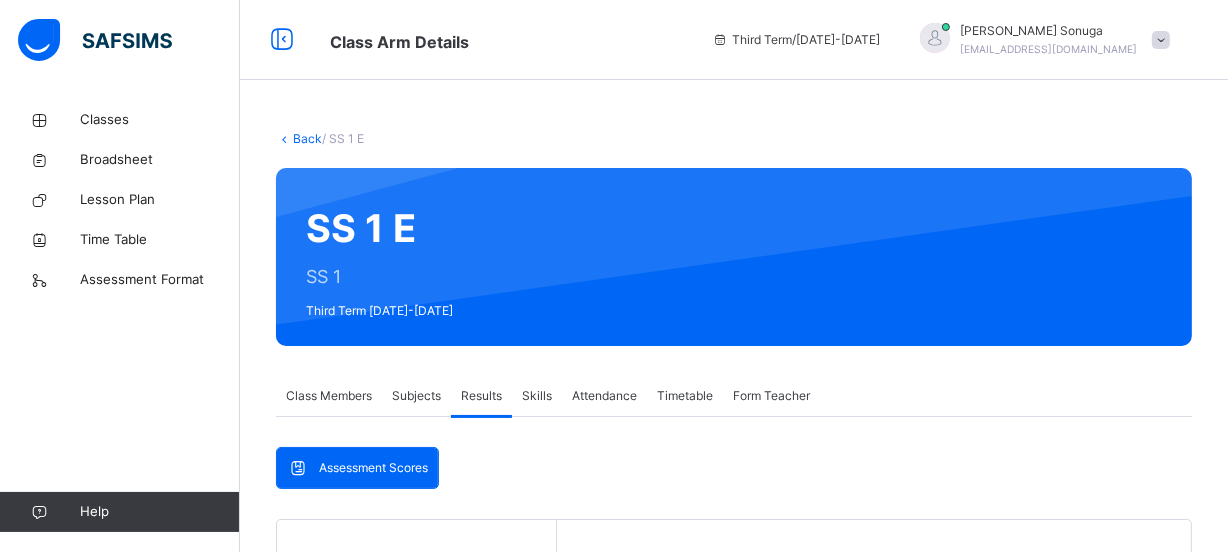 click on "Subjects" at bounding box center [416, 396] 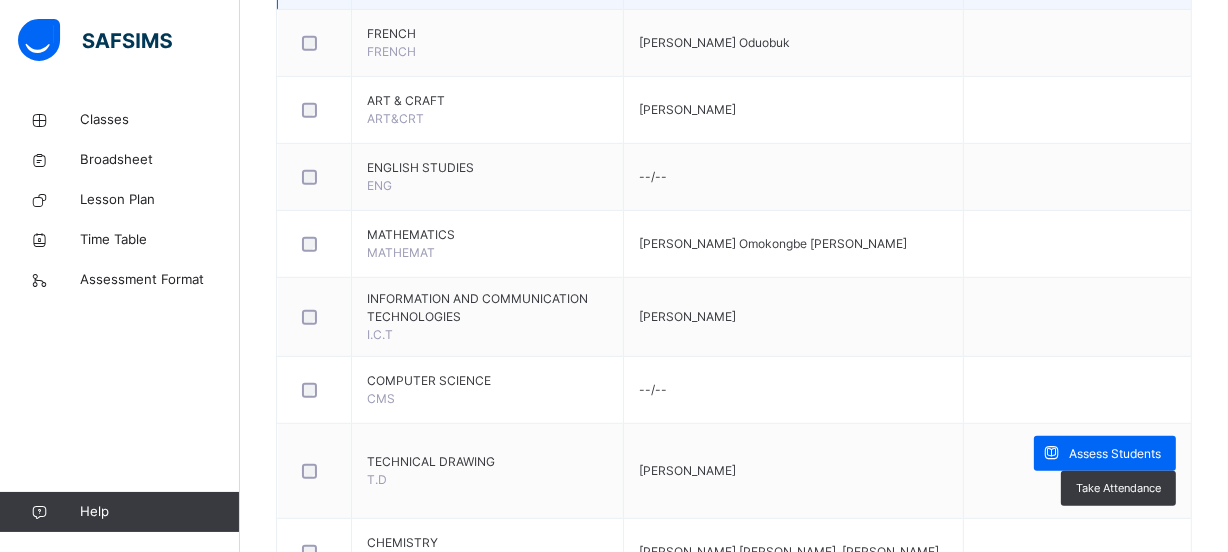 scroll, scrollTop: 941, scrollLeft: 0, axis: vertical 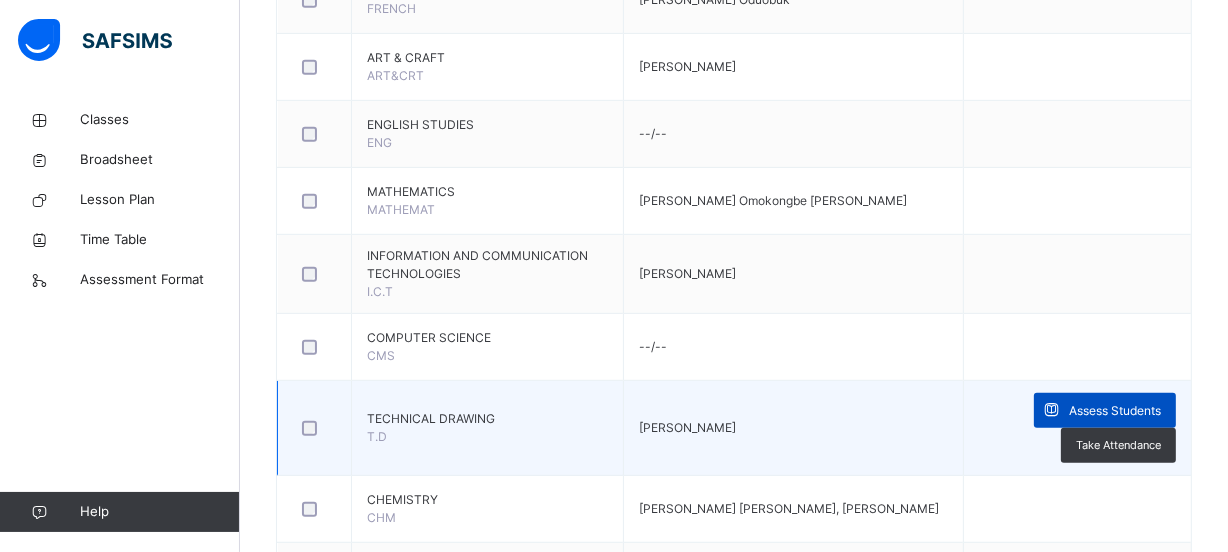 click on "Assess Students" at bounding box center [1115, 411] 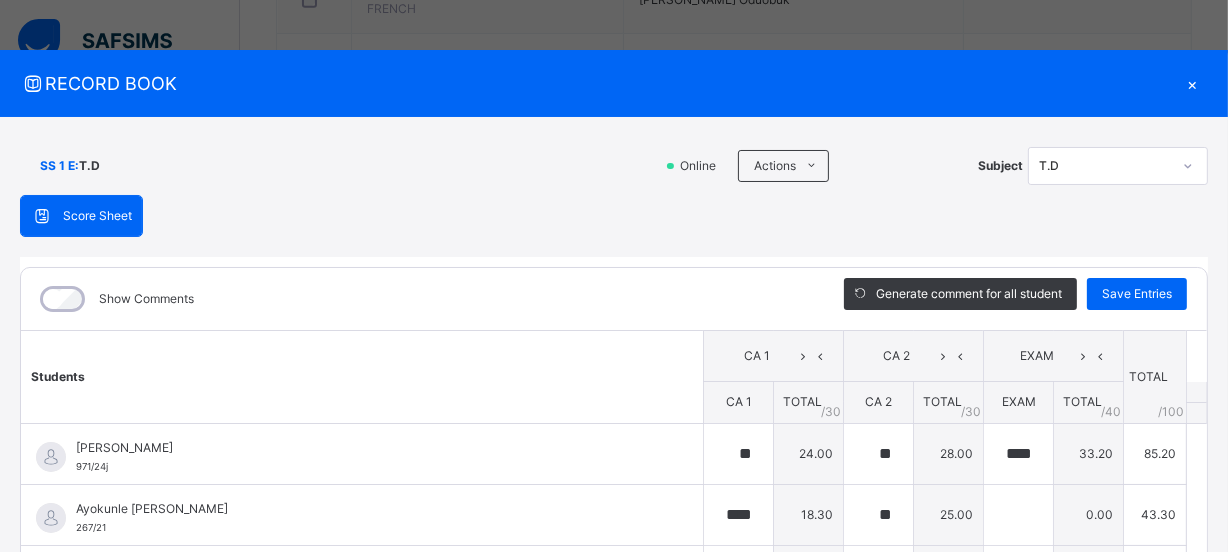 type on "**" 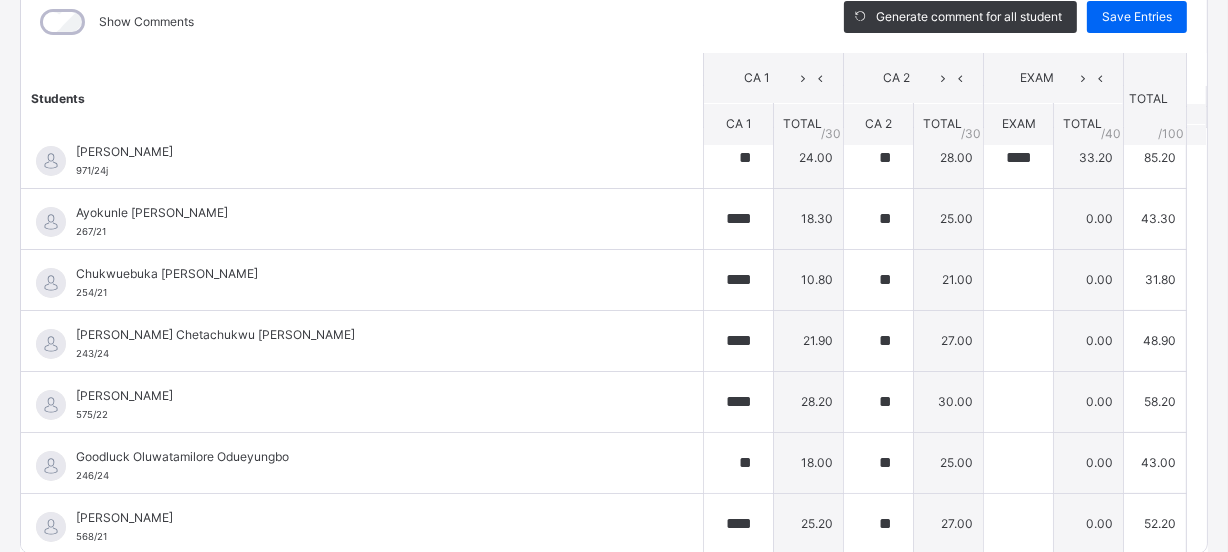 scroll, scrollTop: 290, scrollLeft: 0, axis: vertical 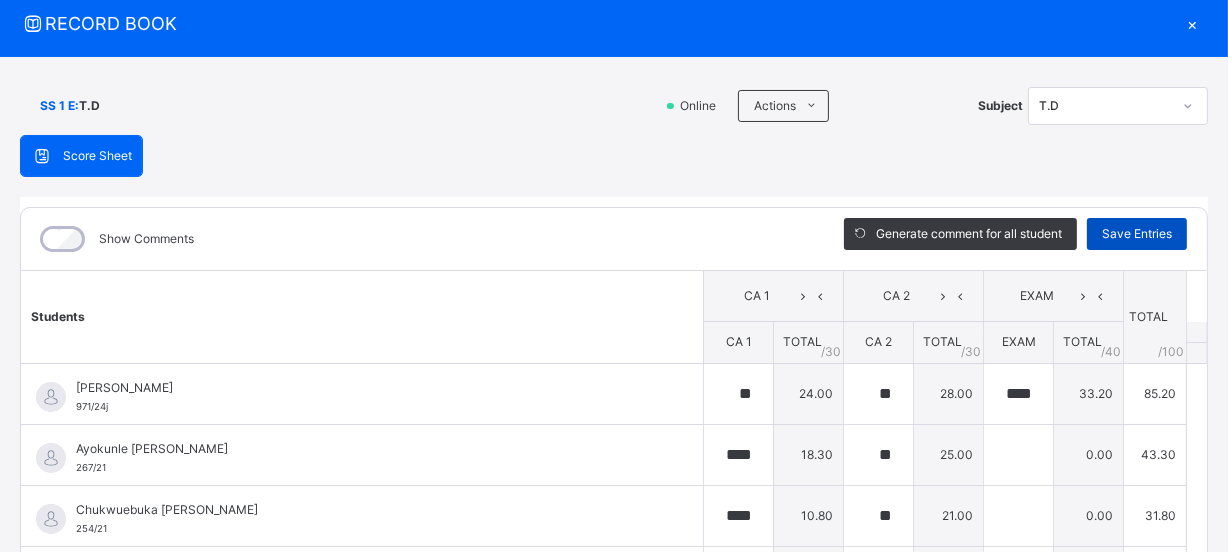 click on "Save Entries" at bounding box center (1137, 234) 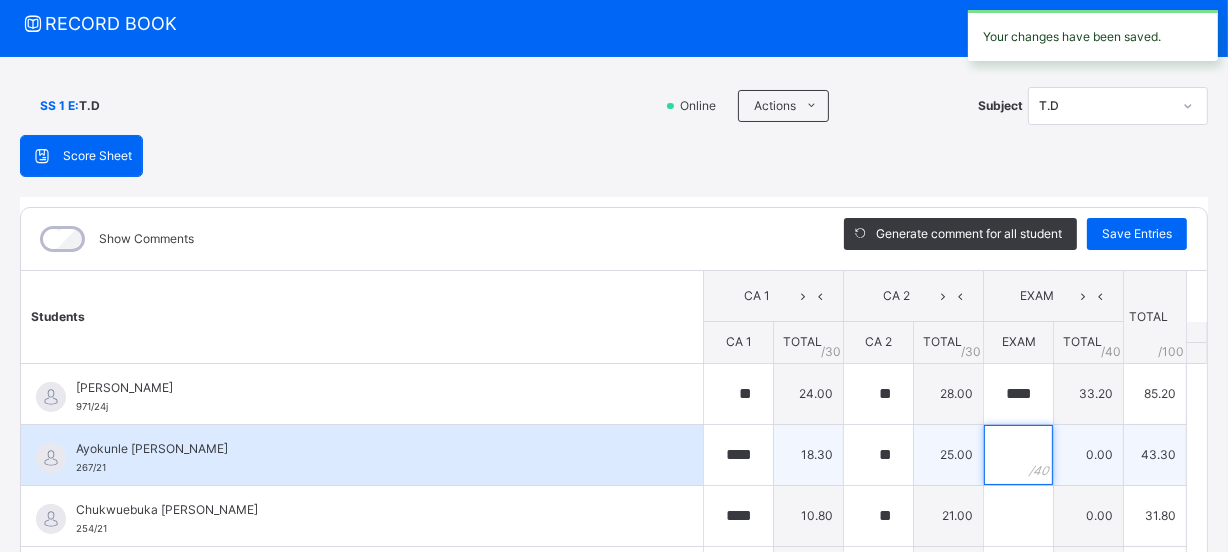 click at bounding box center (1018, 455) 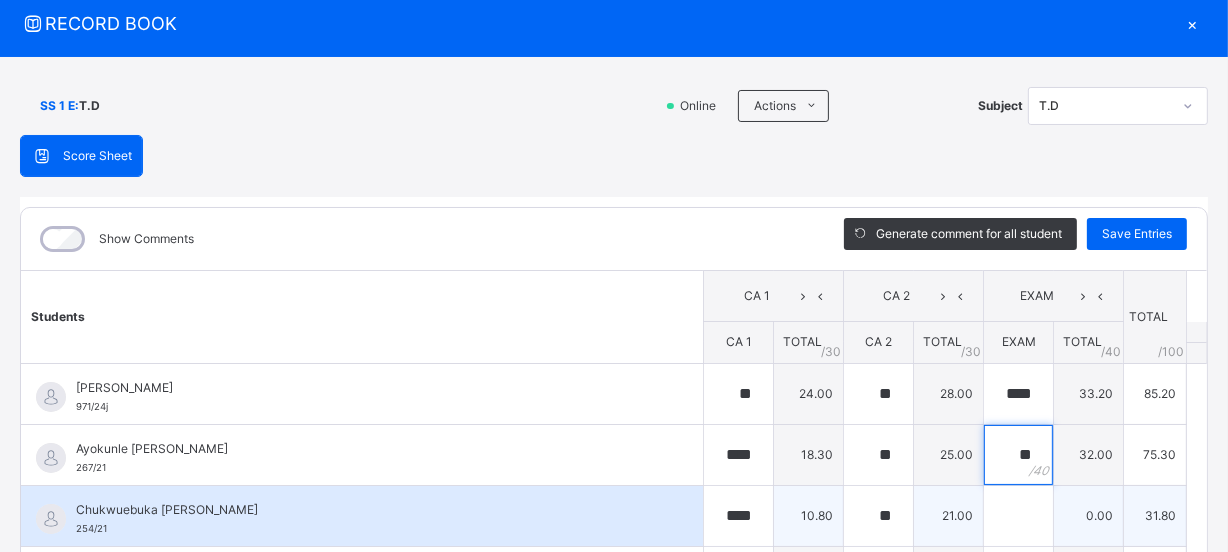 type on "**" 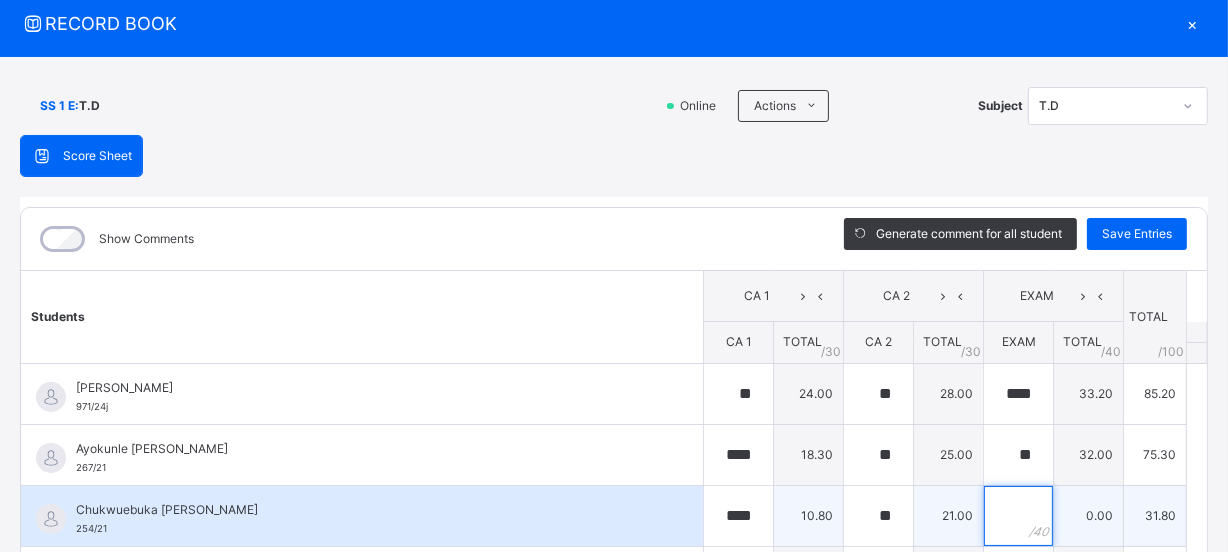 click at bounding box center [1018, 516] 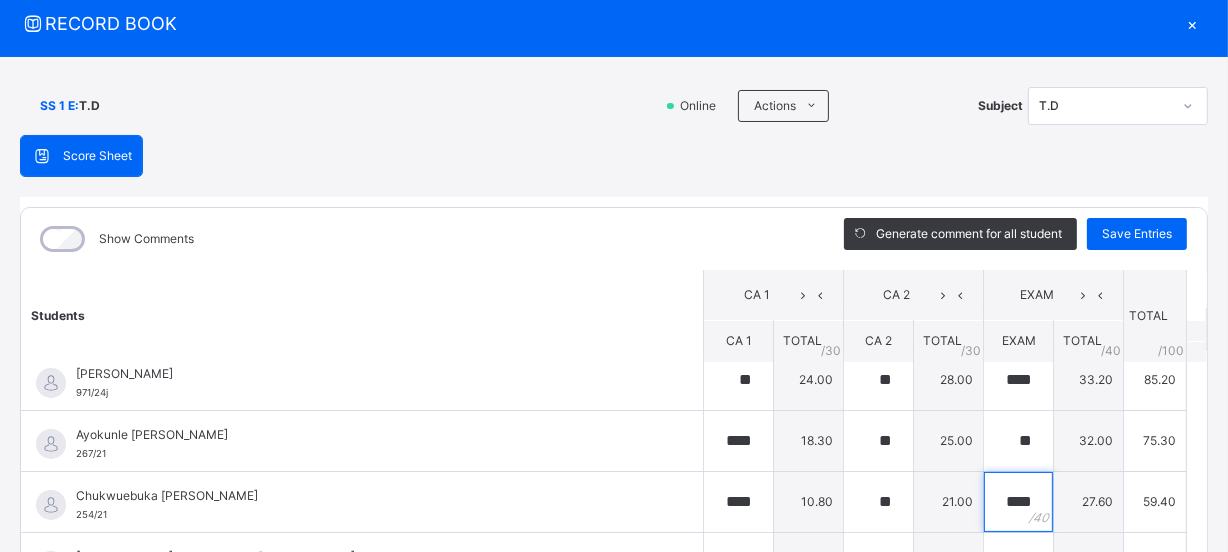 scroll, scrollTop: 19, scrollLeft: 0, axis: vertical 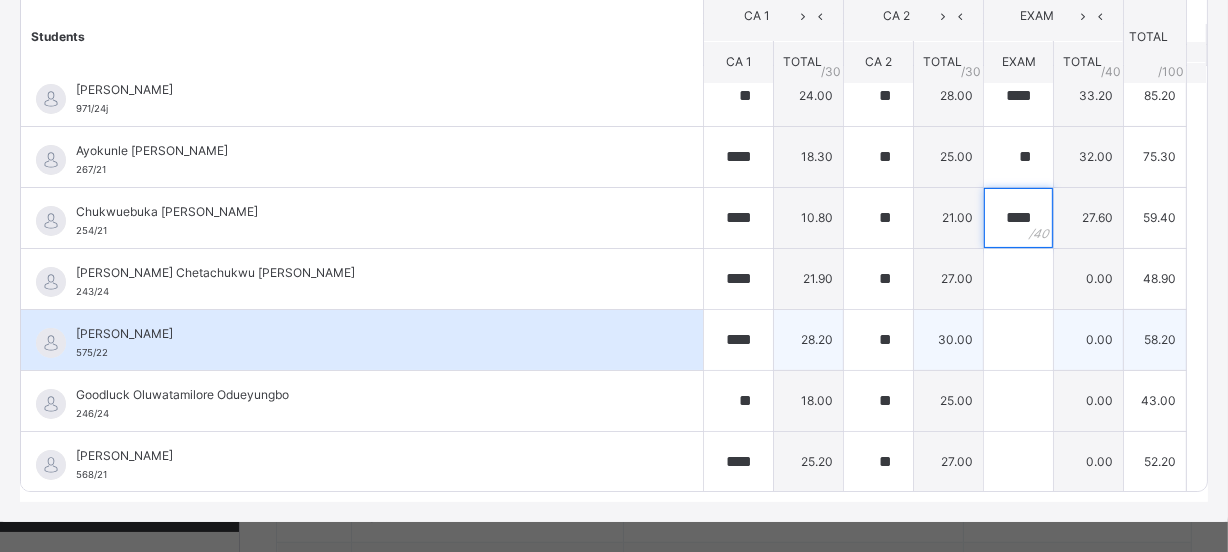 type on "****" 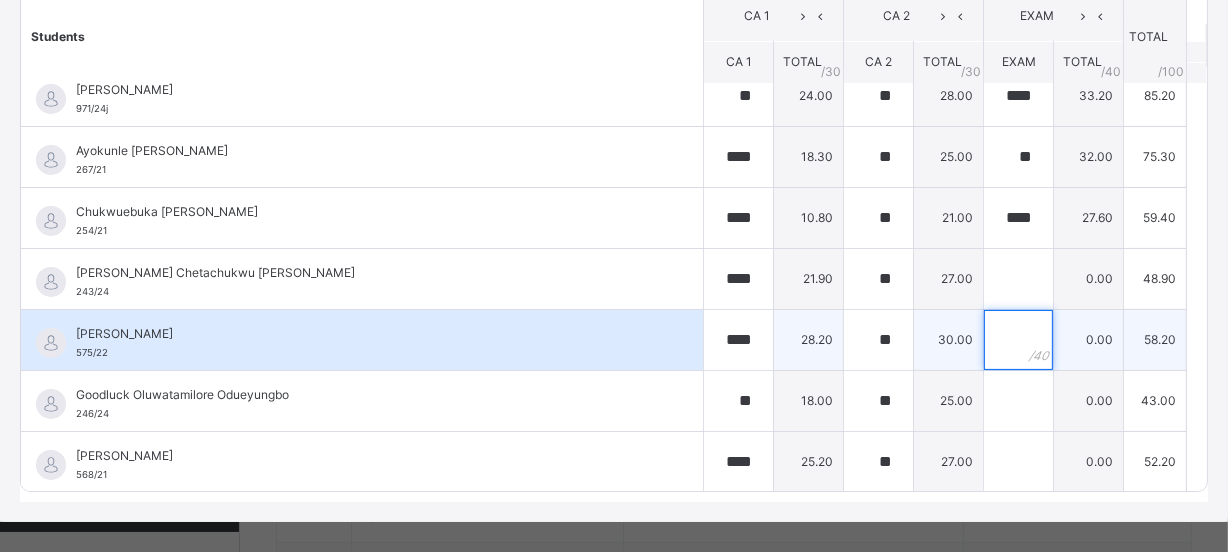 drag, startPoint x: 1012, startPoint y: 332, endPoint x: 962, endPoint y: 355, distance: 55.03635 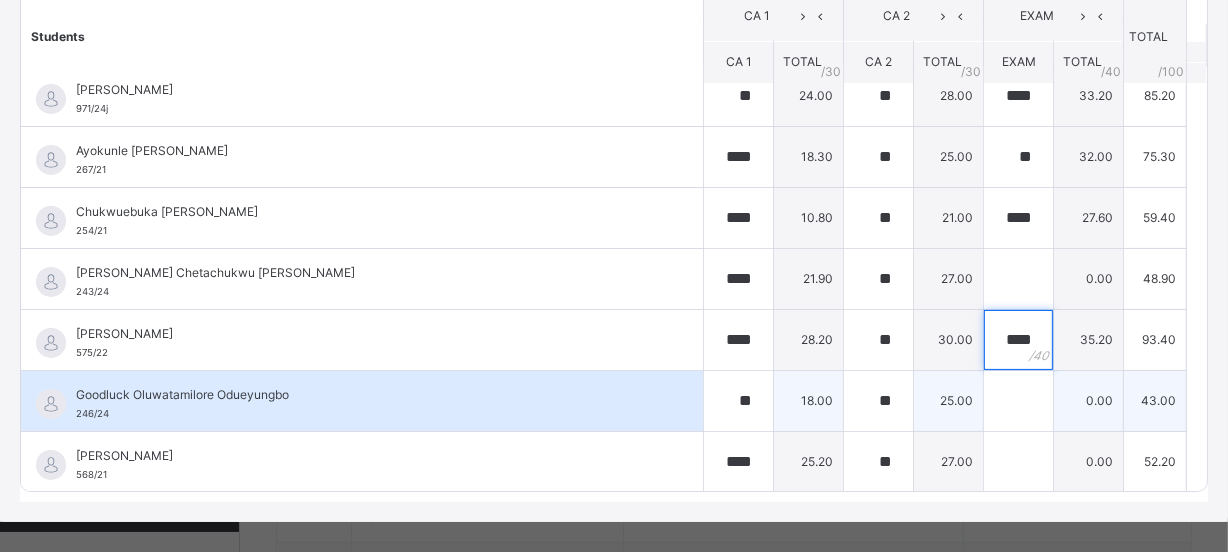 type on "****" 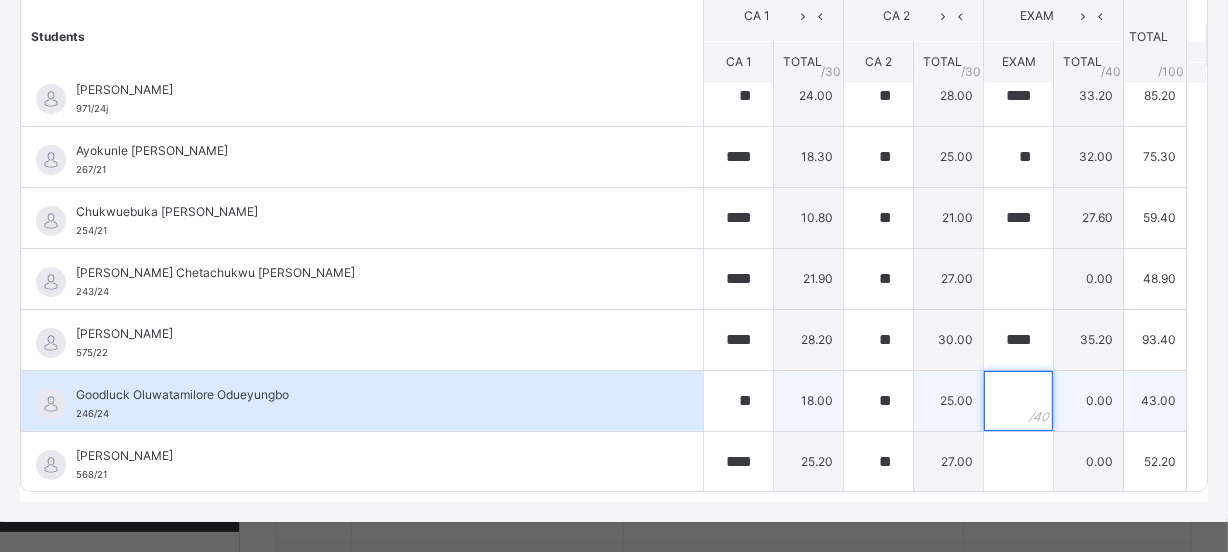 click at bounding box center (1018, 401) 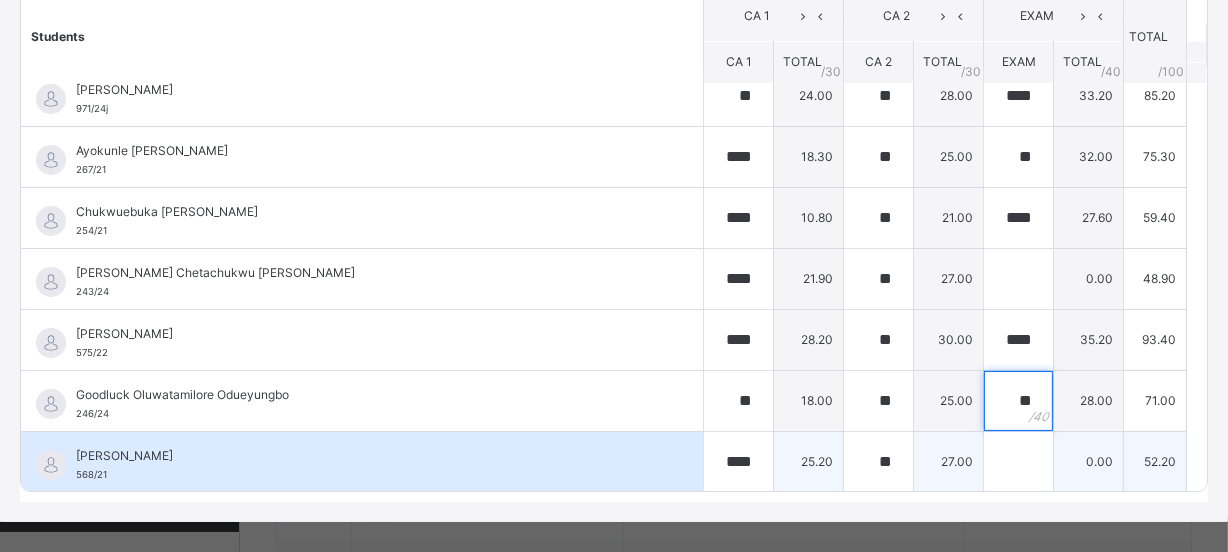 type on "**" 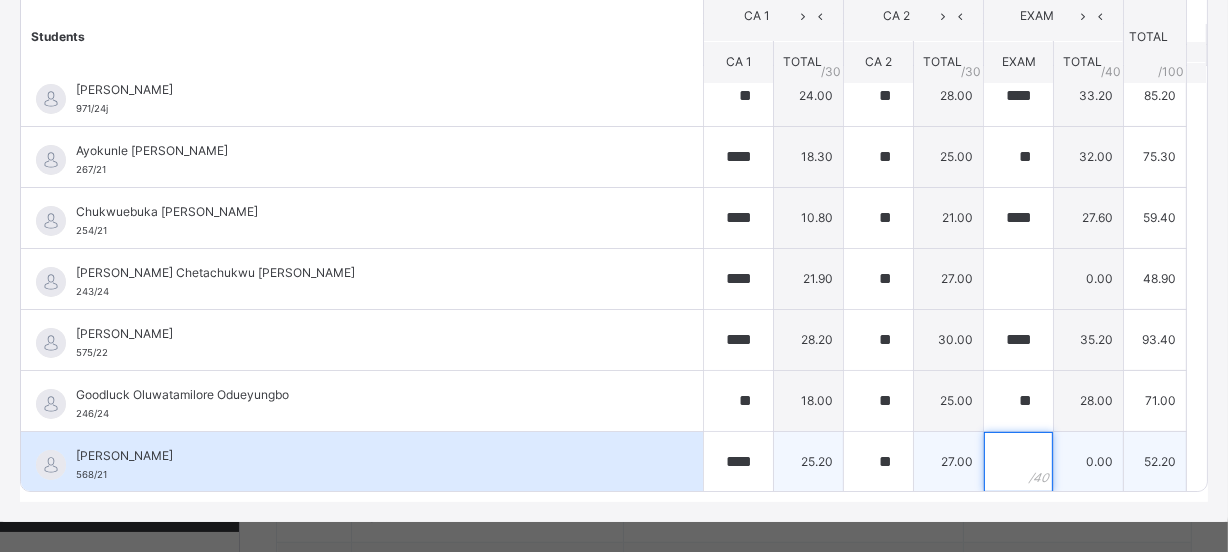 click at bounding box center [1018, 462] 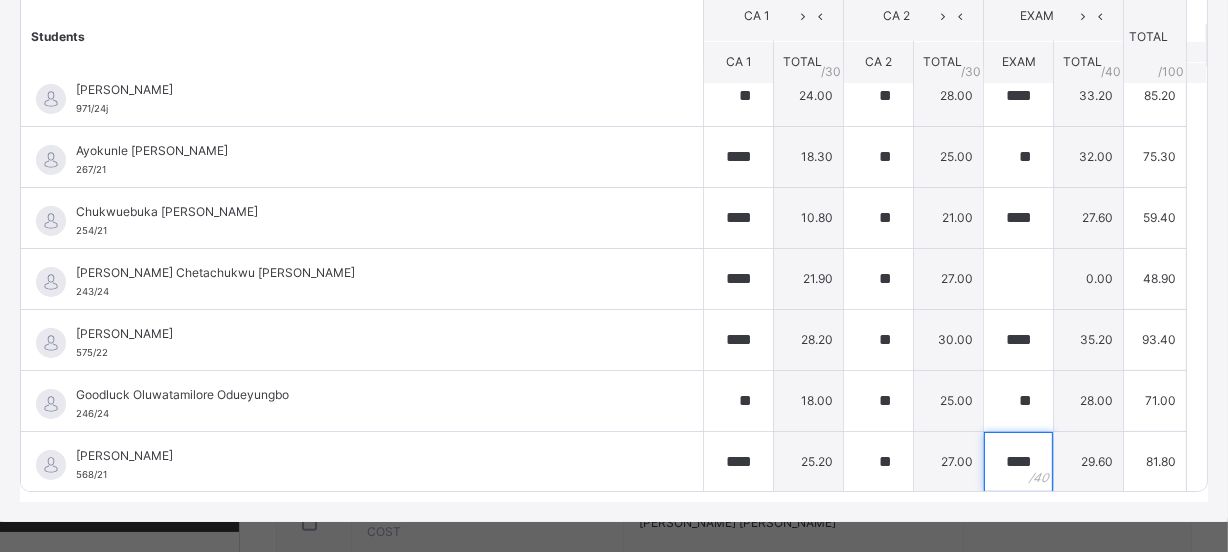 scroll, scrollTop: 1746, scrollLeft: 0, axis: vertical 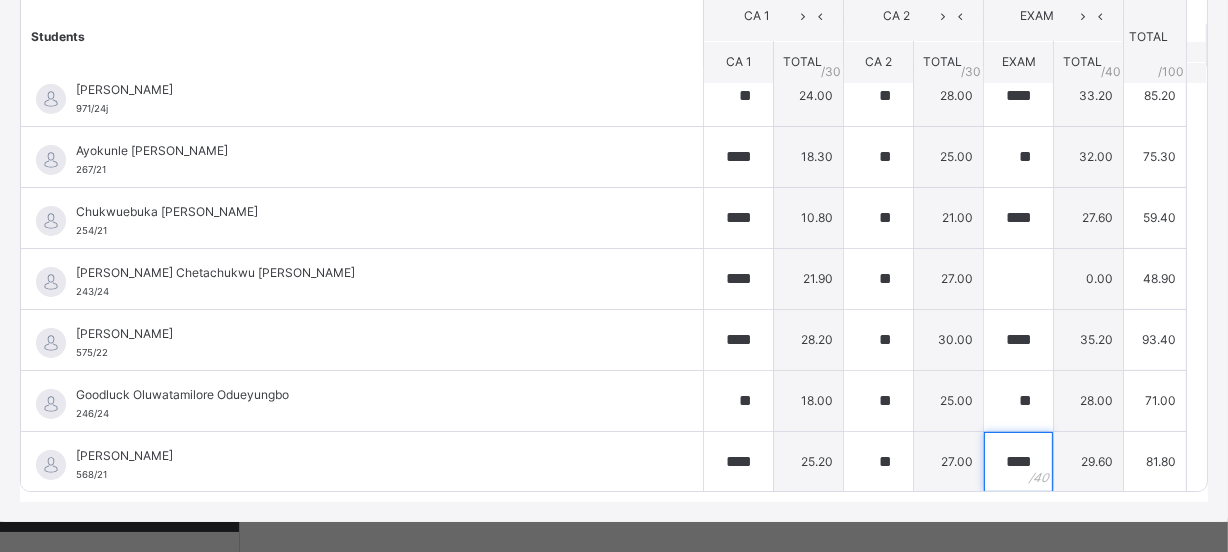 type on "****" 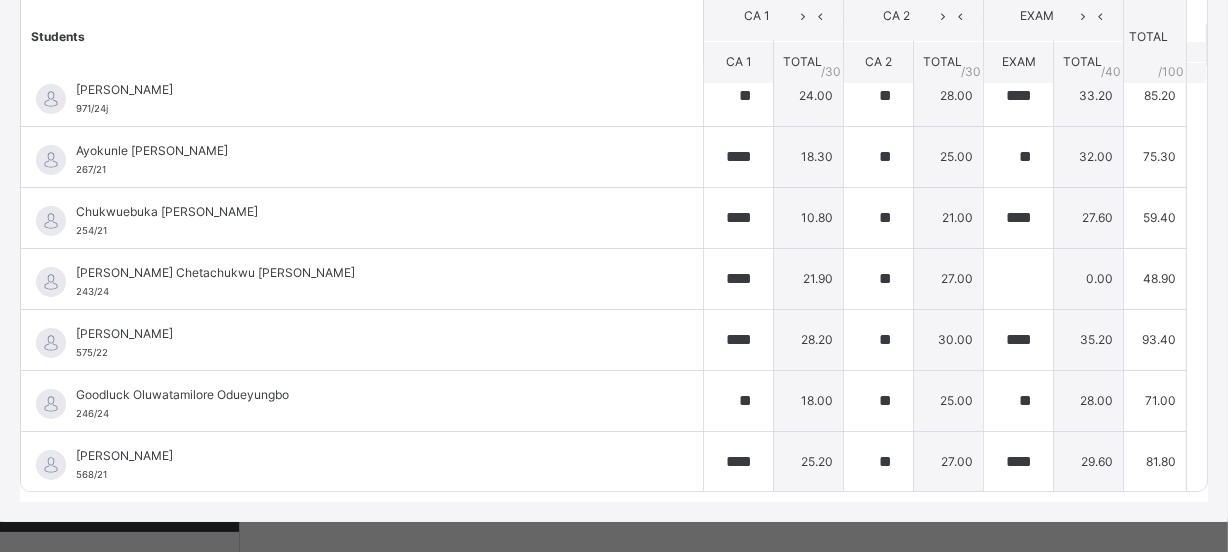 drag, startPoint x: 1200, startPoint y: 385, endPoint x: 1226, endPoint y: 337, distance: 54.589375 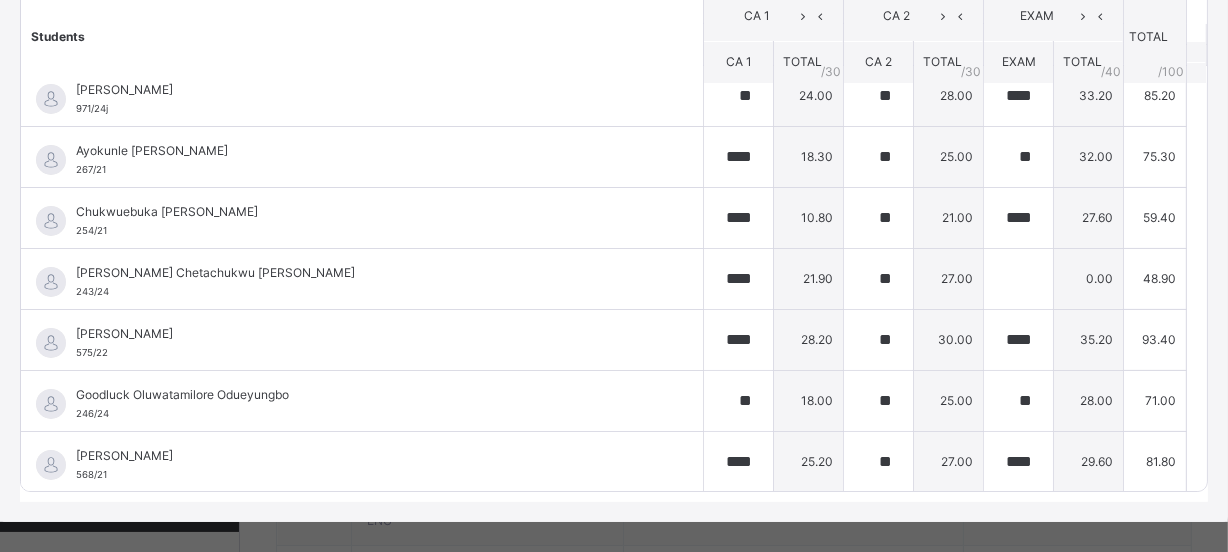 scroll, scrollTop: 515, scrollLeft: 0, axis: vertical 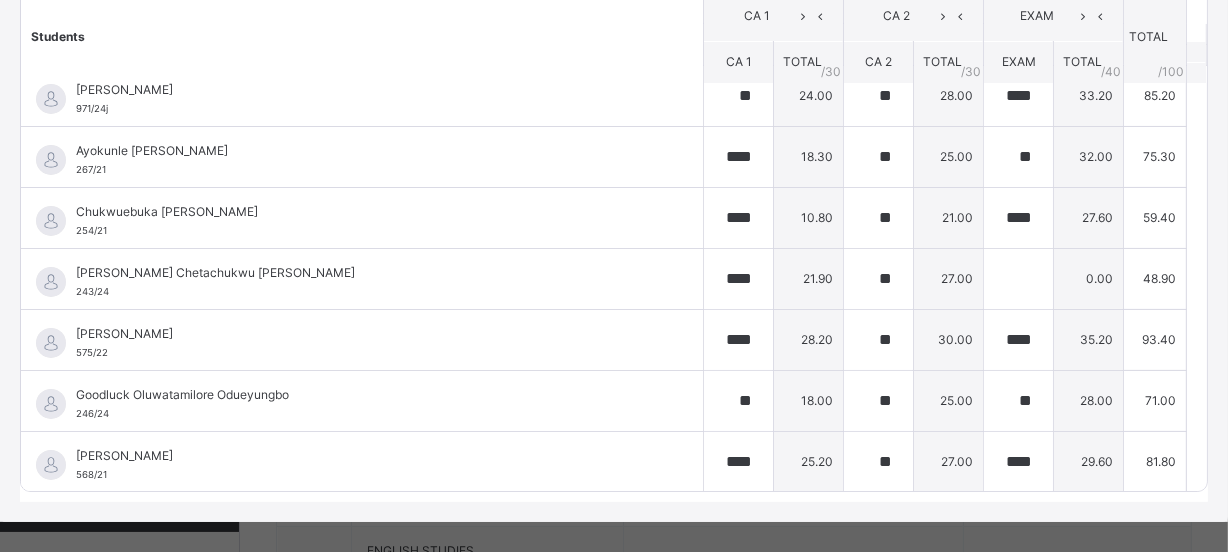 drag, startPoint x: 1190, startPoint y: 481, endPoint x: 1201, endPoint y: 361, distance: 120.50311 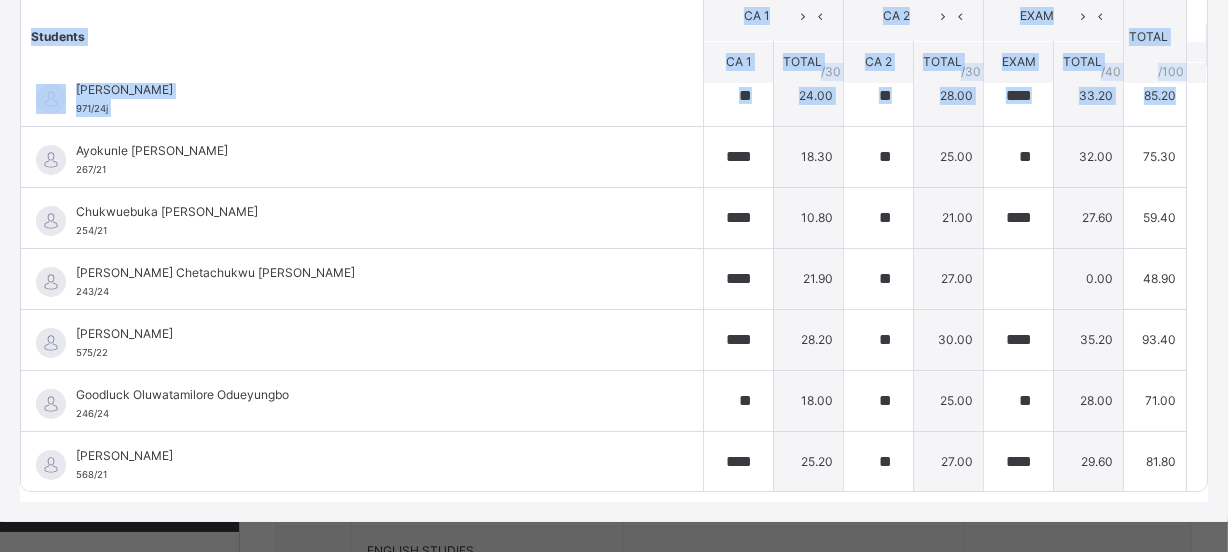 drag, startPoint x: 1201, startPoint y: 361, endPoint x: 1160, endPoint y: 104, distance: 260.24988 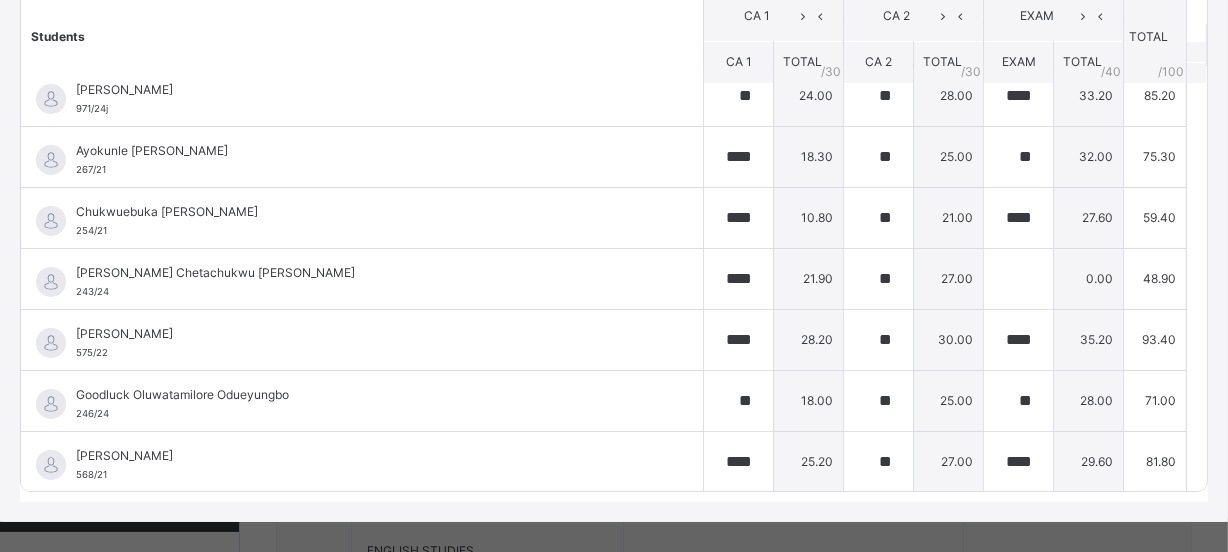click at bounding box center [1197, 73] 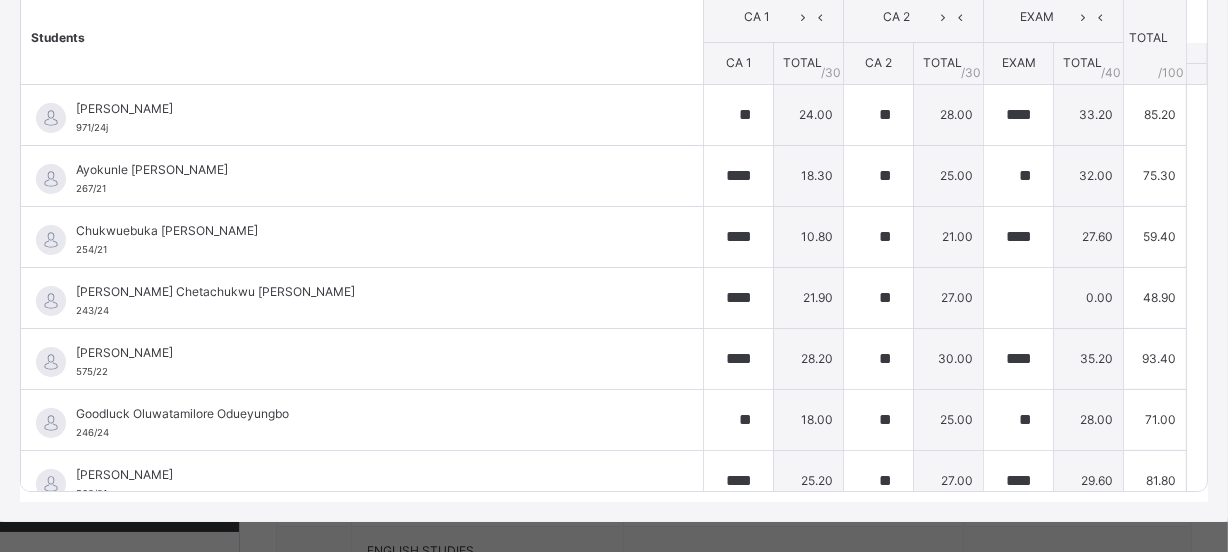 scroll, scrollTop: 19, scrollLeft: 0, axis: vertical 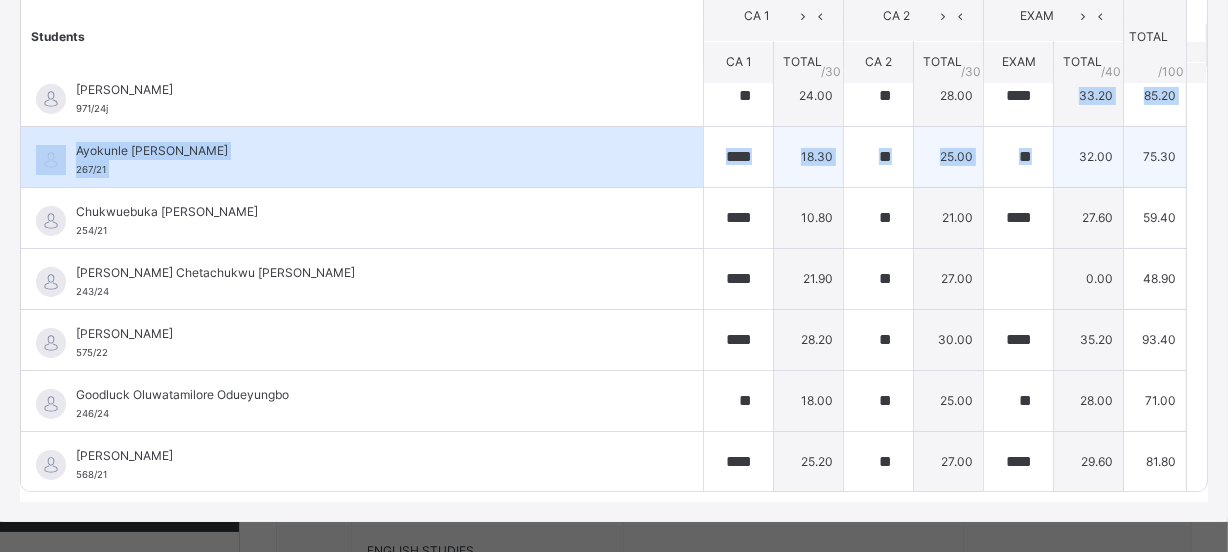 drag, startPoint x: 1048, startPoint y: 117, endPoint x: 1048, endPoint y: 162, distance: 45 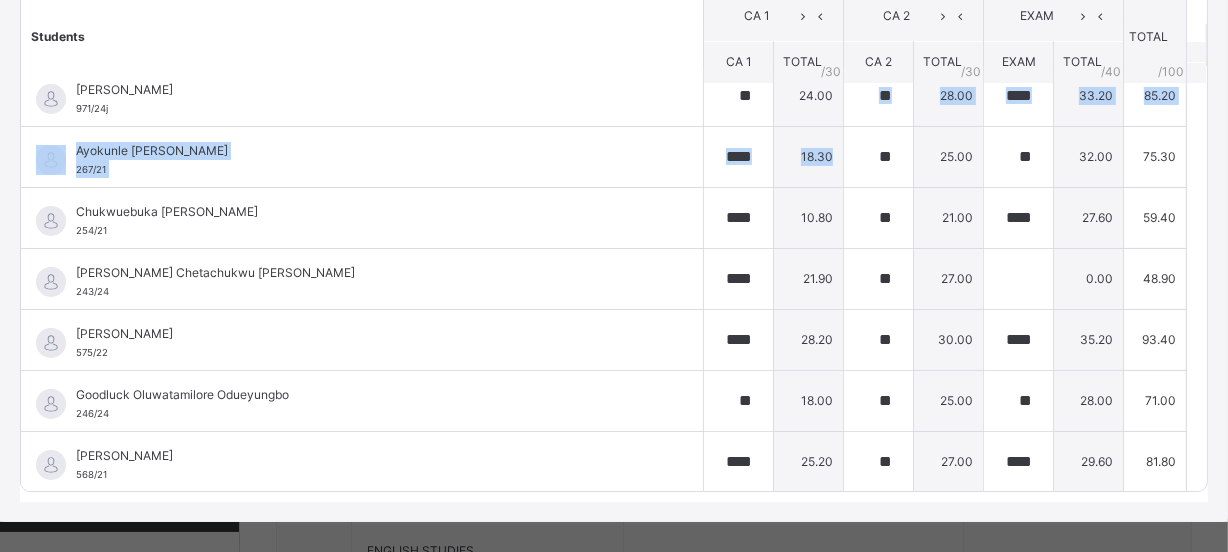 drag, startPoint x: 813, startPoint y: 110, endPoint x: 961, endPoint y: 63, distance: 155.28362 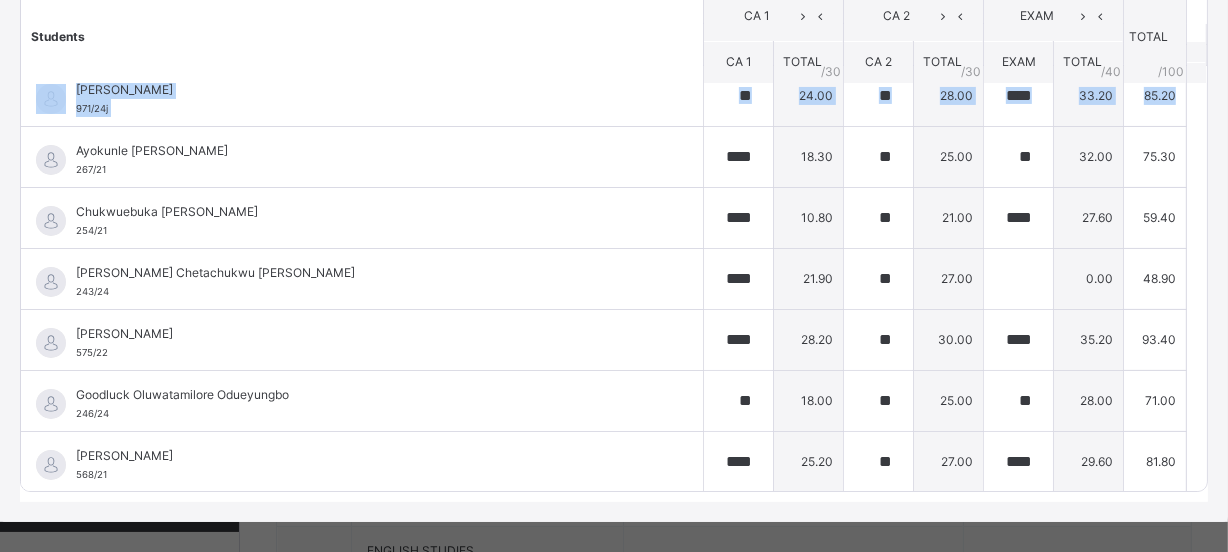 drag, startPoint x: 1170, startPoint y: 122, endPoint x: 1177, endPoint y: 70, distance: 52.46904 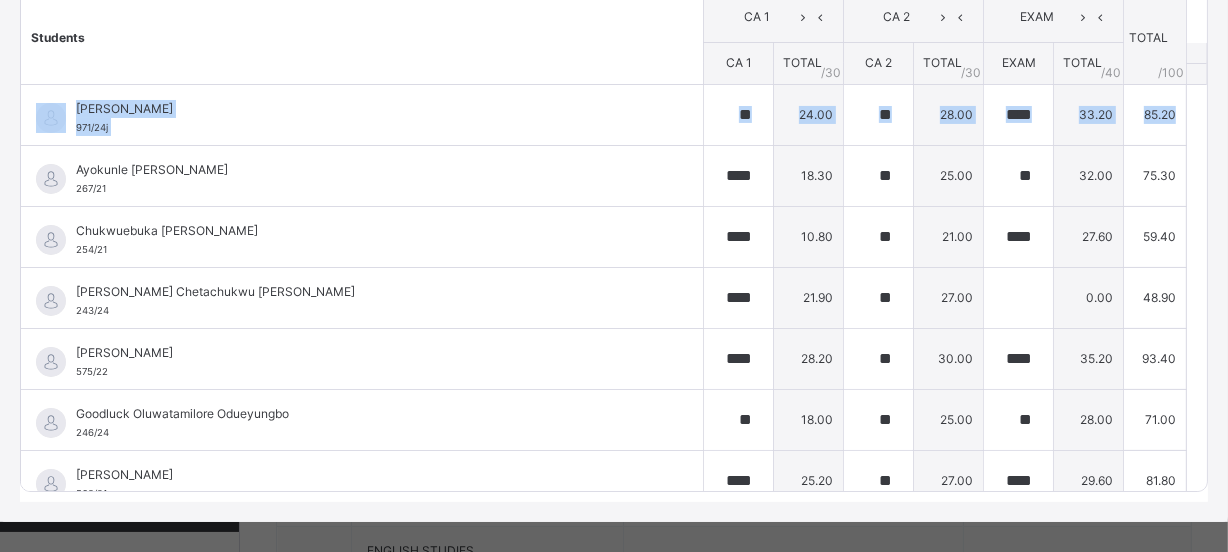 scroll, scrollTop: 0, scrollLeft: 0, axis: both 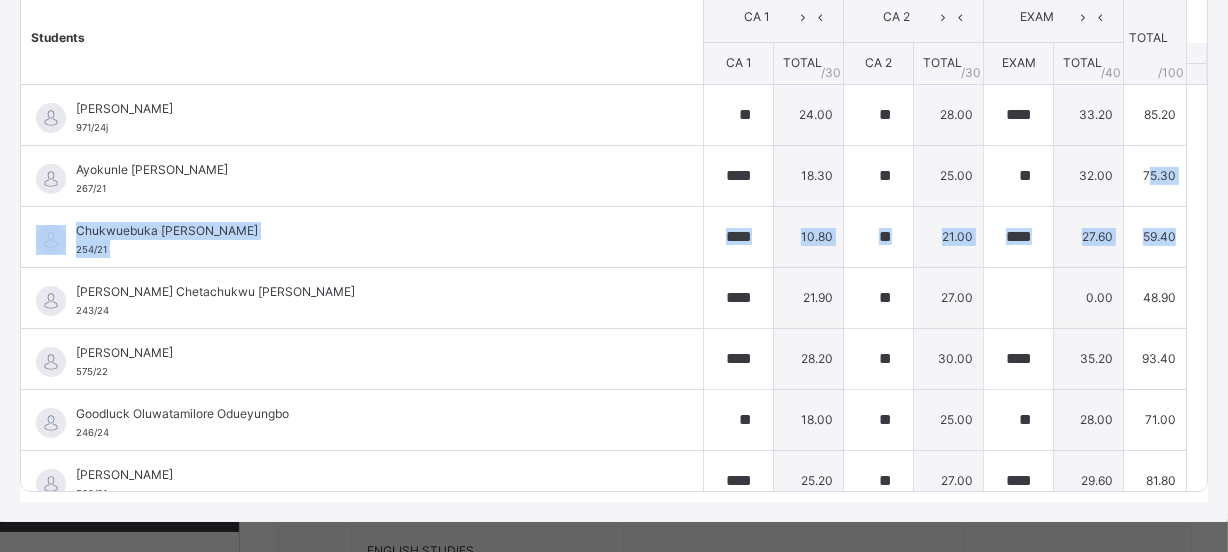 drag, startPoint x: 1124, startPoint y: 175, endPoint x: 1172, endPoint y: 265, distance: 102 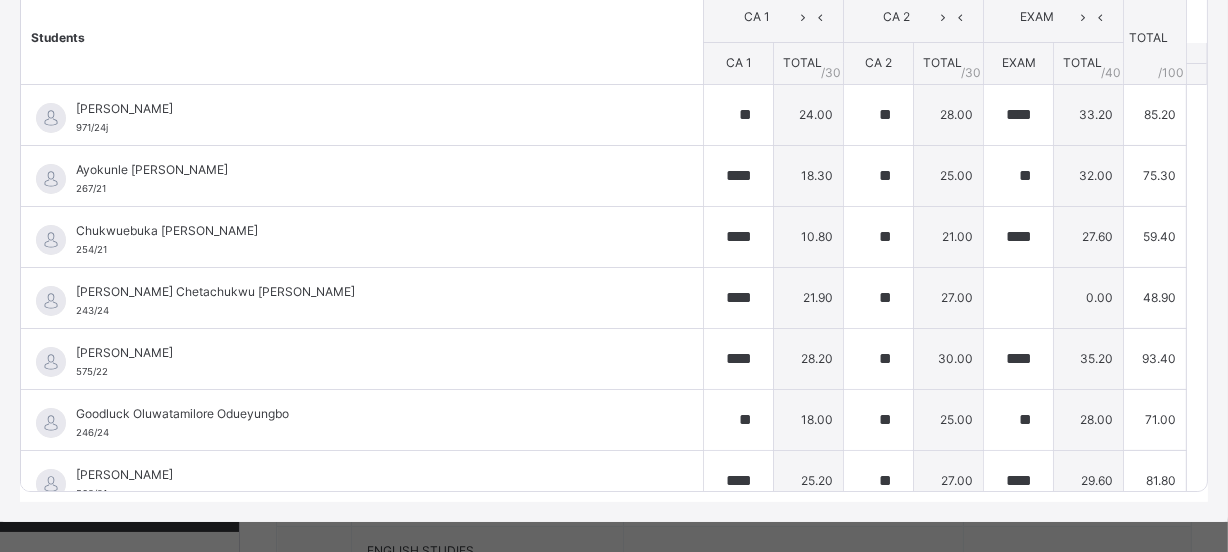 click on "Students CA 1 CA 2 EXAM TOTAL /100 Comment CA 1 TOTAL / 30 CA 2 TOTAL / 30 EXAM TOTAL / 40 [PERSON_NAME] 971/24j [PERSON_NAME] 971/24j ** 24.00 ** 28.00 **** 33.20 85.20 Generate comment 0 / 250   ×   Subject Teacher’s Comment Generate and see in full the comment developed by the AI with an option to regenerate the comment JS [PERSON_NAME]   971/24j   Total 85.20  / 100.00 [PERSON_NAME] Bot   Regenerate     Use this comment   Ayokunle Trustjah  [PERSON_NAME] 267/21 Ayokunle Trustjah  [PERSON_NAME] 267/21 **** 18.30 ** 25.00 ** 32.00 75.30 Generate comment 0 / 250   ×   Subject Teacher’s Comment Generate and see in full the comment developed by the AI with an option to regenerate the comment [PERSON_NAME] Trustjah  [PERSON_NAME]   267/21   Total 75.30  / 100.00 [PERSON_NAME] Bot   Regenerate     Use this comment   [PERSON_NAME] [PERSON_NAME] 254/21 Chukwuebuka [PERSON_NAME] 254/21 **** 10.80 ** 21.00 **** 27.60 59.40 Generate comment 0 / 250   ×   Subject Teacher’s Comment JS Chukwuebuka [PERSON_NAME]   254/21" at bounding box center (614, 251) 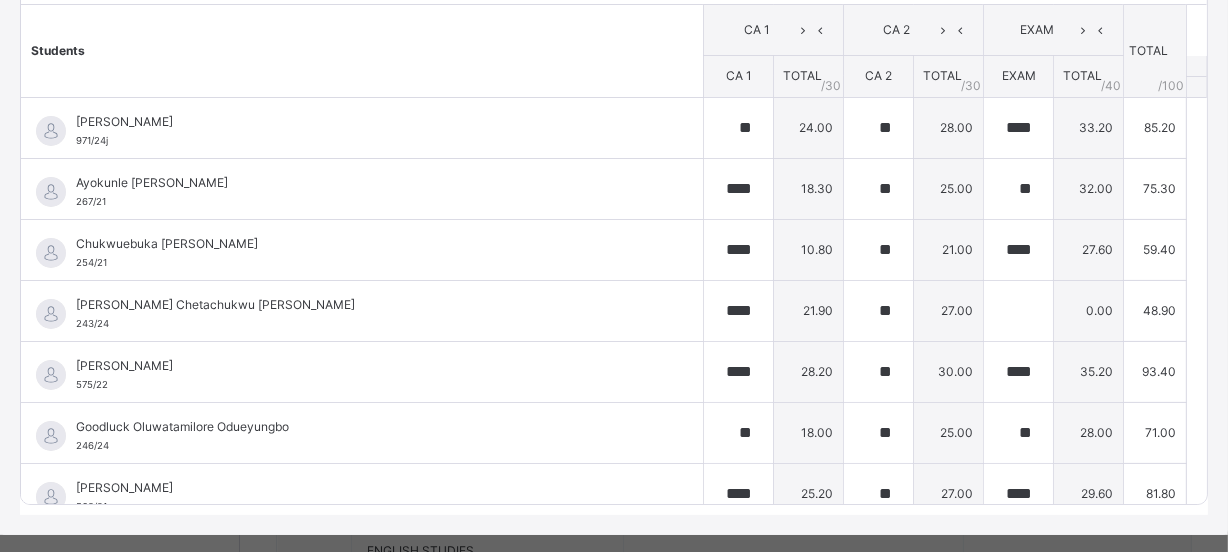 scroll, scrollTop: 359, scrollLeft: 0, axis: vertical 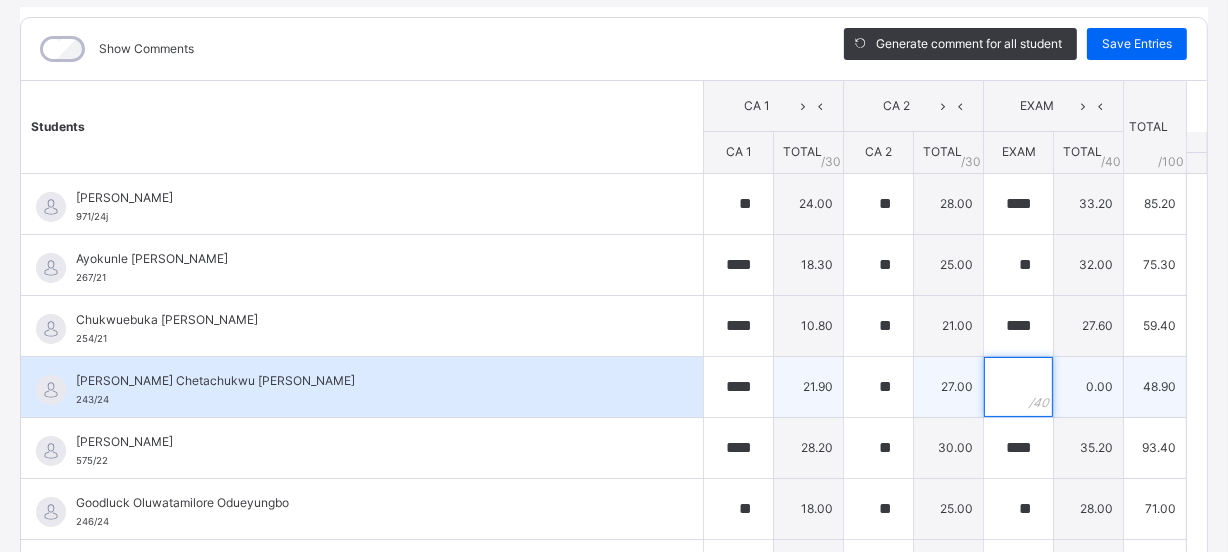click at bounding box center (1018, 387) 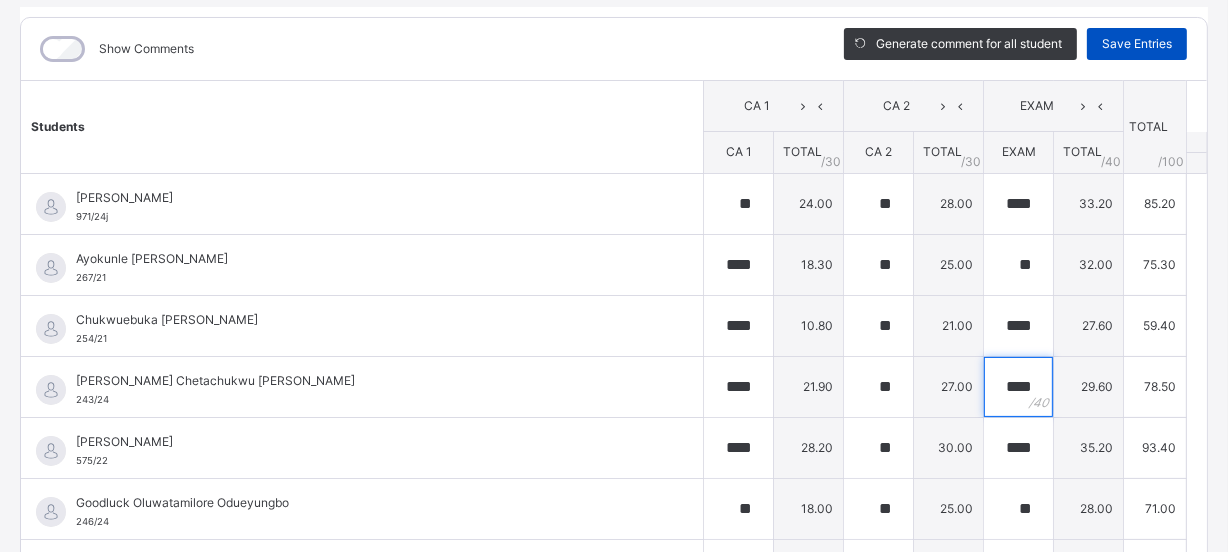 type on "****" 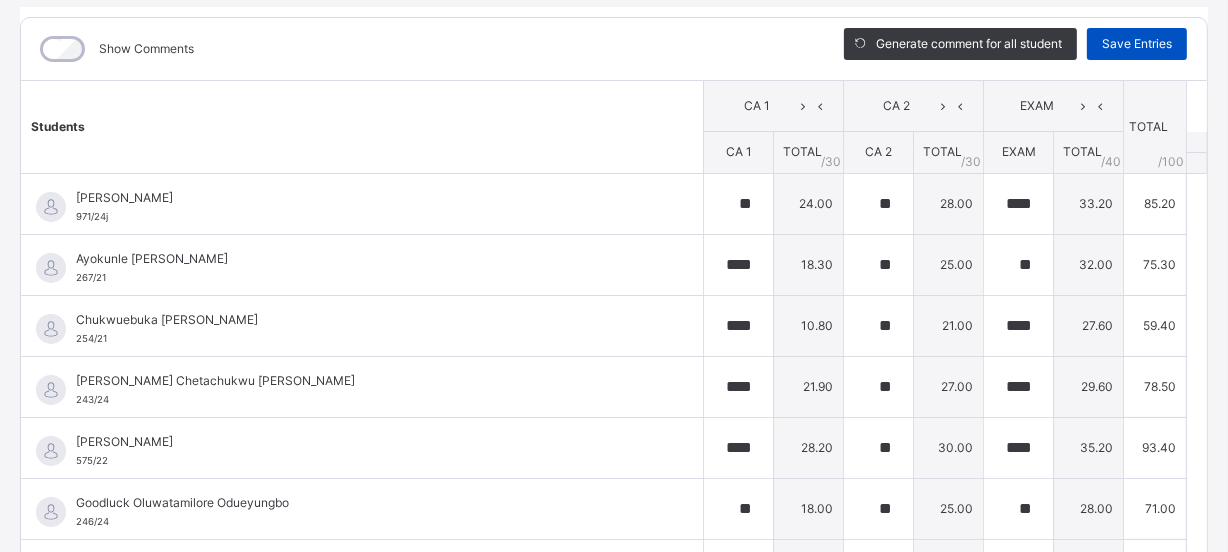 click on "Save Entries" at bounding box center (1137, 44) 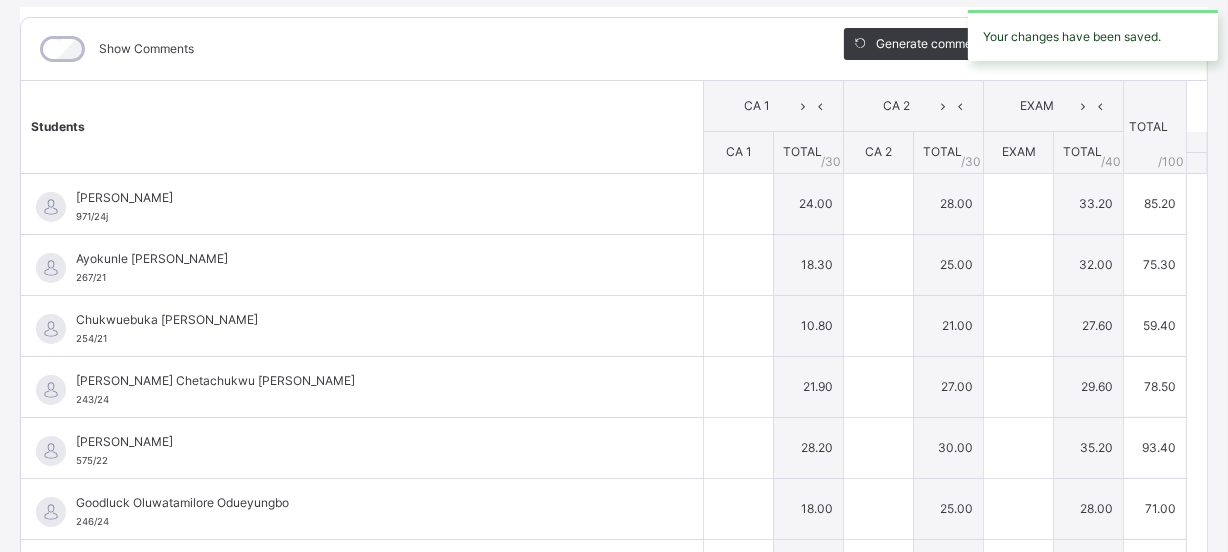 type on "**" 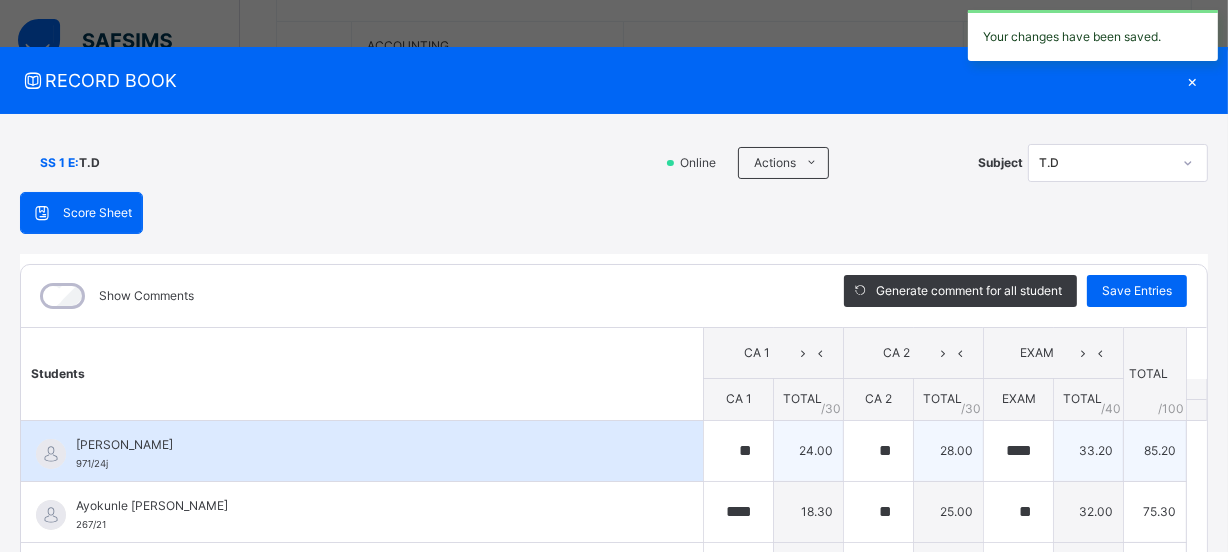 scroll, scrollTop: 0, scrollLeft: 0, axis: both 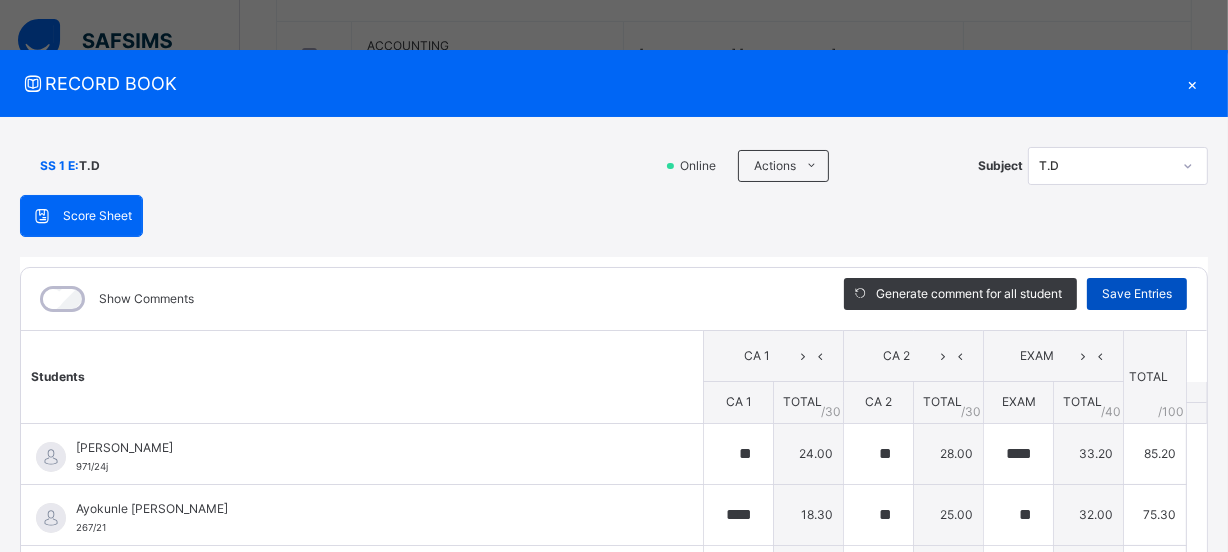 click on "Save Entries" at bounding box center (1137, 294) 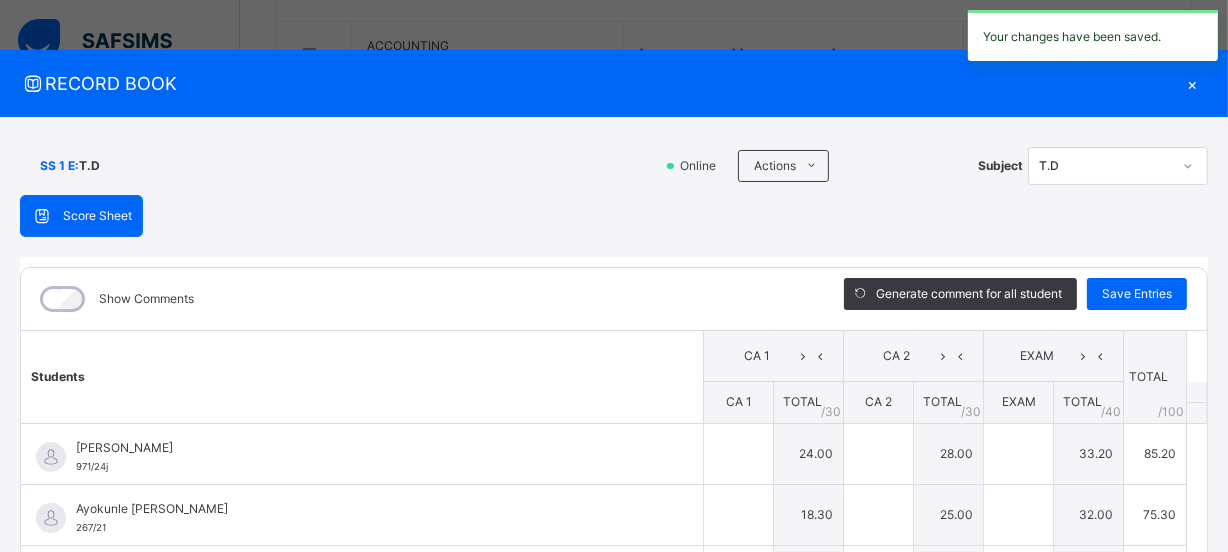 type on "**" 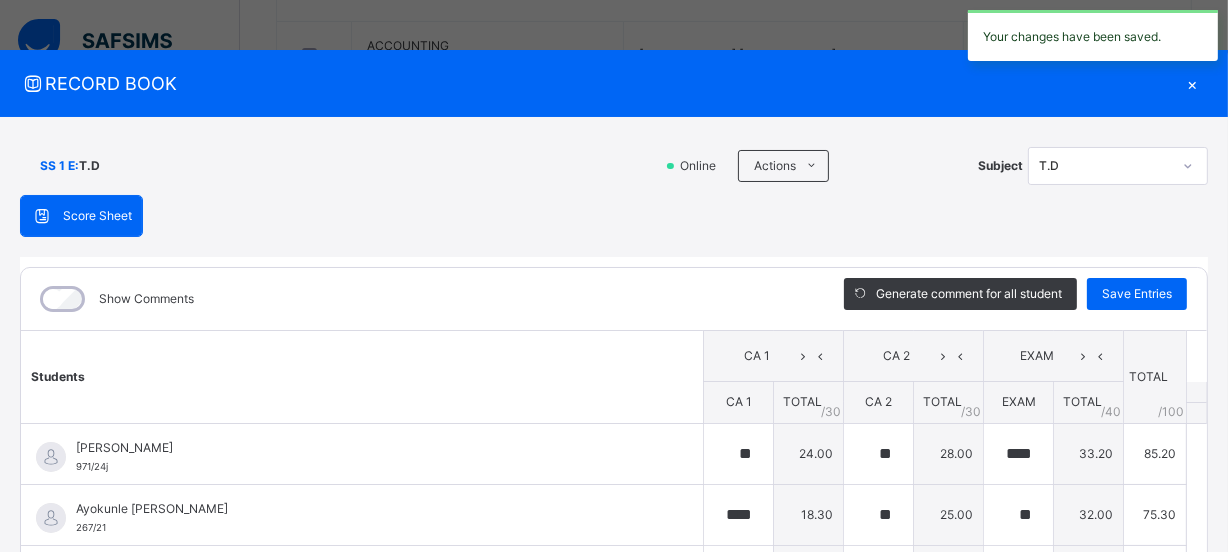 type on "****" 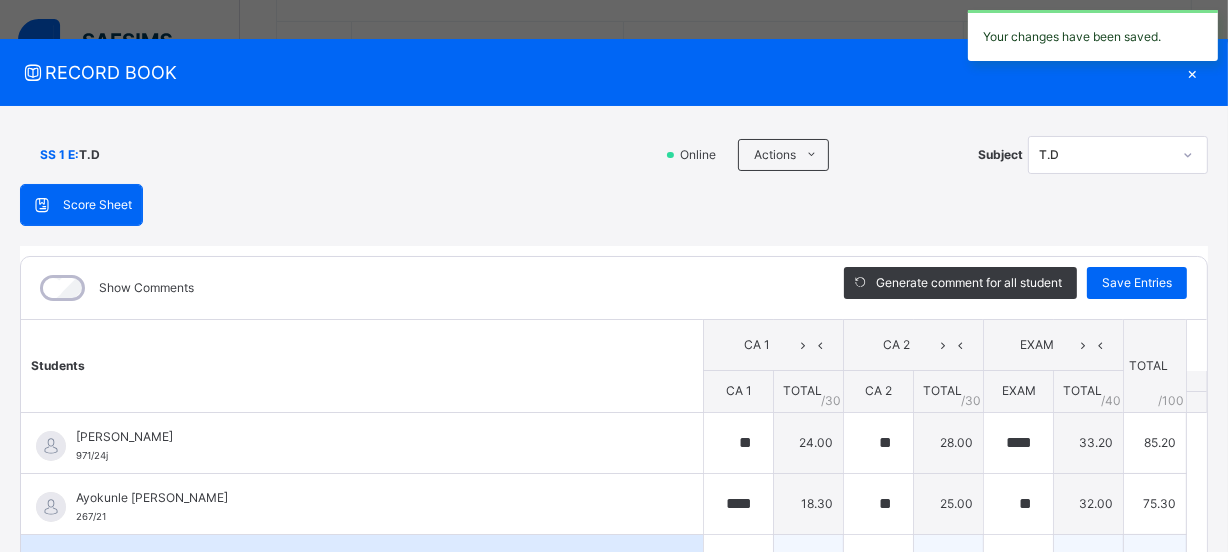 scroll, scrollTop: 0, scrollLeft: 0, axis: both 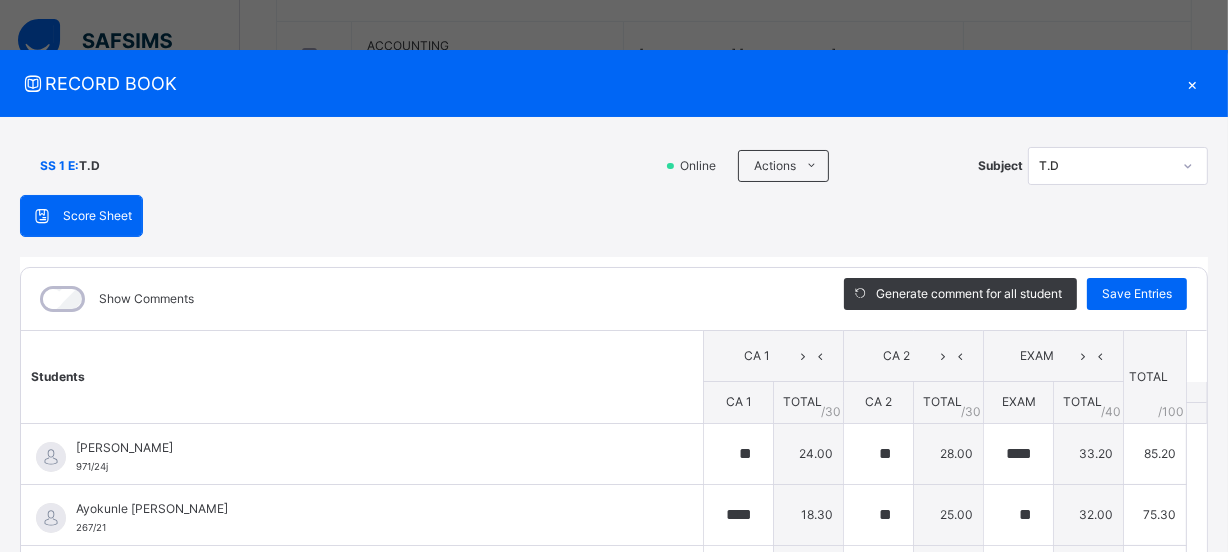 click on "×" at bounding box center [1193, 83] 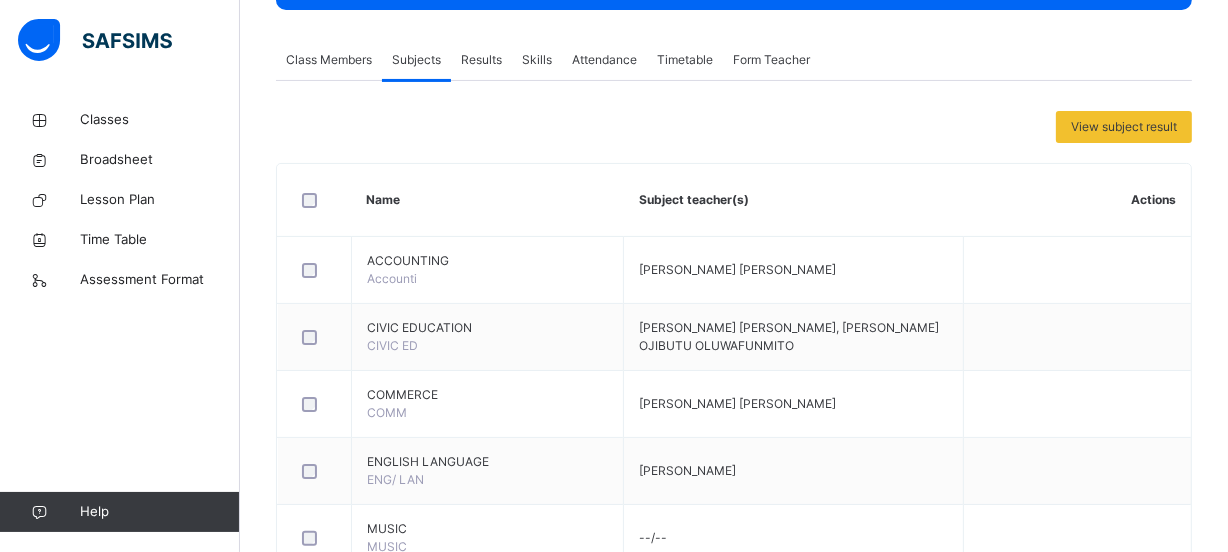 scroll, scrollTop: 0, scrollLeft: 0, axis: both 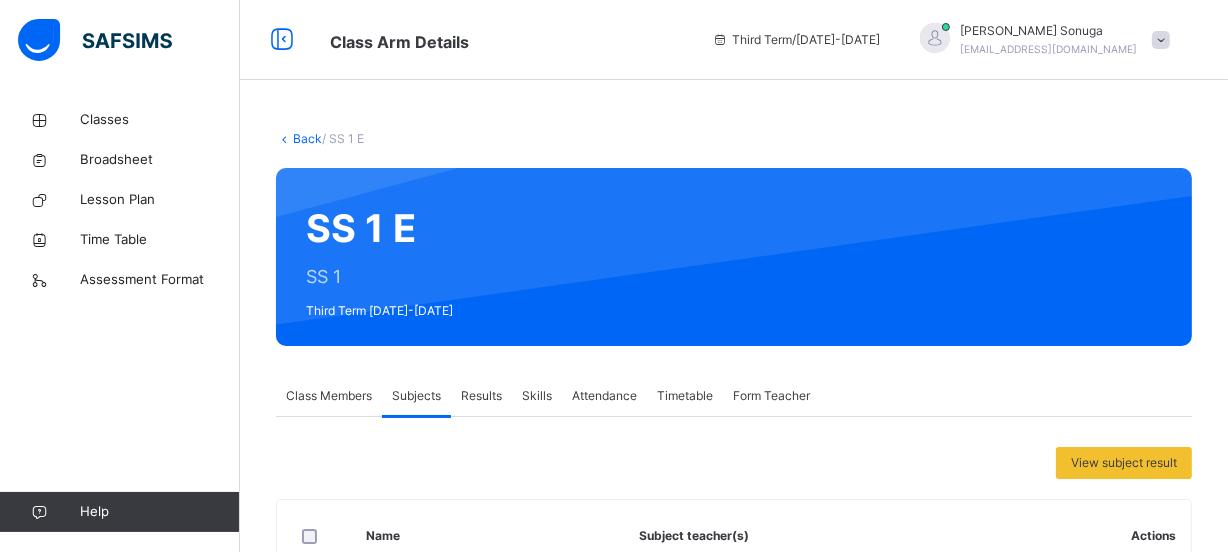 click on "Back" at bounding box center (307, 138) 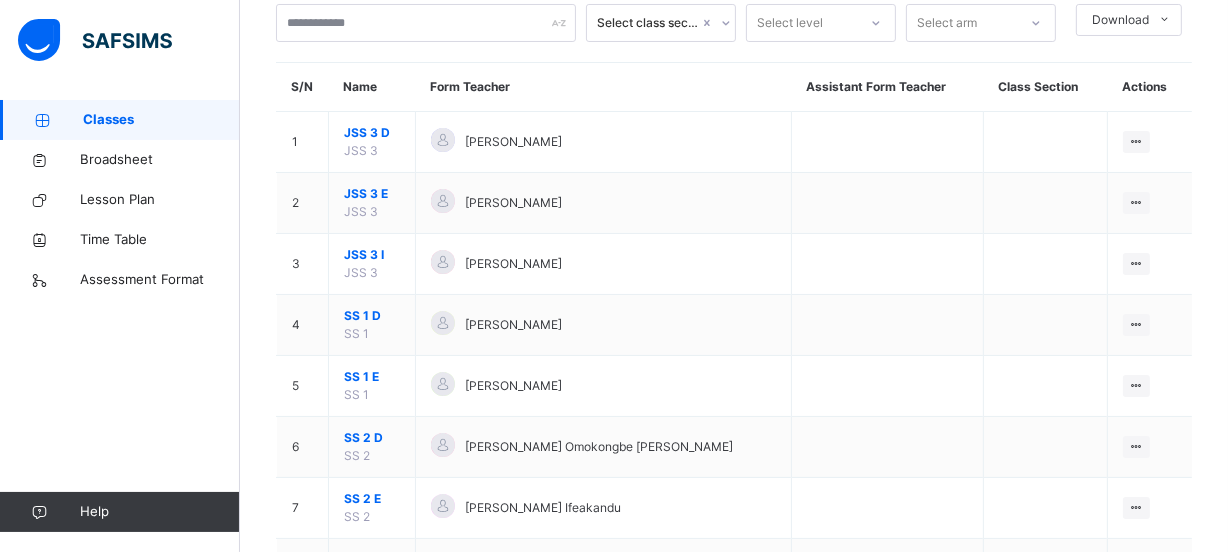 scroll, scrollTop: 283, scrollLeft: 0, axis: vertical 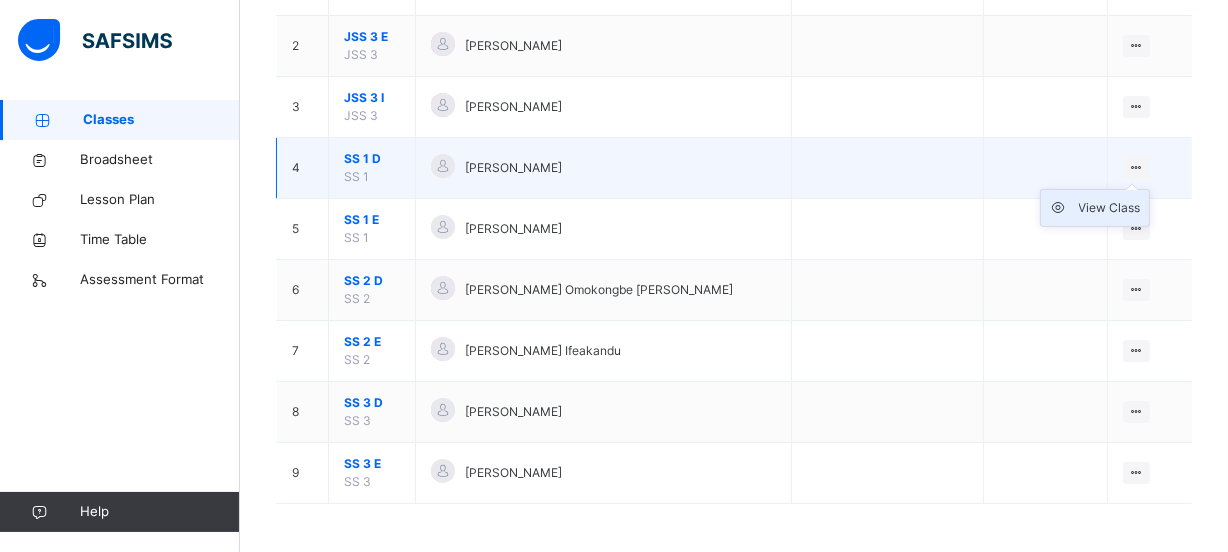 click on "View Class" at bounding box center (1110, 208) 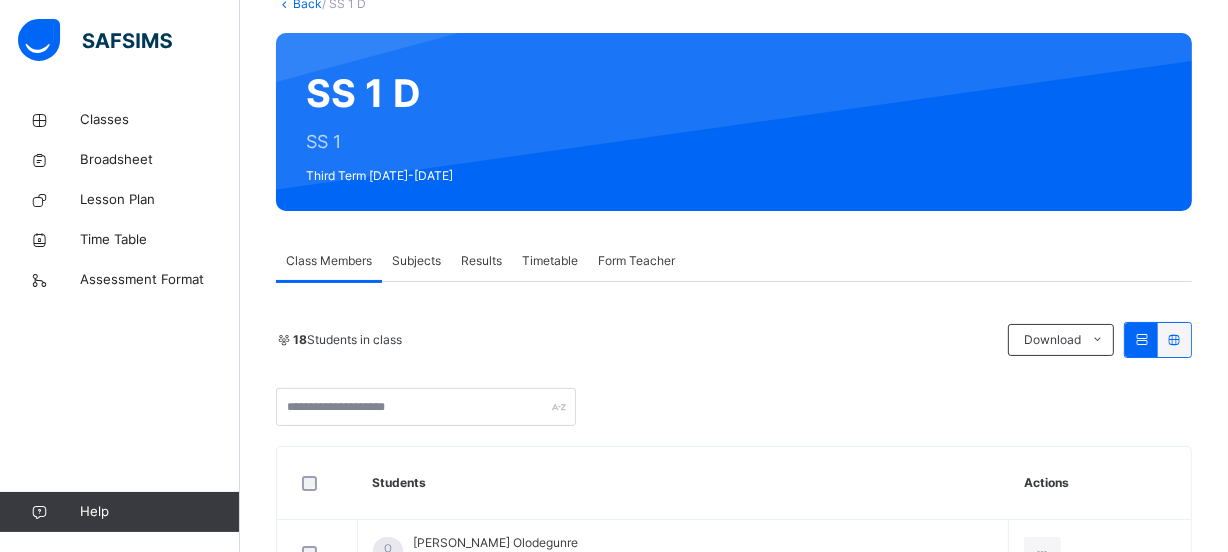 scroll, scrollTop: 0, scrollLeft: 0, axis: both 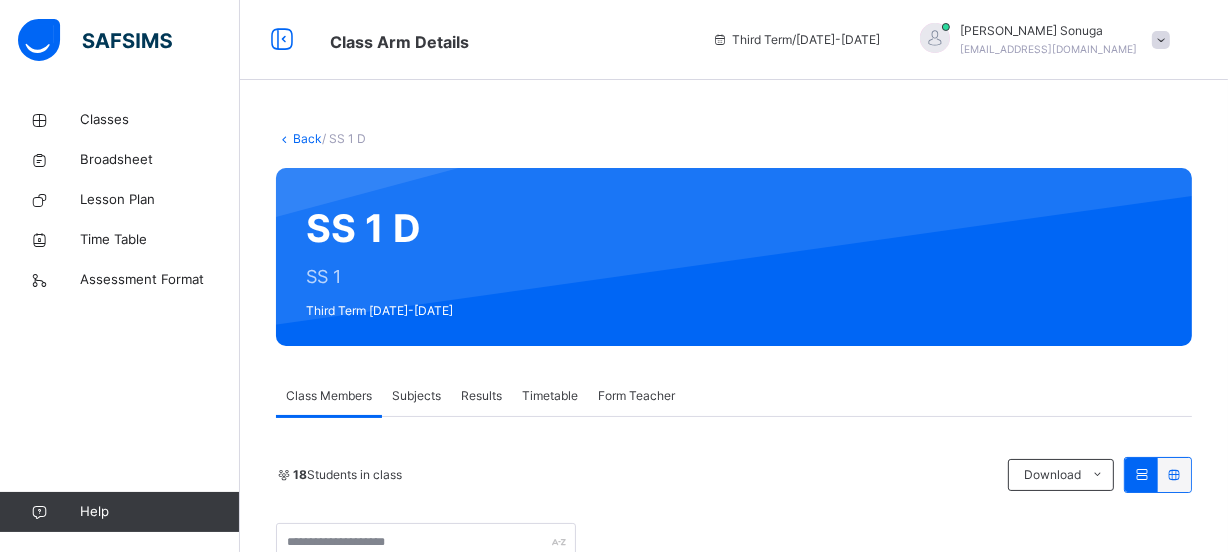 click on "Results" at bounding box center (481, 396) 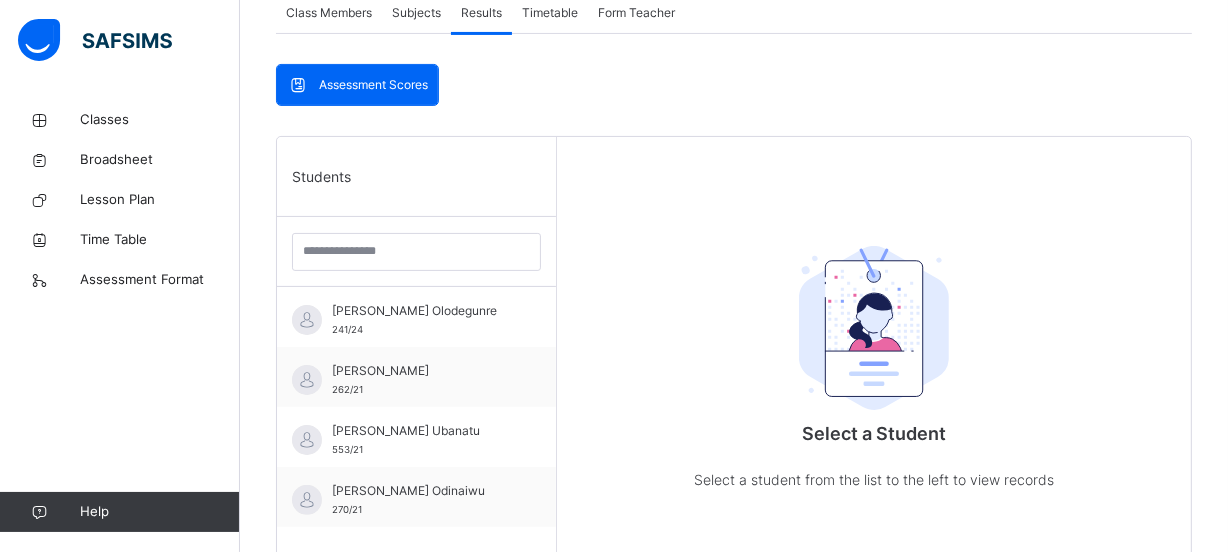 scroll, scrollTop: 0, scrollLeft: 0, axis: both 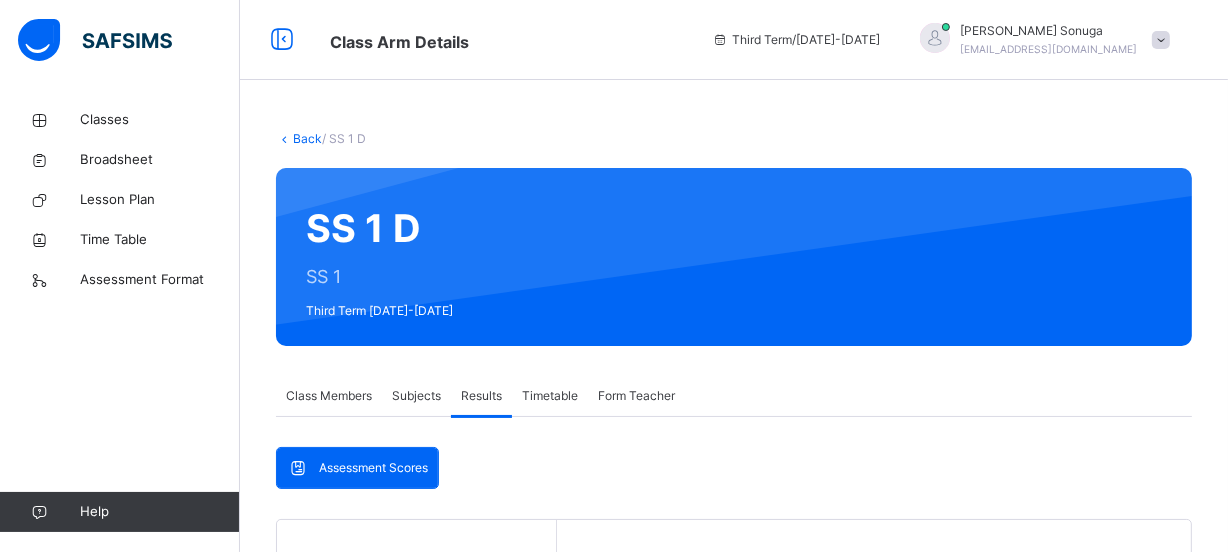 click on "Subjects" at bounding box center (416, 396) 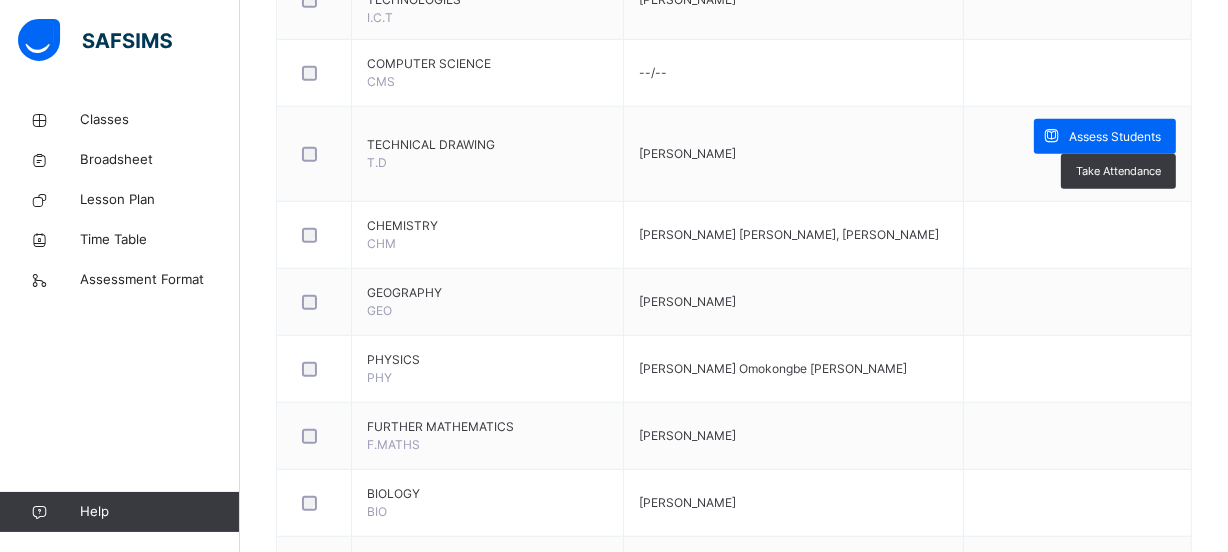 scroll, scrollTop: 1220, scrollLeft: 0, axis: vertical 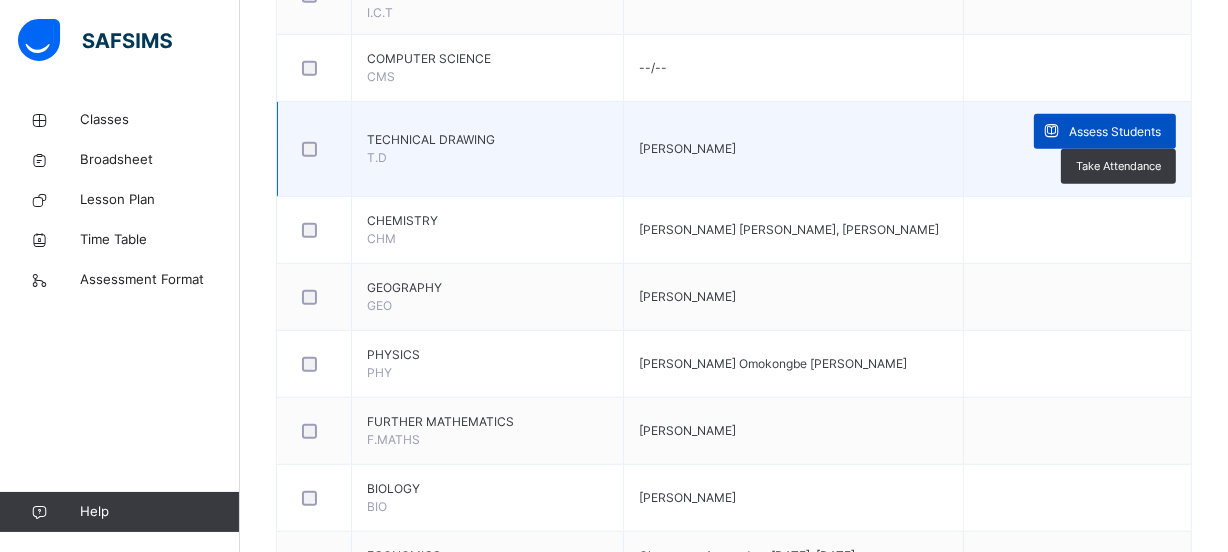 click on "Assess Students" at bounding box center (1105, 131) 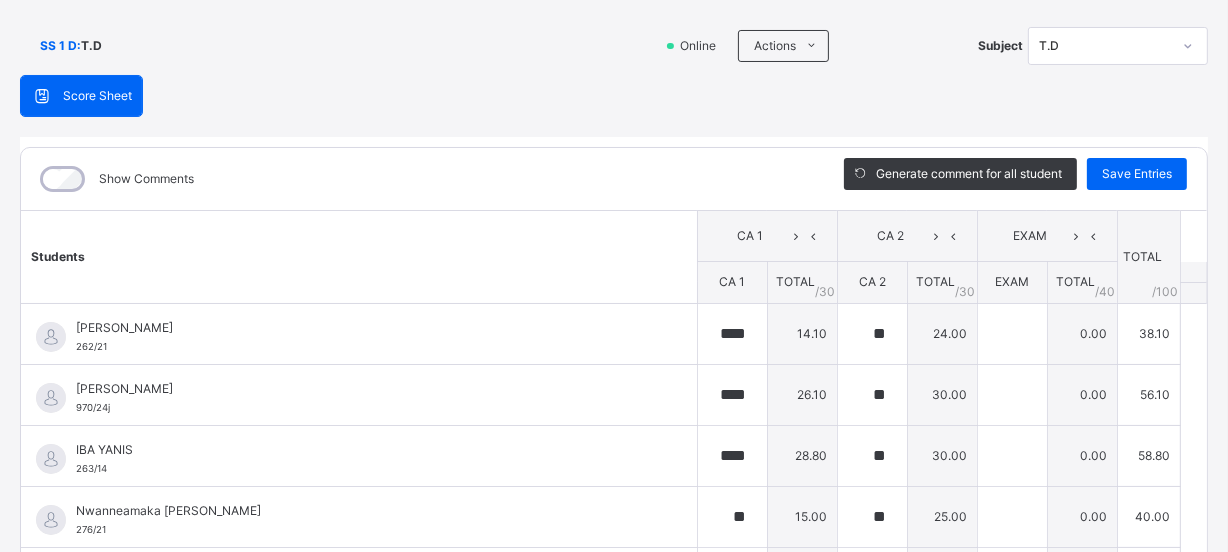 scroll, scrollTop: 230, scrollLeft: 0, axis: vertical 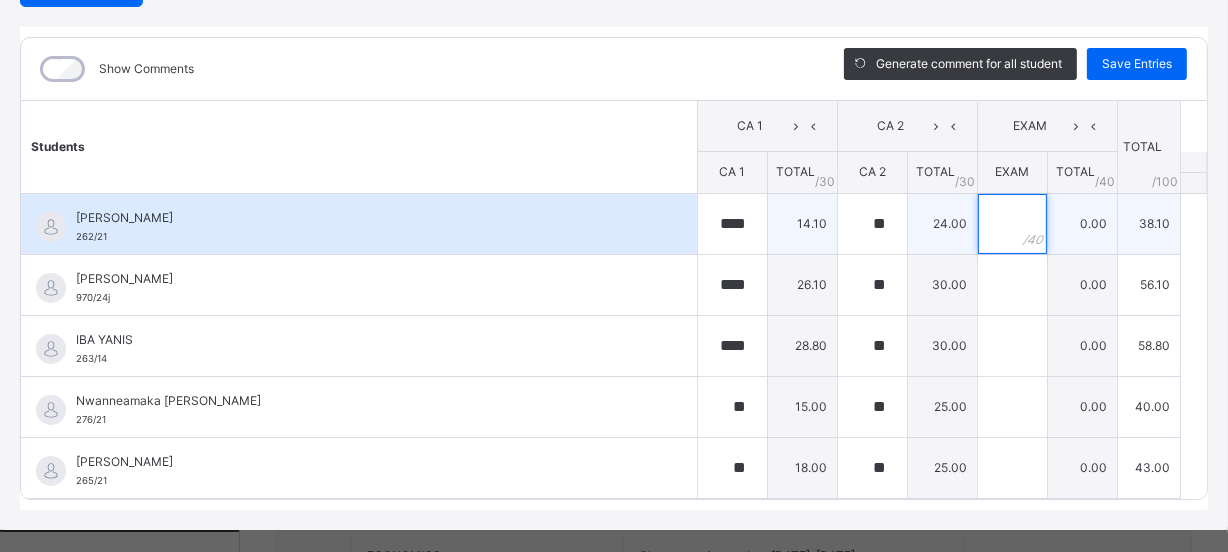click at bounding box center [1012, 224] 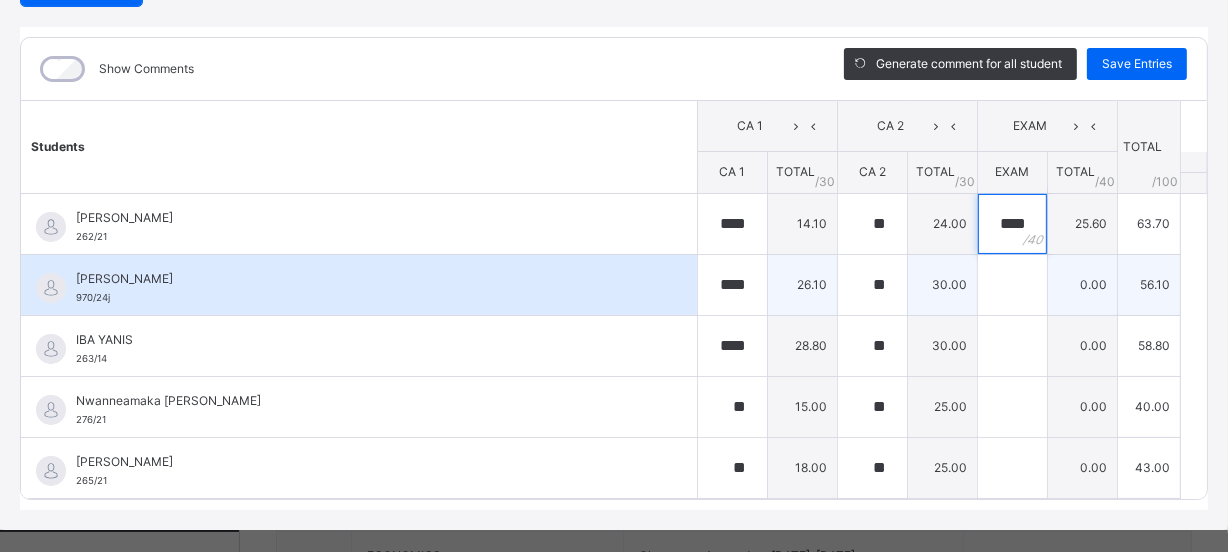 type on "****" 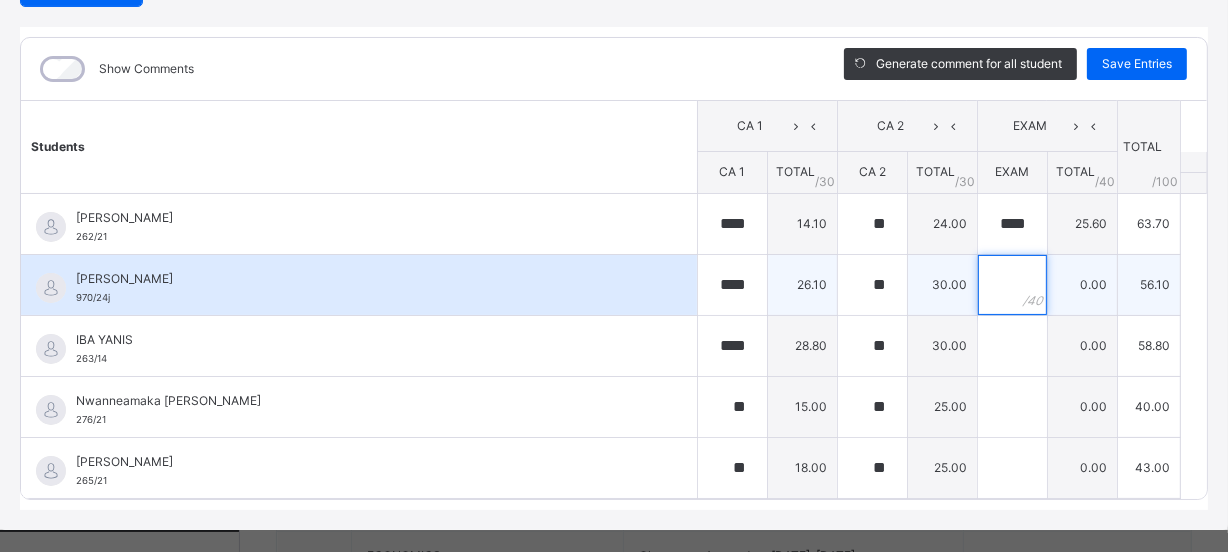 click at bounding box center [1012, 285] 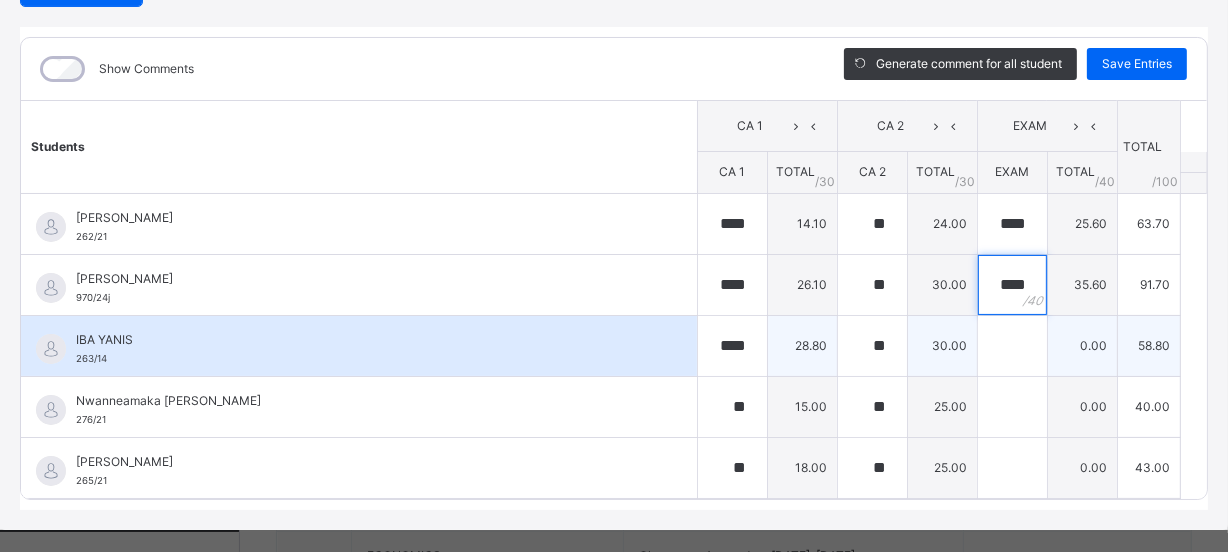 type on "****" 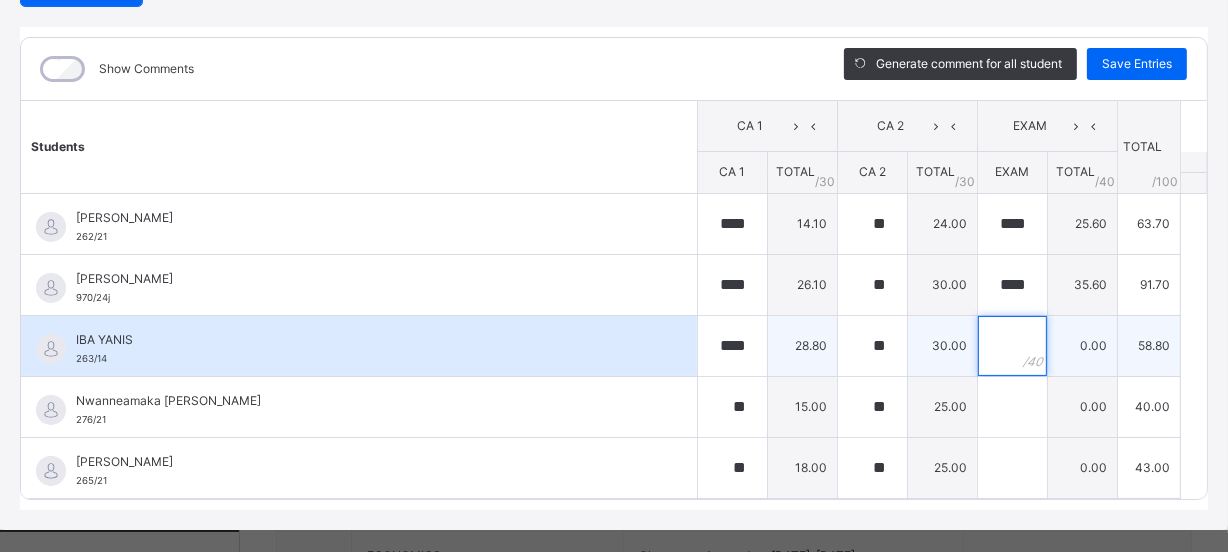 click at bounding box center [1012, 346] 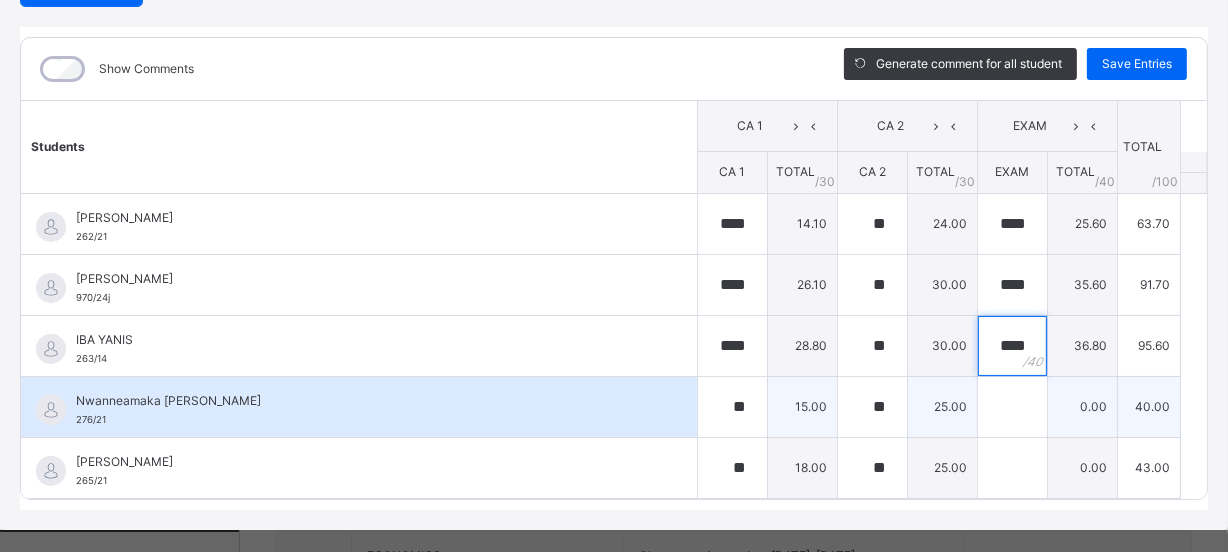 type on "****" 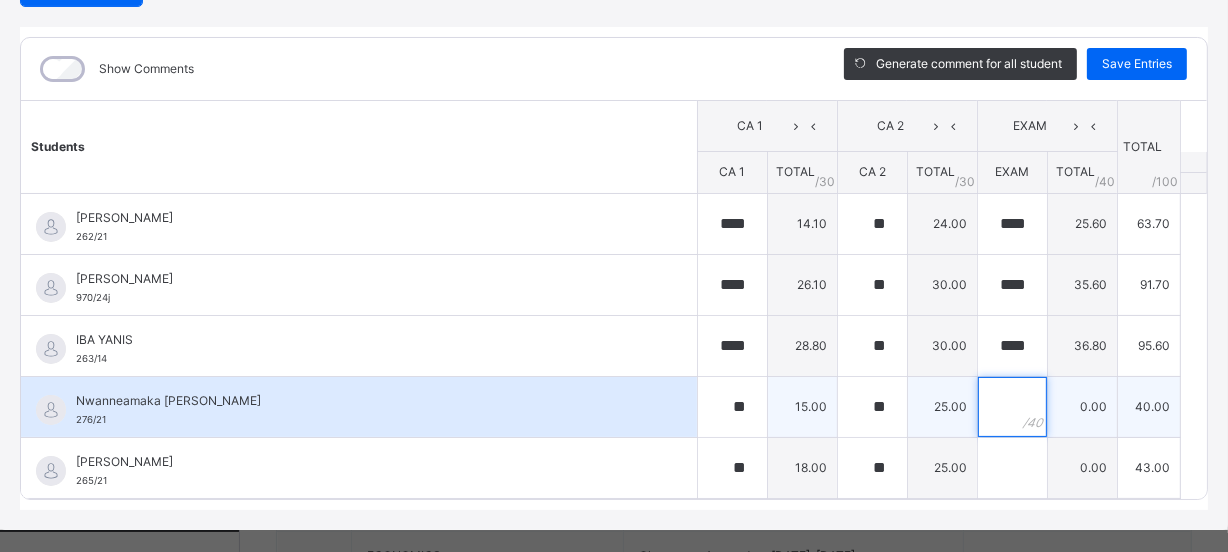 click at bounding box center [1012, 407] 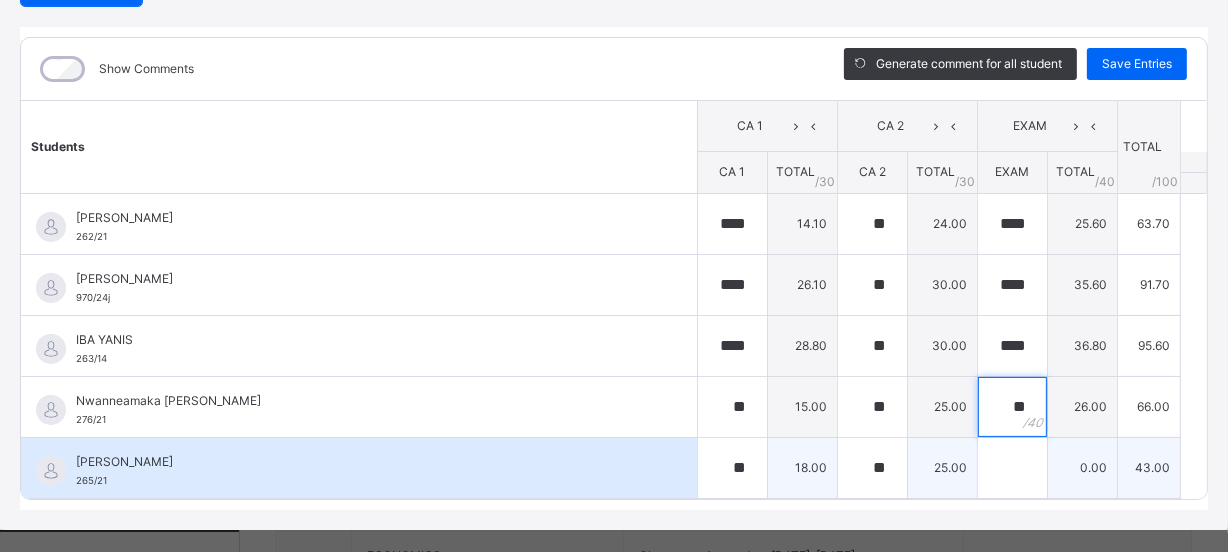 type on "**" 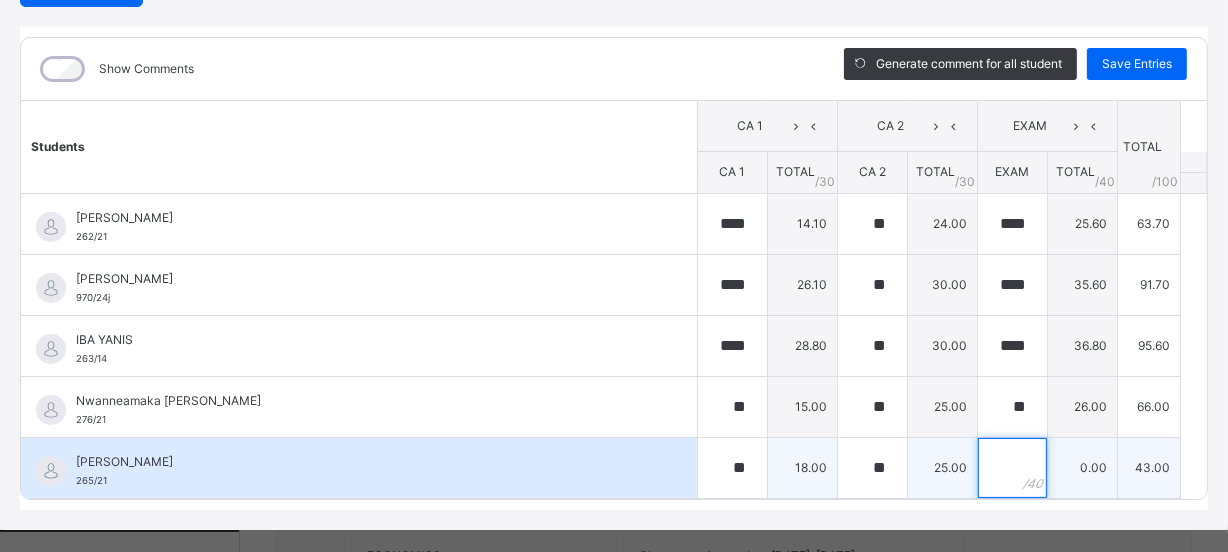 click at bounding box center (1012, 468) 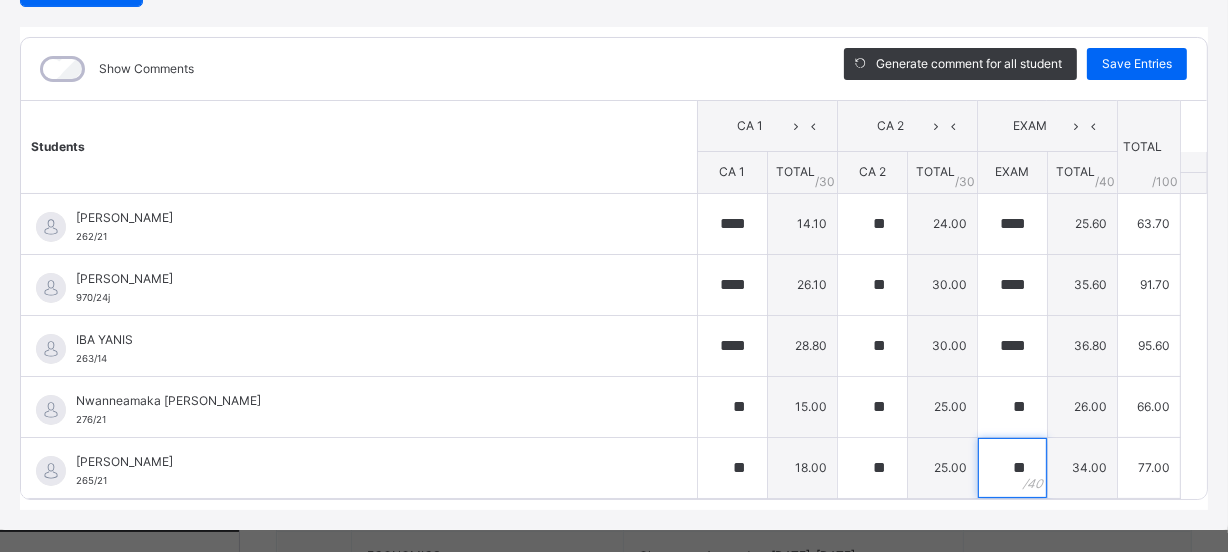 type on "**" 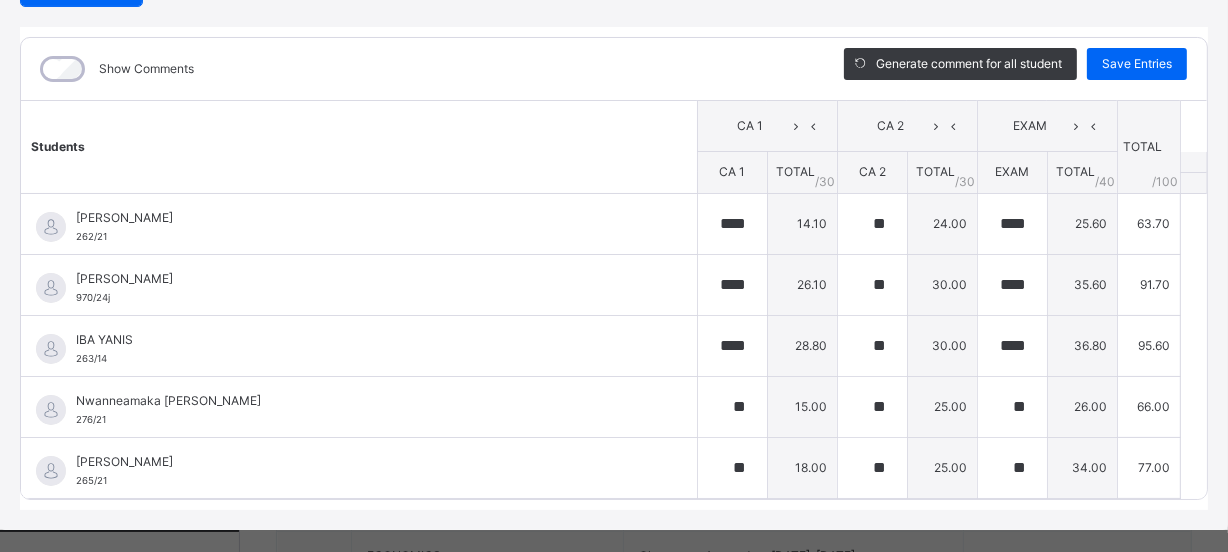 drag, startPoint x: 1216, startPoint y: 370, endPoint x: 1240, endPoint y: 375, distance: 24.5153 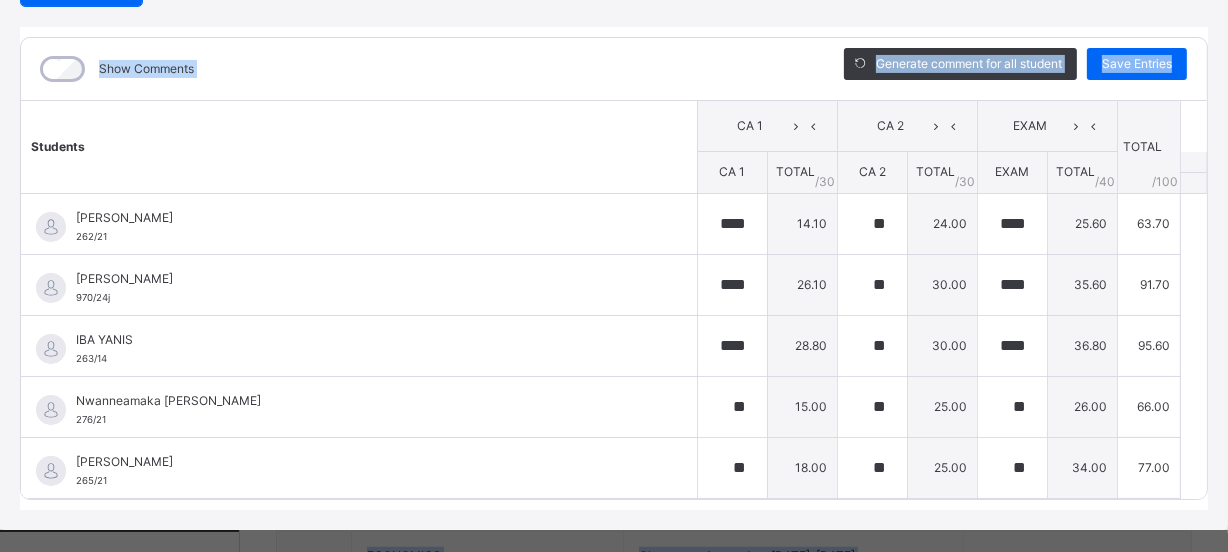 click on "SS 1   D :   T.D Online Actions  Download Empty Score Sheet  Upload/map score sheet Subject  T.D Edidot Schools Awoyaya Date: [DATE] 1:51:03 pm Score Sheet Score Sheet Show Comments   Generate comment for all student   Save Entries Class Level:  SS 1   D Subject:  T.D Session:  2024/2025 Session Session:  Third Term Students [GEOGRAPHIC_DATA] 1 CA 2 EXAM TOTAL /100 Comment CA 1 TOTAL / 30 CA 2 TOTAL / 30 EXAM TOTAL / 40 [PERSON_NAME] 262/21 [PERSON_NAME] 262/21 **** 14.10 ** 24.00 **** 25.60 63.70 Generate comment 0 / 250   ×   Subject Teacher’s Comment Generate and see in full the comment developed by the AI with an option to regenerate the comment JS [PERSON_NAME]   262/21   Total 63.70  / 100.00 [PERSON_NAME] Bot   Regenerate     Use this comment   [PERSON_NAME] 970/24j [PERSON_NAME] 970/24j **** 26.10 ** 30.00 **** 35.60 91.70 Generate comment 0 / 250   ×   Subject Teacher’s Comment Generate and see in full the comment developed by the AI with an option to regenerate the comment JS      /" at bounding box center [614, 208] 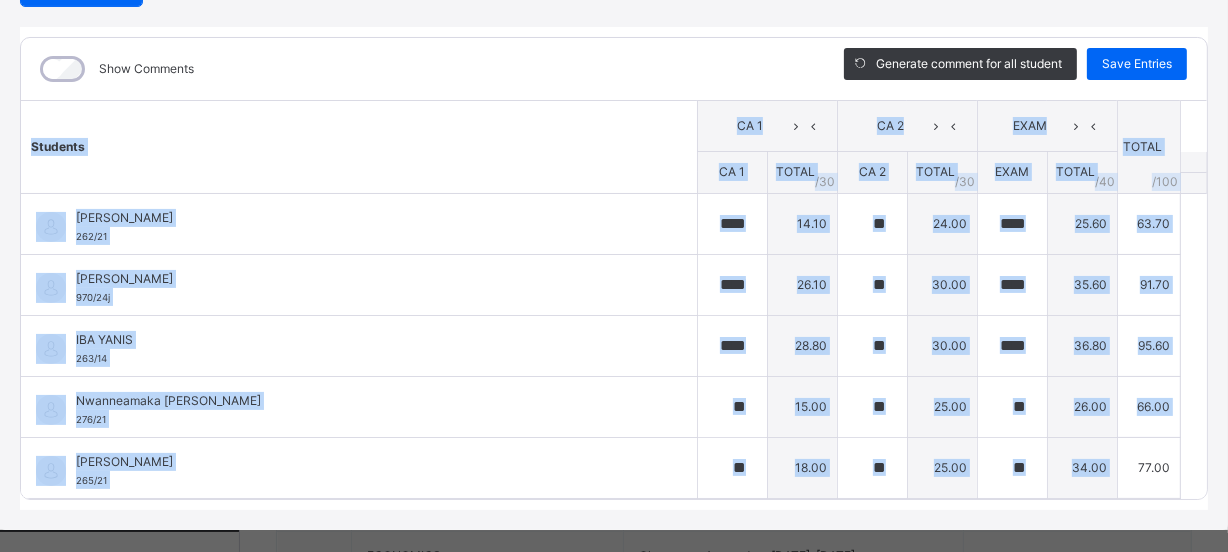 click on "SS 1   D :   T.D Online Actions  Download Empty Score Sheet  Upload/map score sheet Subject  T.D Edidot Schools Awoyaya Date: [DATE] 1:51:03 pm Score Sheet Score Sheet Show Comments   Generate comment for all student   Save Entries Class Level:  SS 1   D Subject:  T.D Session:  2024/2025 Session Session:  Third Term Students [GEOGRAPHIC_DATA] 1 CA 2 EXAM TOTAL /100 Comment CA 1 TOTAL / 30 CA 2 TOTAL / 30 EXAM TOTAL / 40 [PERSON_NAME] 262/21 [PERSON_NAME] 262/21 **** 14.10 ** 24.00 **** 25.60 63.70 Generate comment 0 / 250   ×   Subject Teacher’s Comment Generate and see in full the comment developed by the AI with an option to regenerate the comment JS [PERSON_NAME]   262/21   Total 63.70  / 100.00 [PERSON_NAME] Bot   Regenerate     Use this comment   [PERSON_NAME] 970/24j [PERSON_NAME] 970/24j **** 26.10 ** 30.00 **** 35.60 91.70 Generate comment 0 / 250   ×   Subject Teacher’s Comment Generate and see in full the comment developed by the AI with an option to regenerate the comment JS      /" at bounding box center (614, 208) 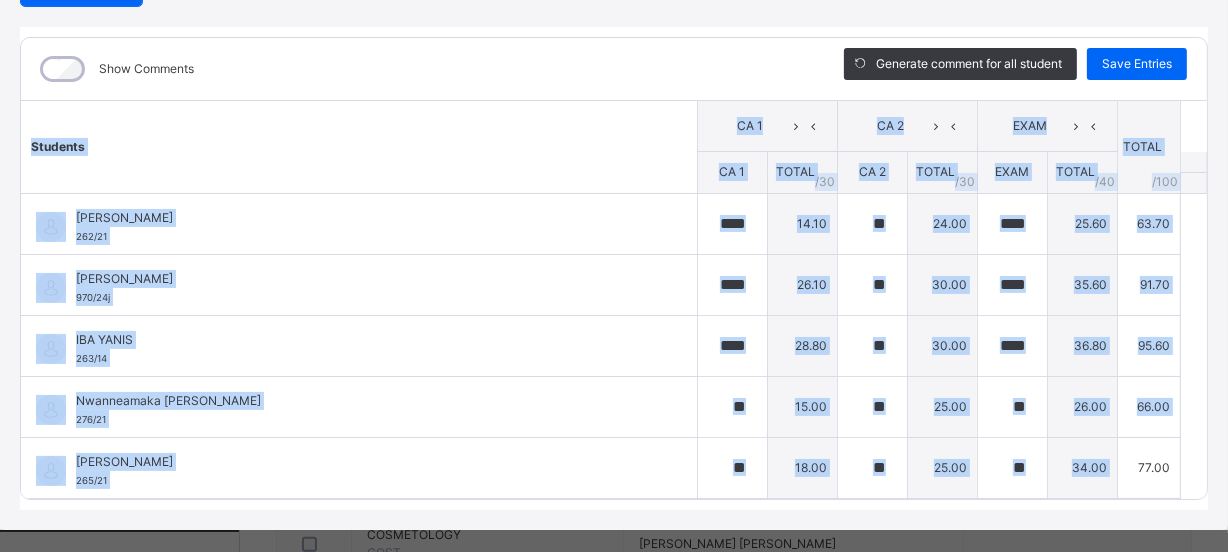 scroll, scrollTop: 1388, scrollLeft: 0, axis: vertical 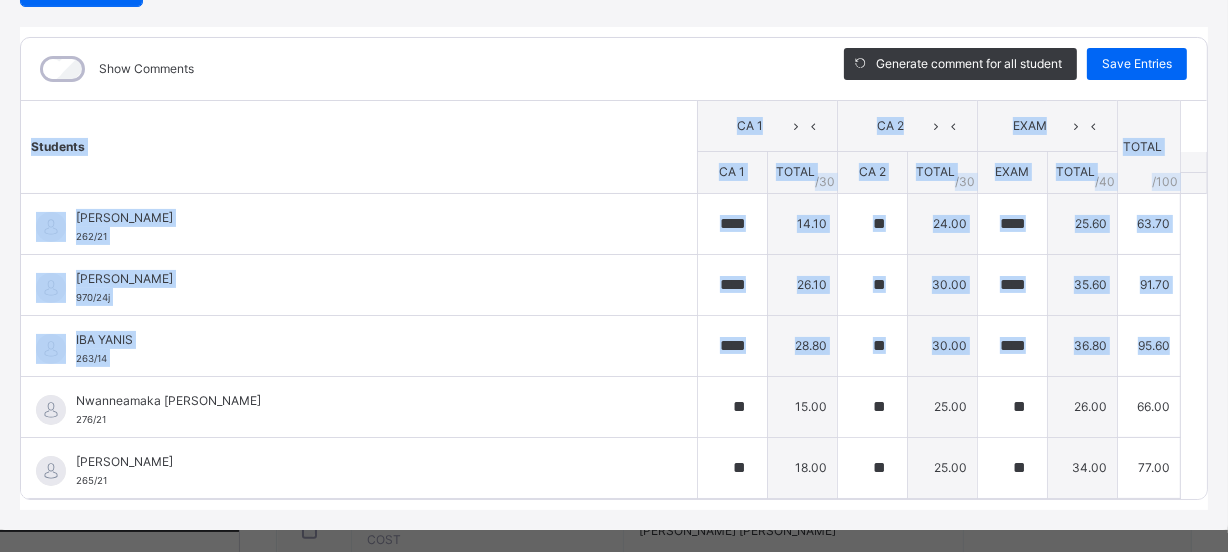 drag, startPoint x: 1183, startPoint y: 323, endPoint x: 1198, endPoint y: 490, distance: 167.6723 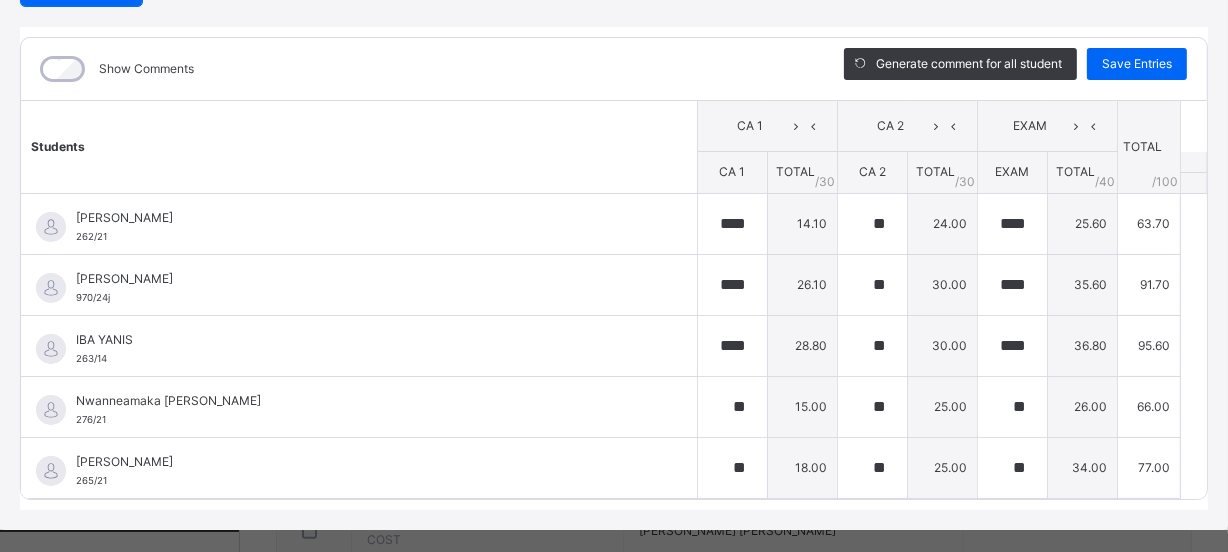 click on "Students CA 1 CA 2 EXAM TOTAL /100 Comment CA 1 TOTAL / 30 CA 2 TOTAL / 30 EXAM TOTAL / 40 [PERSON_NAME] 262/21 [PERSON_NAME] 262/21 **** 14.10 ** 24.00 **** 25.60 63.70 Generate comment 0 / 250   ×   Subject Teacher’s Comment Generate and see in full the comment developed by the AI with an option to regenerate the comment JS [PERSON_NAME]   262/21   Total 63.70  / 100.00 [PERSON_NAME] Bot   Regenerate     Use this comment   [PERSON_NAME] 970/24j [PERSON_NAME] 970/24j **** 26.10 ** 30.00 **** 35.60 91.70 Generate comment 0 / 250   ×   Subject Teacher’s Comment Generate and see in full the comment developed by the AI with an option to regenerate the comment JS [PERSON_NAME]   970/24j   Total 91.70  / 100.00 [PERSON_NAME] Bot   Regenerate     Use this comment   IBA  [PERSON_NAME] 263/14 IBA  [PERSON_NAME] 263/14 **** 28.80 ** 30.00 **** 36.80 95.60 Generate comment 0 / 250   ×   Subject Teacher’s Comment Generate and see in full the comment developed by the AI with an option to regenerate the comment" at bounding box center (614, 299) 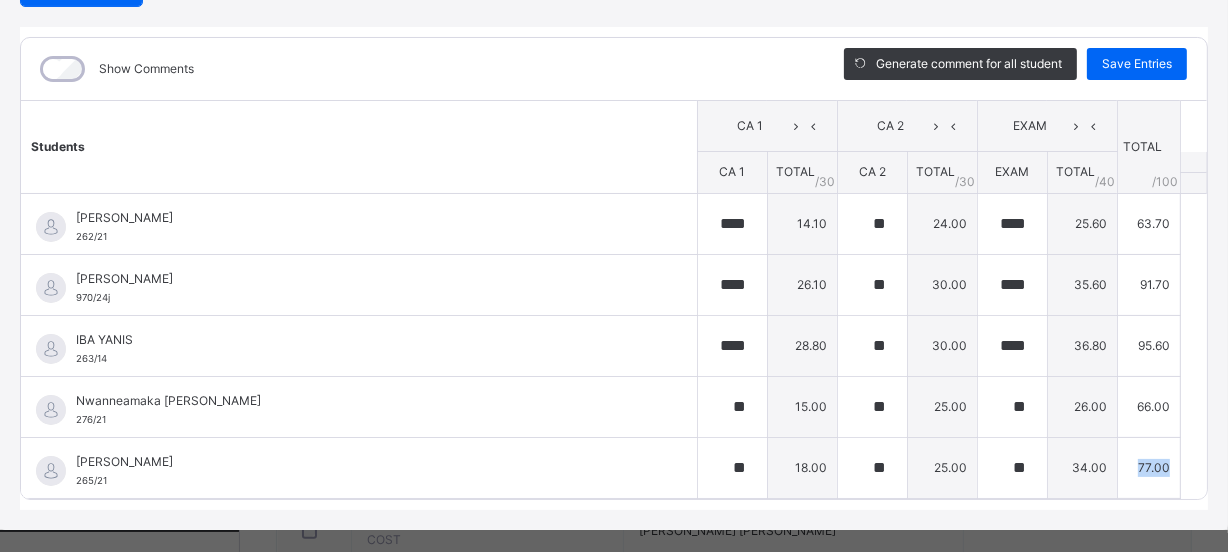 click on "Students CA 1 CA 2 EXAM TOTAL /100 Comment CA 1 TOTAL / 30 CA 2 TOTAL / 30 EXAM TOTAL / 40 [PERSON_NAME] 262/21 [PERSON_NAME] 262/21 **** 14.10 ** 24.00 **** 25.60 63.70 Generate comment 0 / 250   ×   Subject Teacher’s Comment Generate and see in full the comment developed by the AI with an option to regenerate the comment JS [PERSON_NAME]   262/21   Total 63.70  / 100.00 [PERSON_NAME] Bot   Regenerate     Use this comment   [PERSON_NAME] 970/24j [PERSON_NAME] 970/24j **** 26.10 ** 30.00 **** 35.60 91.70 Generate comment 0 / 250   ×   Subject Teacher’s Comment Generate and see in full the comment developed by the AI with an option to regenerate the comment JS [PERSON_NAME]   970/24j   Total 91.70  / 100.00 [PERSON_NAME] Bot   Regenerate     Use this comment   IBA  [PERSON_NAME] 263/14 IBA  [PERSON_NAME] 263/14 **** 28.80 ** 30.00 **** 36.80 95.60 Generate comment 0 / 250   ×   Subject Teacher’s Comment Generate and see in full the comment developed by the AI with an option to regenerate the comment" at bounding box center (614, 299) 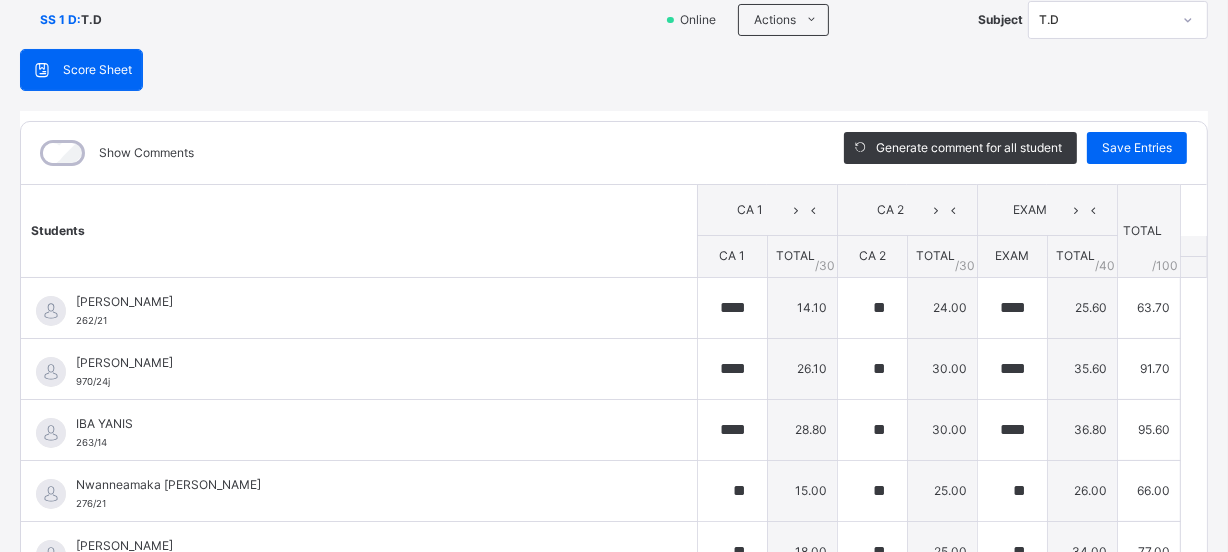 scroll, scrollTop: 144, scrollLeft: 0, axis: vertical 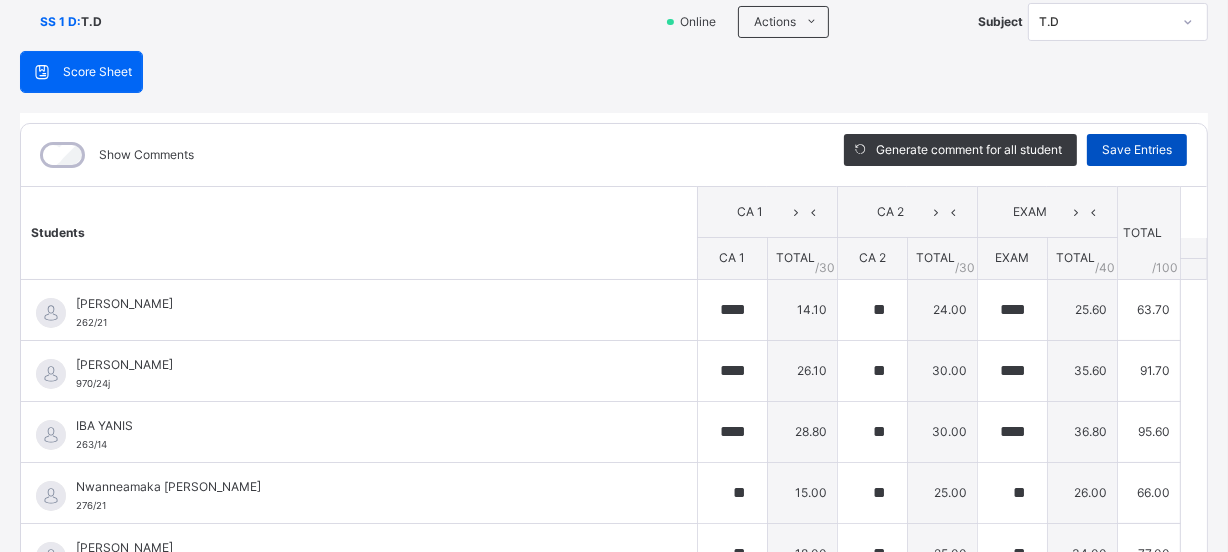 click on "Save Entries" at bounding box center (1137, 150) 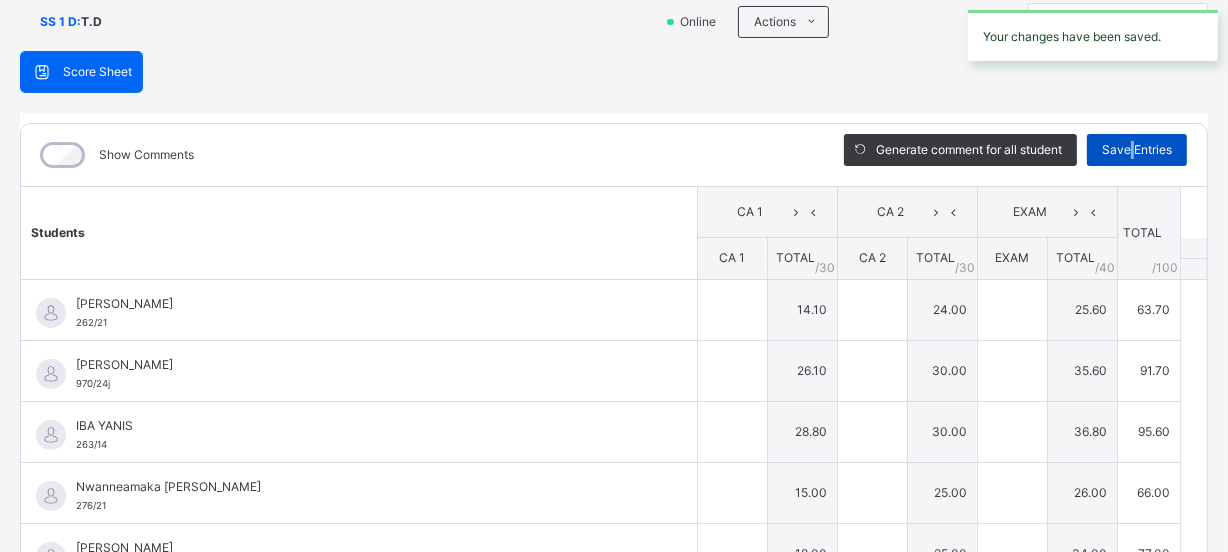 type on "****" 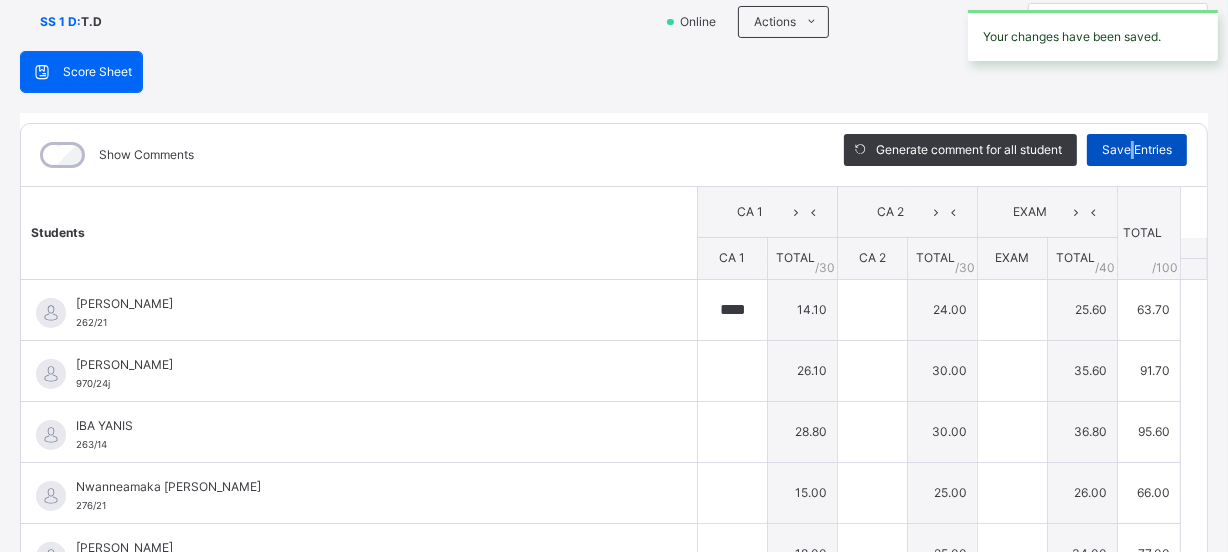 type on "**" 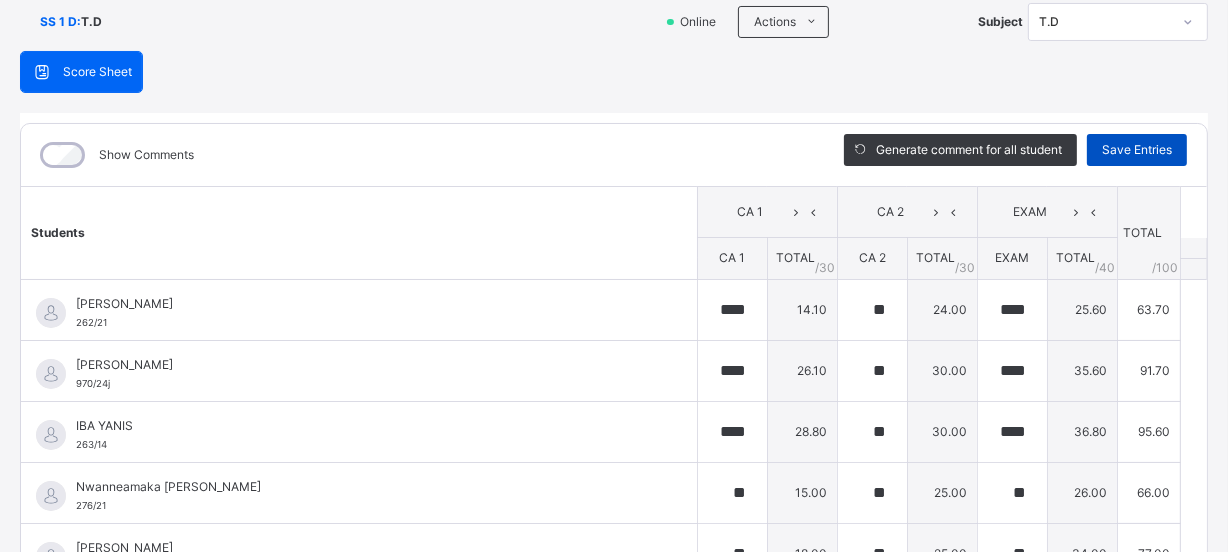 click on "Save Entries" at bounding box center (1137, 150) 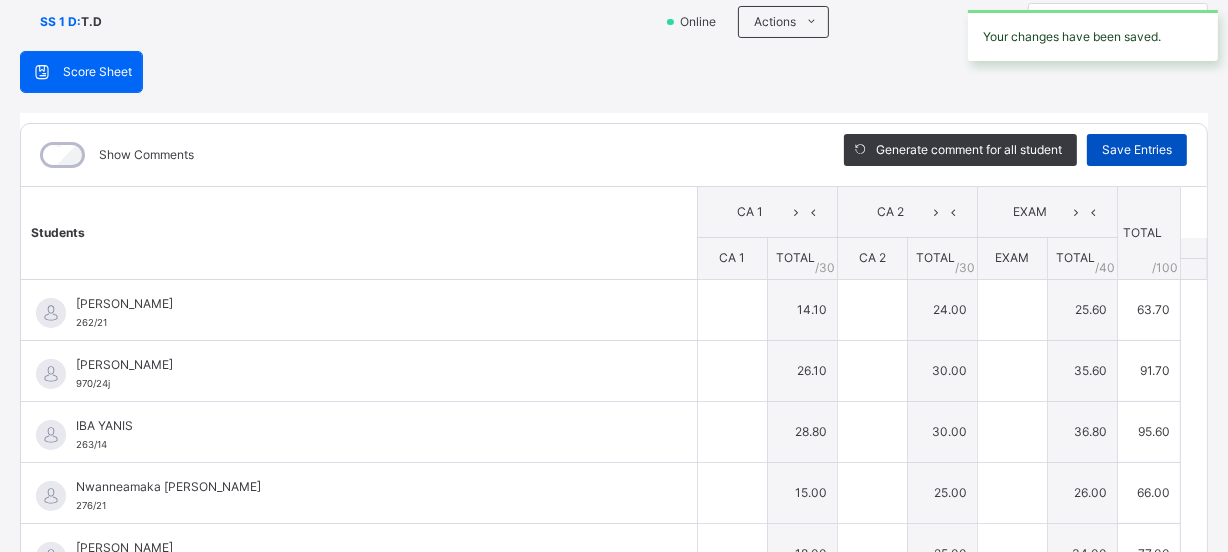 type on "****" 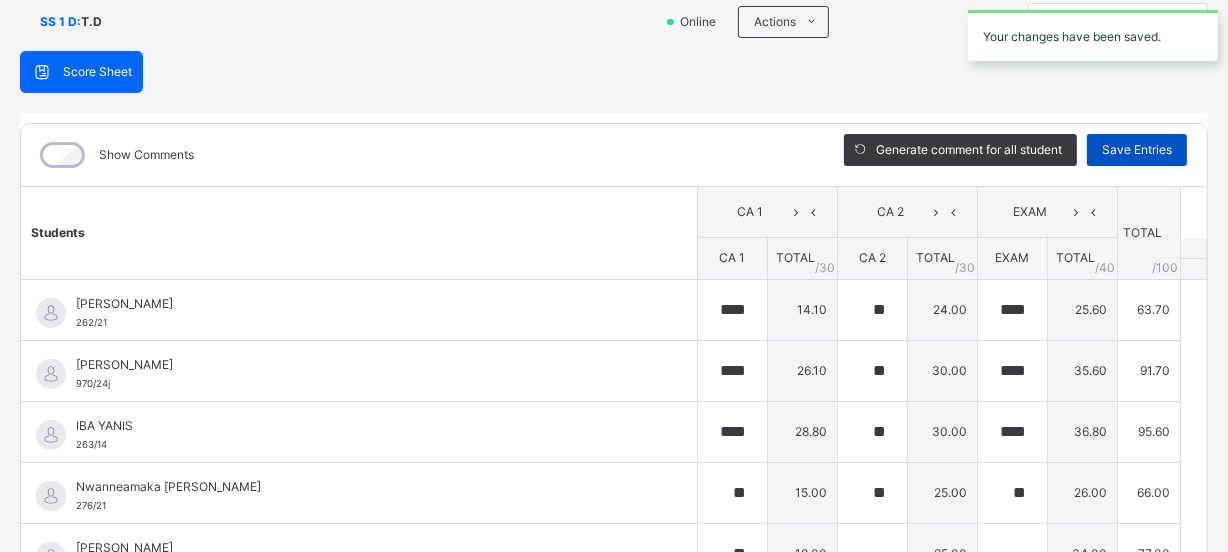 type on "**" 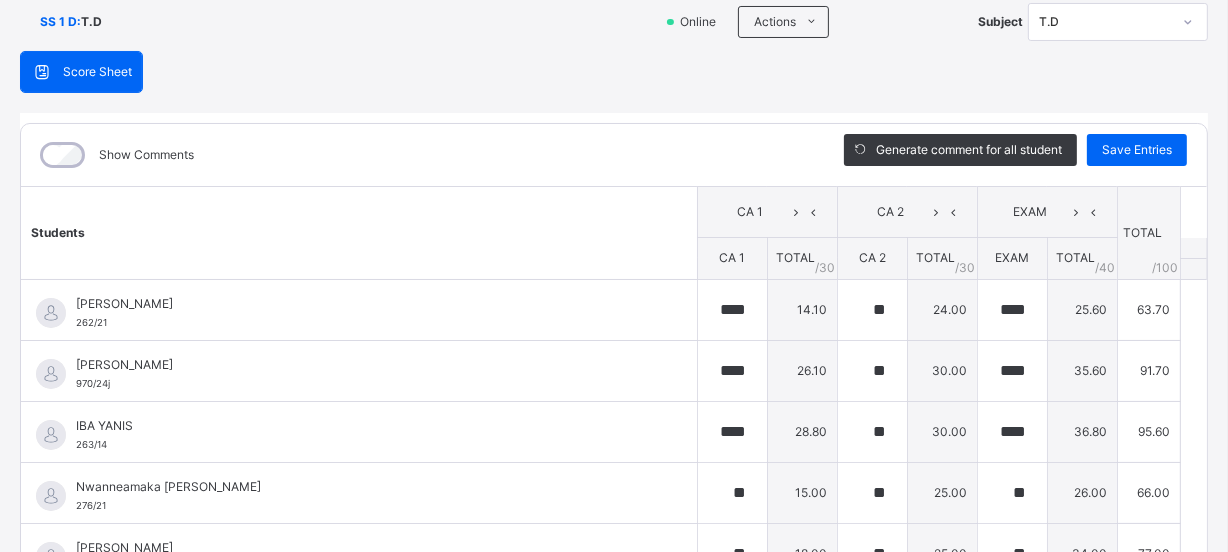 scroll, scrollTop: 900, scrollLeft: 0, axis: vertical 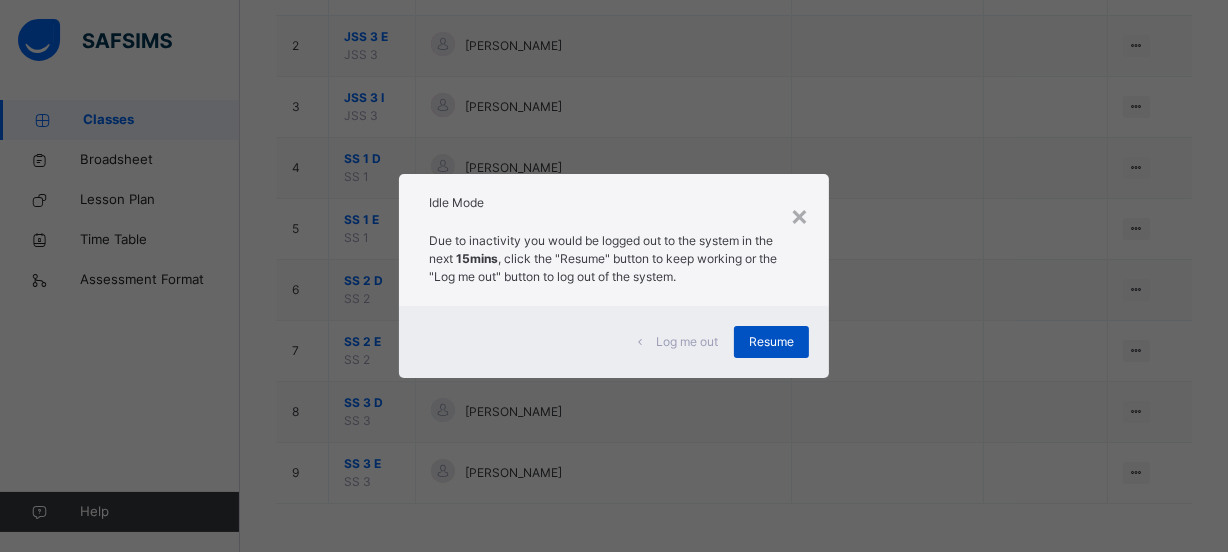 click on "Resume" at bounding box center [771, 342] 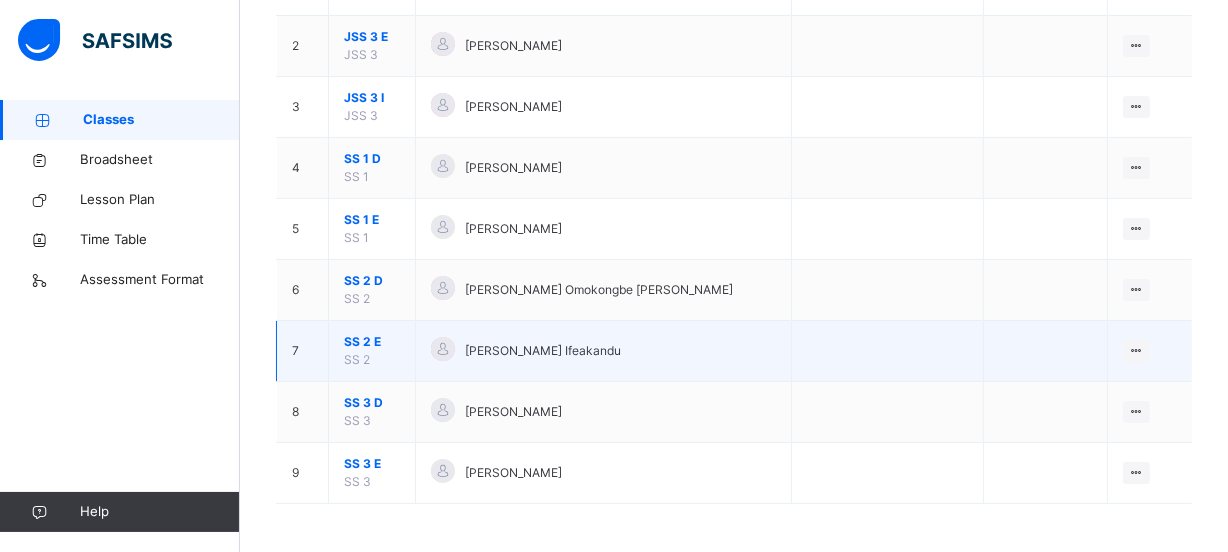 click on "[PERSON_NAME] Ifeakandu" at bounding box center (543, 351) 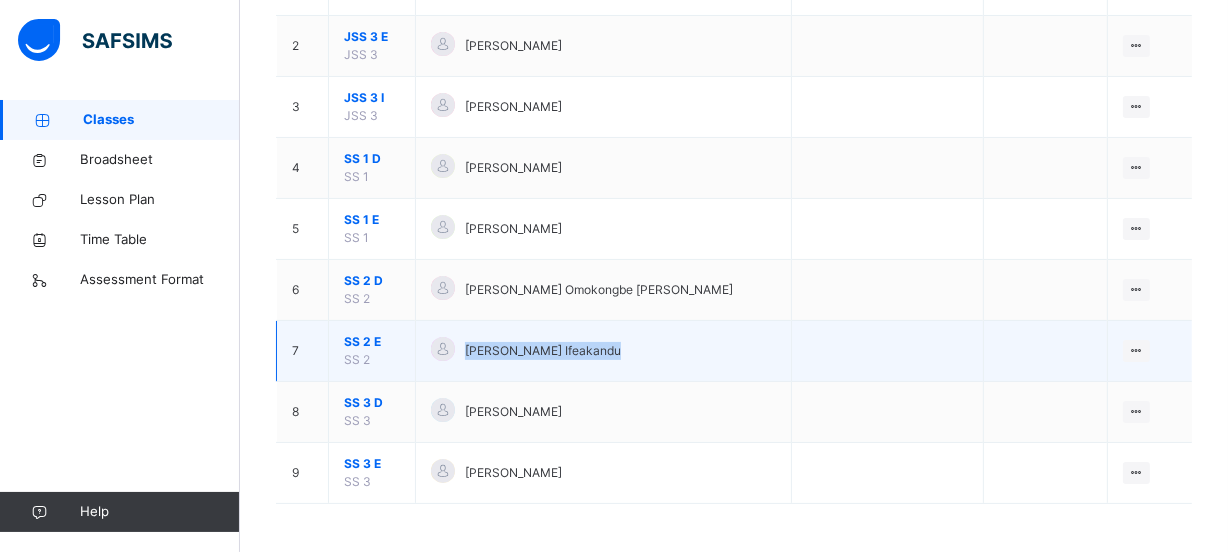 click on "[PERSON_NAME] Ifeakandu" at bounding box center (543, 351) 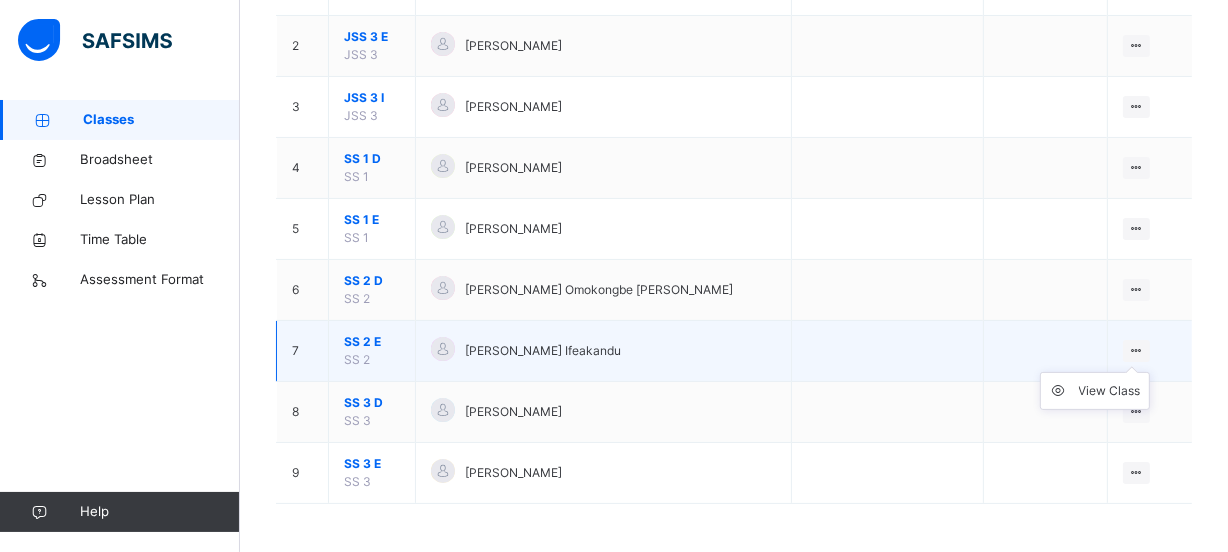click at bounding box center [1136, 351] 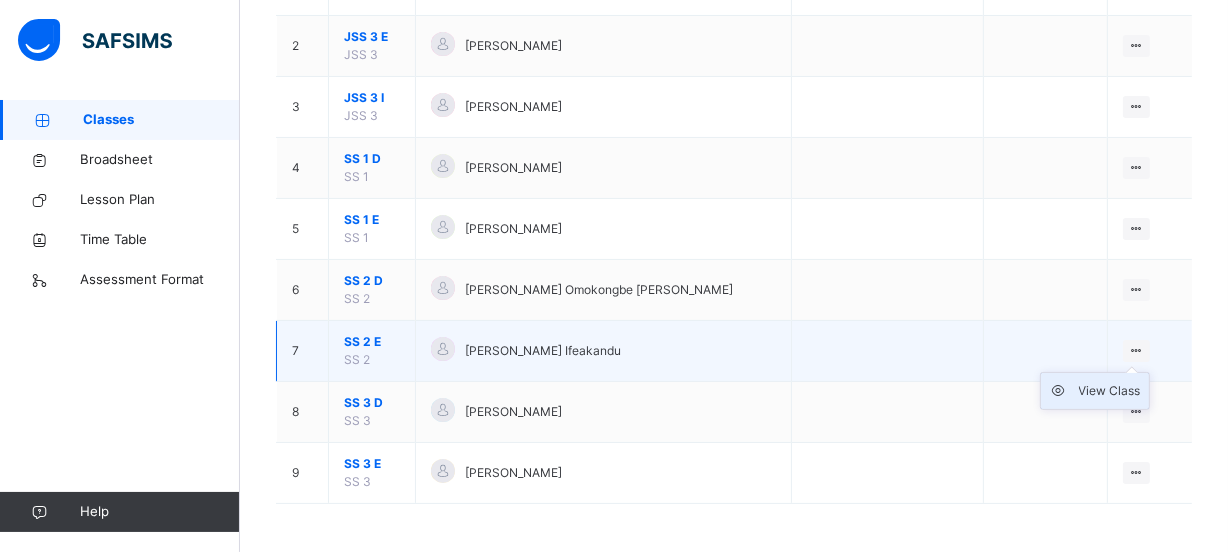 click on "View Class" at bounding box center (1110, 391) 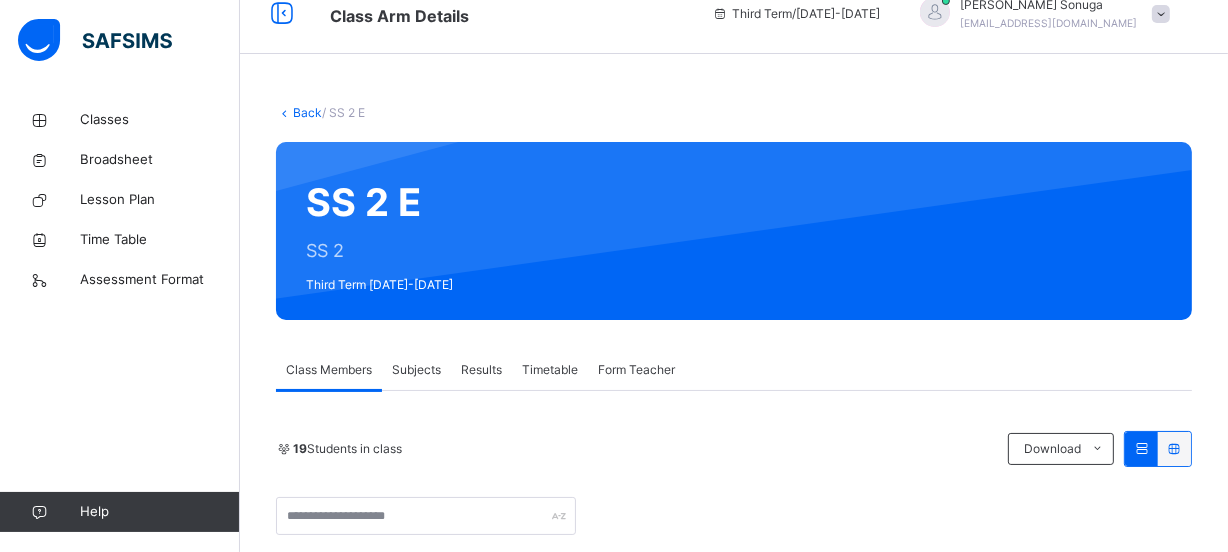 scroll, scrollTop: 752, scrollLeft: 0, axis: vertical 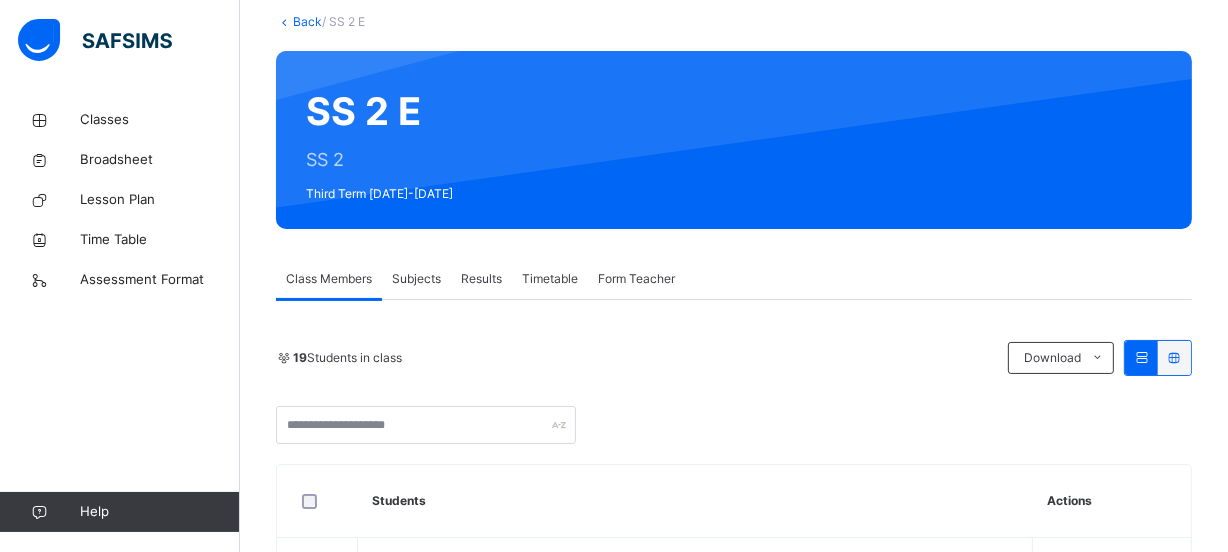 click on "Subjects" at bounding box center (416, 279) 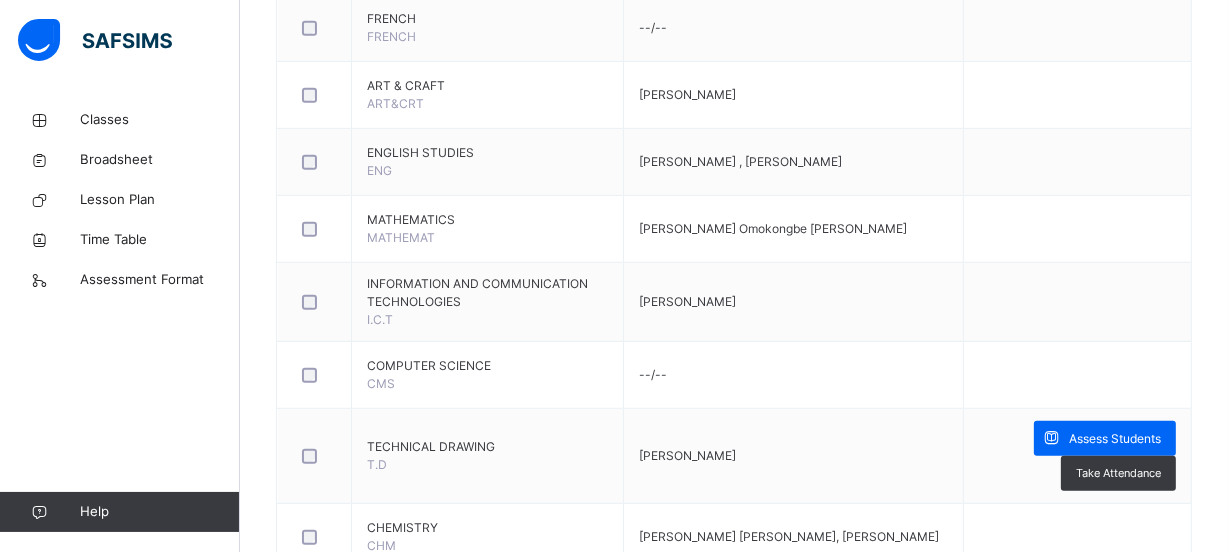 scroll, scrollTop: 926, scrollLeft: 0, axis: vertical 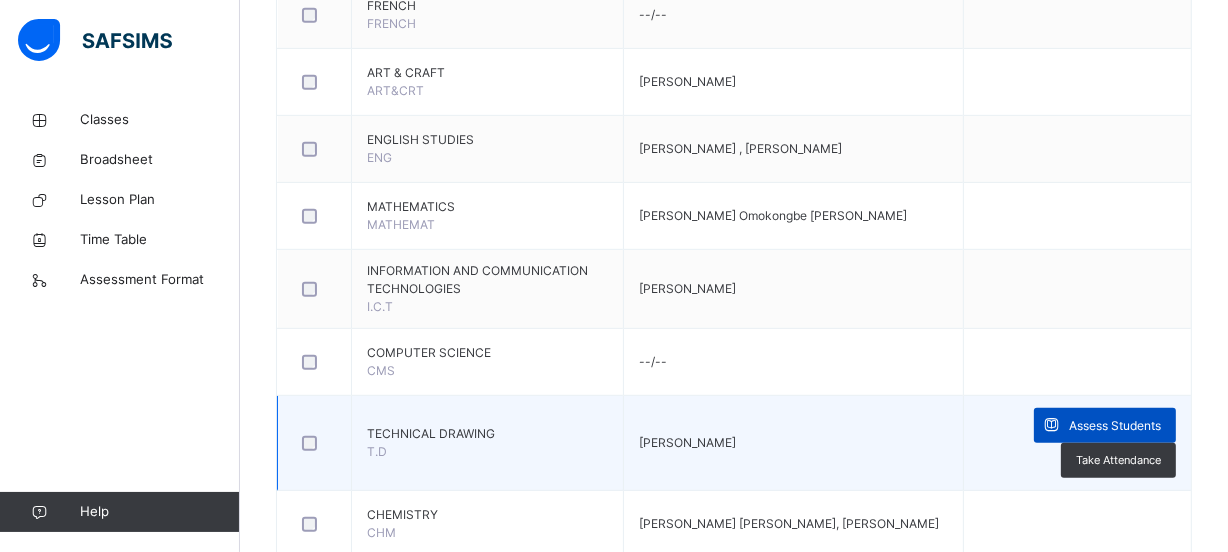 click at bounding box center (1051, 425) 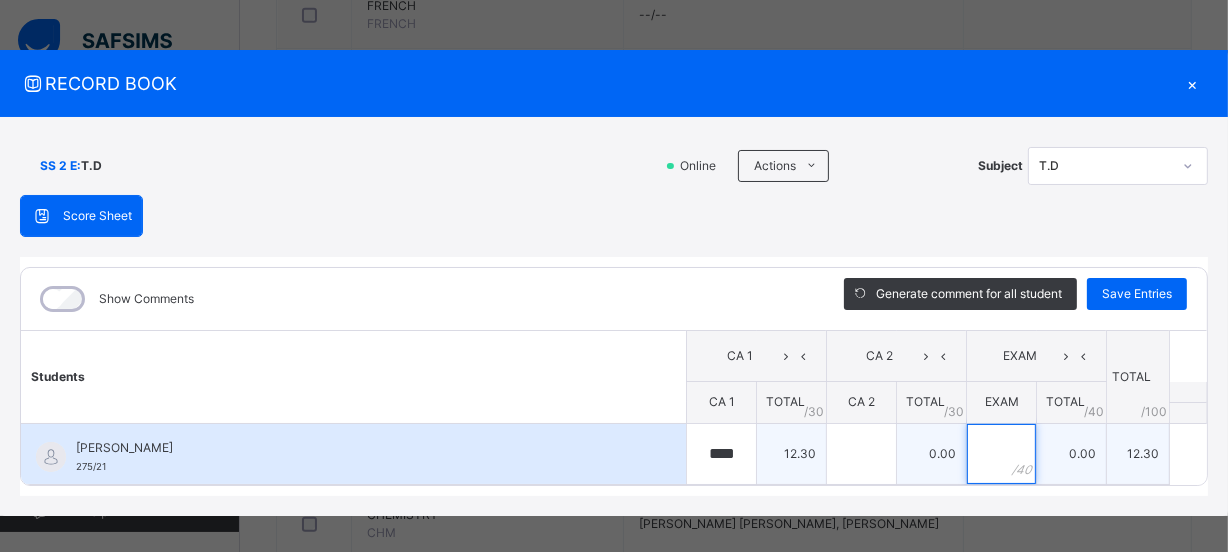 click at bounding box center [1001, 454] 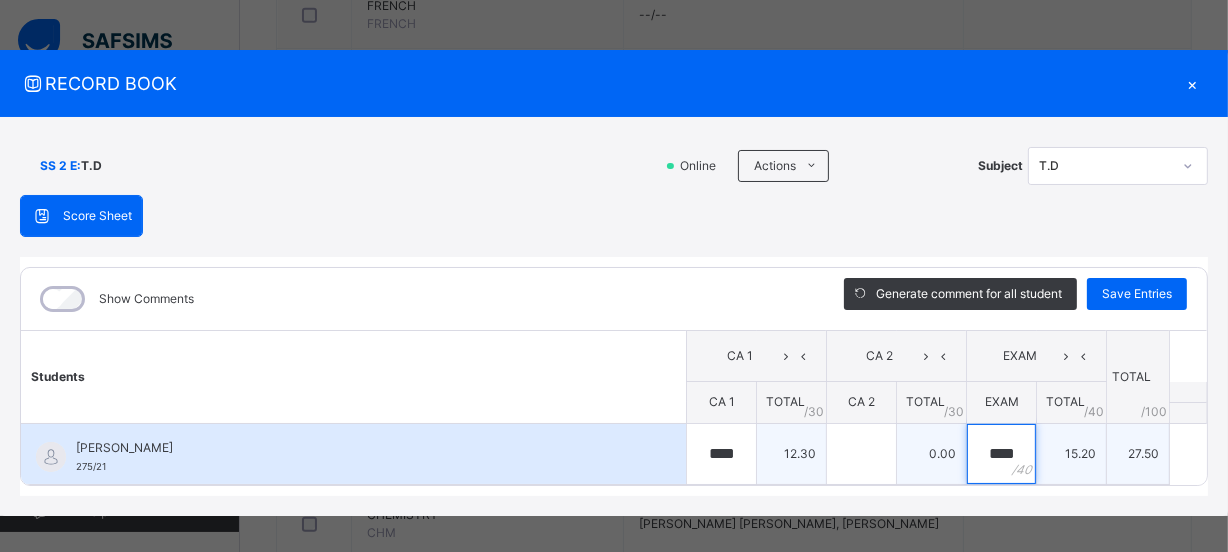 type on "****" 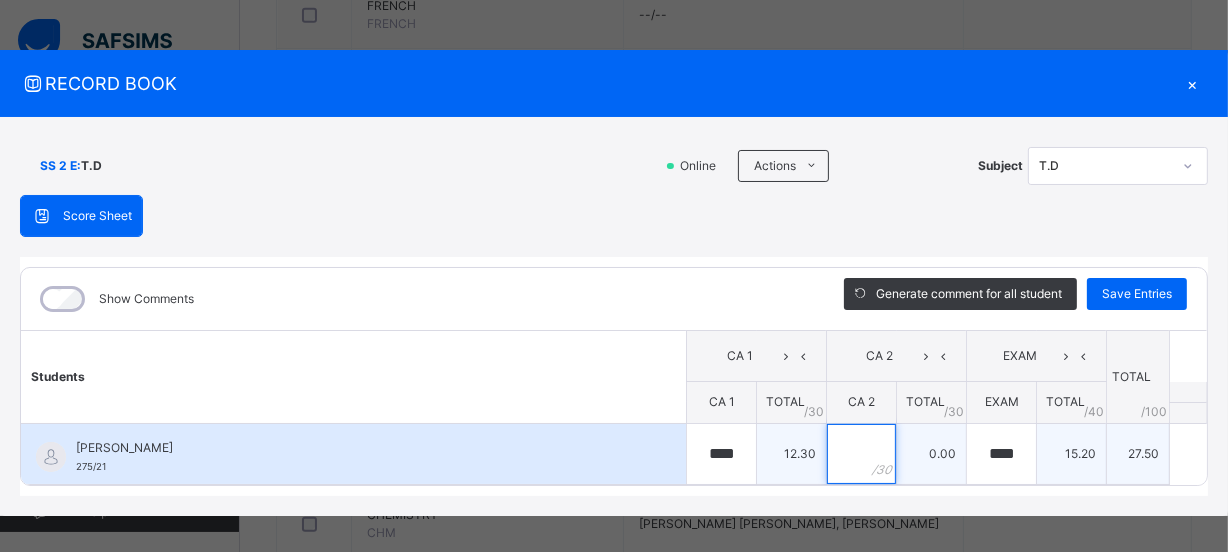click at bounding box center [861, 454] 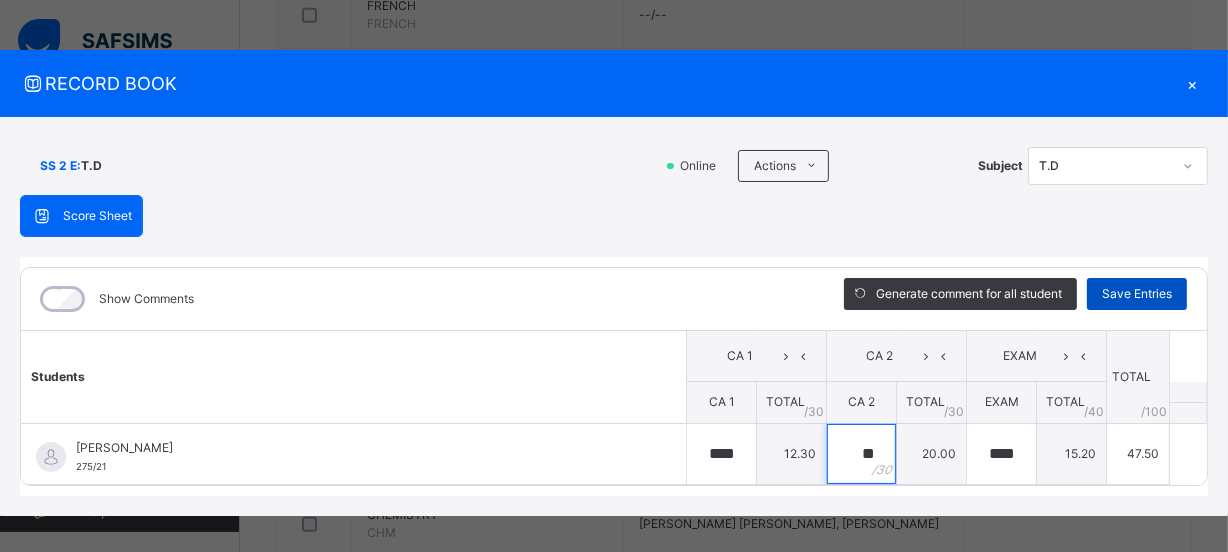type on "**" 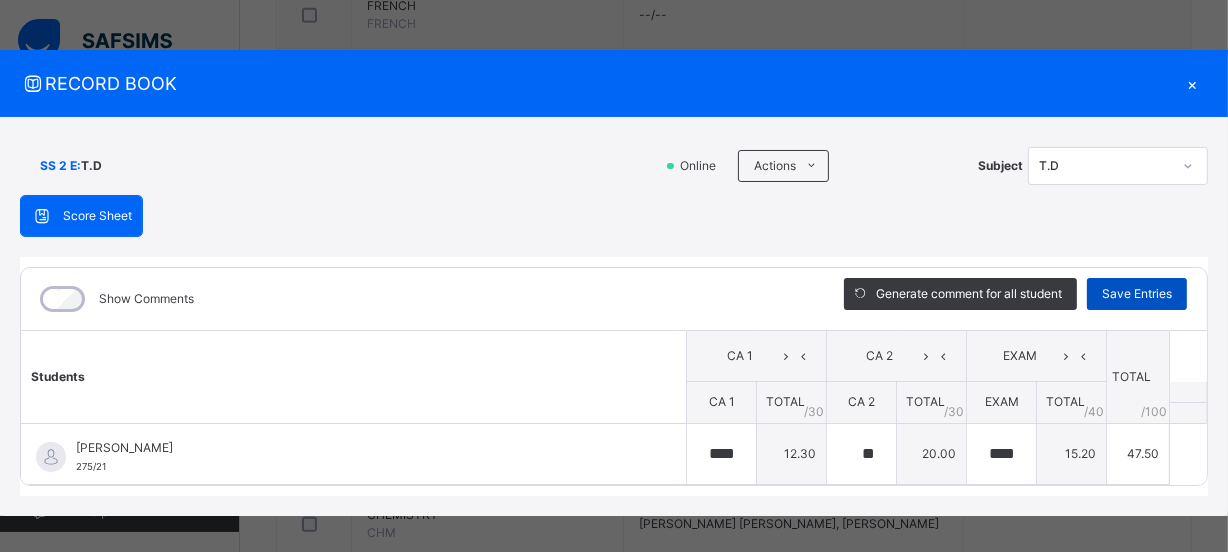click on "Save Entries" at bounding box center (1137, 294) 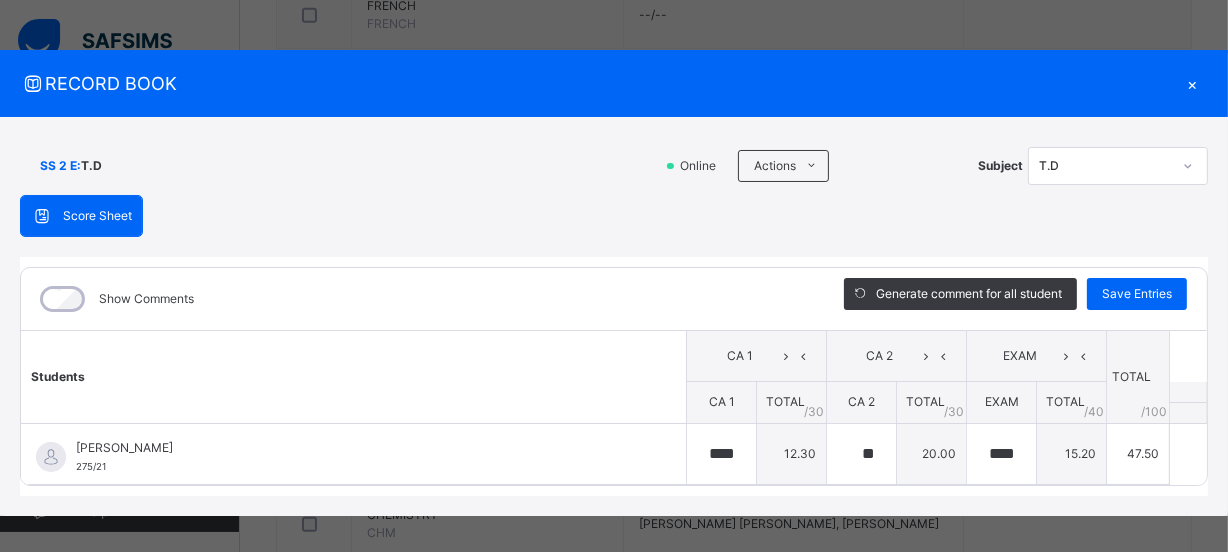 click on "×" at bounding box center (1193, 83) 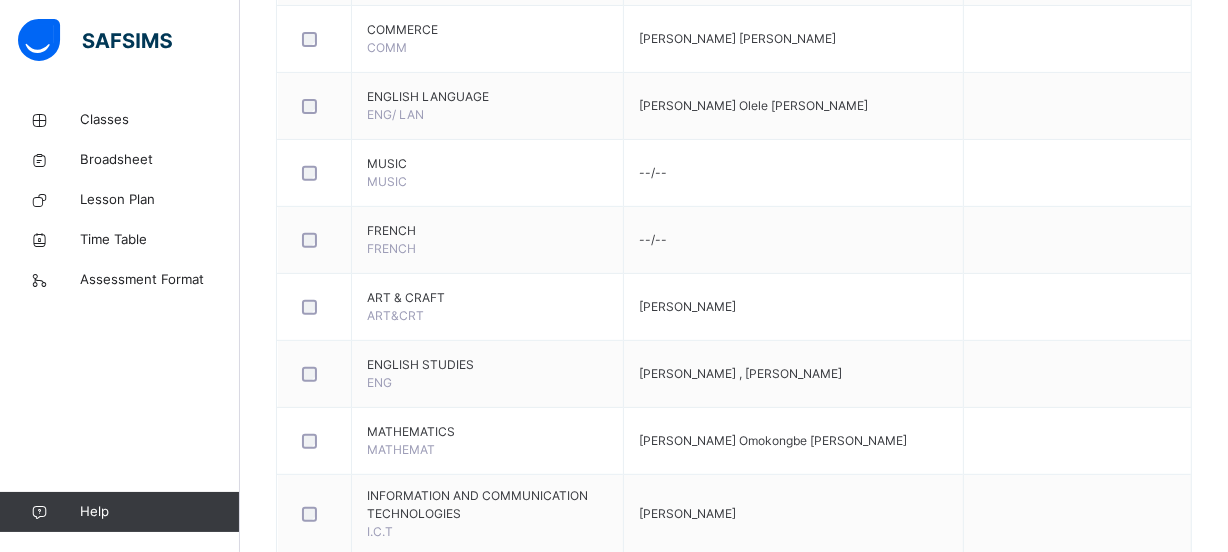 scroll, scrollTop: 692, scrollLeft: 0, axis: vertical 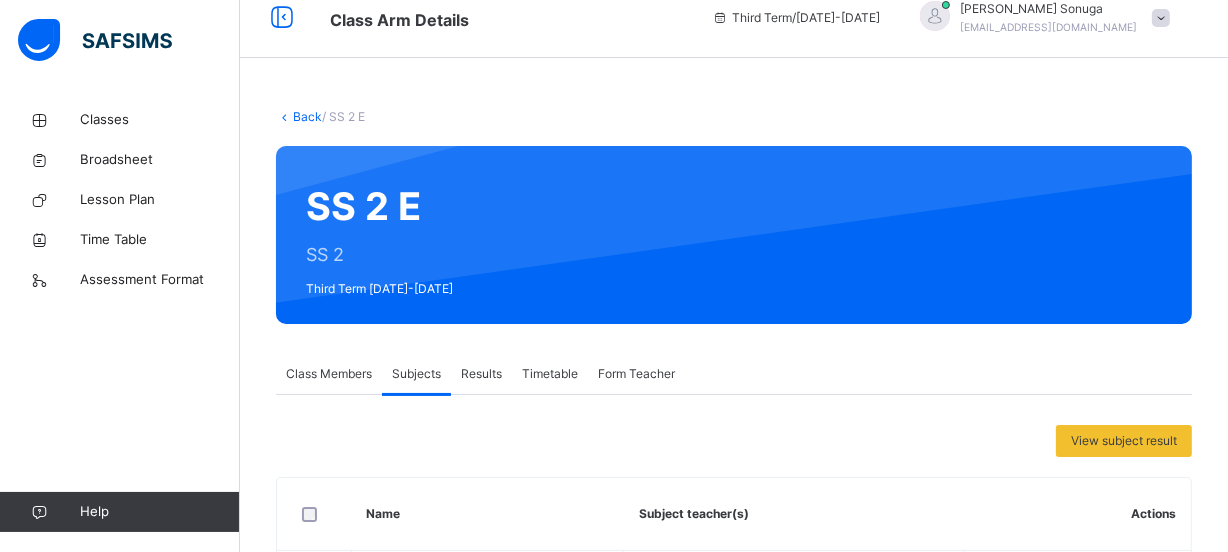 click on "Back  / SS 2 E" at bounding box center [734, 117] 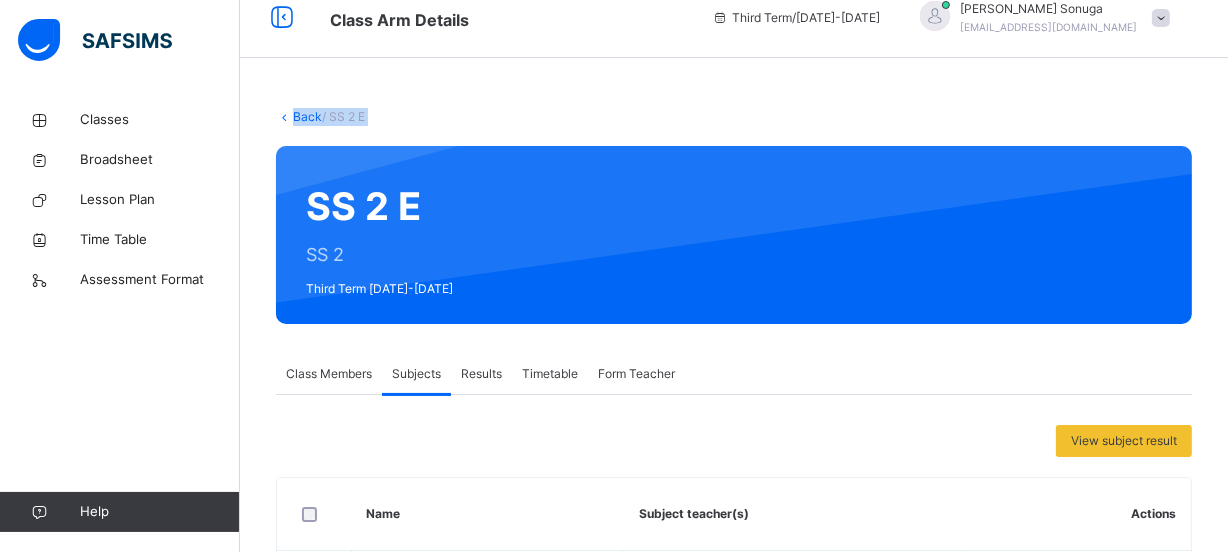 click on "Back  / SS 2 E SS 2 E SS 2 Third Term [DATE]-[DATE] Class Members Subjects Results Timetable Form Teacher Subjects More Options   19  Students in class Download Pdf Report Excel Report Edidot Schools Awoyaya Date: [DATE] 2:01:02 pm Class Members Class:  SS 2 E Total no. of Students:  19 Term:  Third Term Session:  [DATE]-[DATE] S/NO Admission No. Last Name First Name Other Name 1 275/21 Banjo Armani 2 274/21 [PERSON_NAME] 3 231/20 [PERSON_NAME] 4 247/24 [PERSON_NAME] Delight Somadina 5 117/20 [PERSON_NAME] 6 230/20 [PERSON_NAME] 7 248/24 [PERSON_NAME] [PERSON_NAME] 8 482/19 [PERSON_NAME] 9 244/21 Onyenagubo [PERSON_NAME] 10 249/24 [PERSON_NAME] 11 248/21 Ekuge [PERSON_NAME] 12 190/13 [PERSON_NAME] 13 222/23s [PERSON_NAME] 14 212/20 [PERSON_NAME] [PERSON_NAME] 15 272/21 Nwodo Rain Chiebuka 16 240/24 Enem [PERSON_NAME]  Princess  17 243/21 Erowo Tur Ekperuoh 18 252/24 [PERSON_NAME] 19 223/23s Iteh [PERSON_NAME] [PERSON_NAME] Students Actions 275/21" at bounding box center [734, 1270] 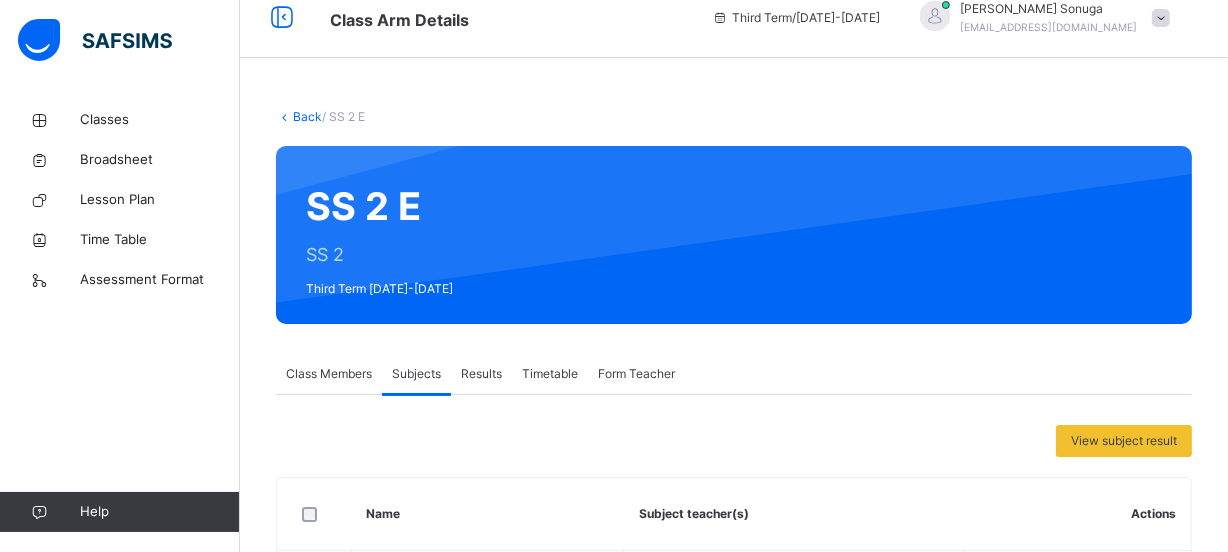 click on "Back" at bounding box center (307, 116) 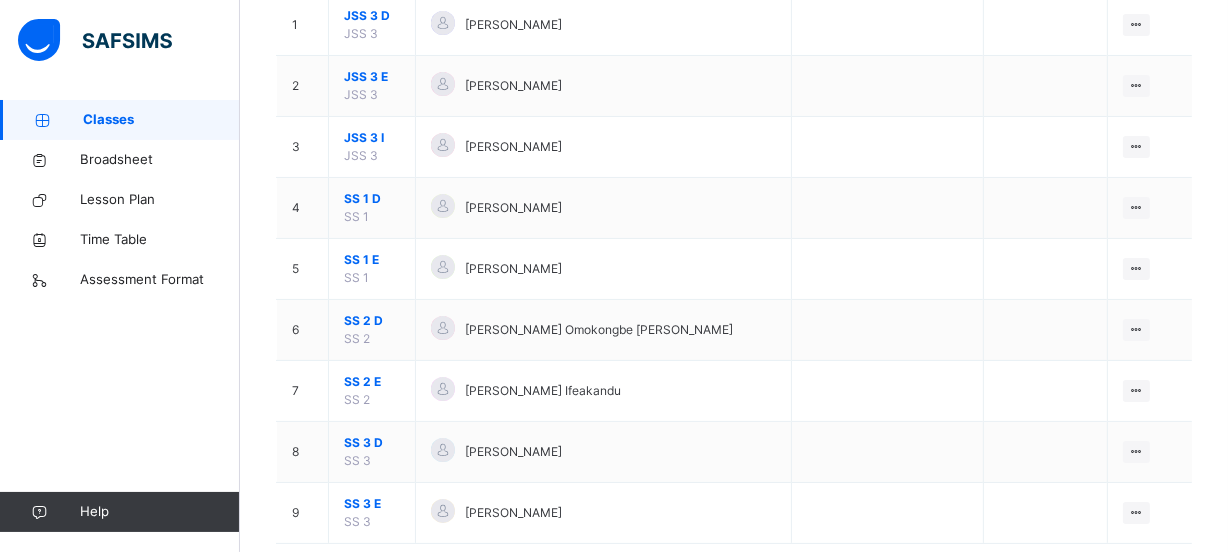 scroll, scrollTop: 244, scrollLeft: 0, axis: vertical 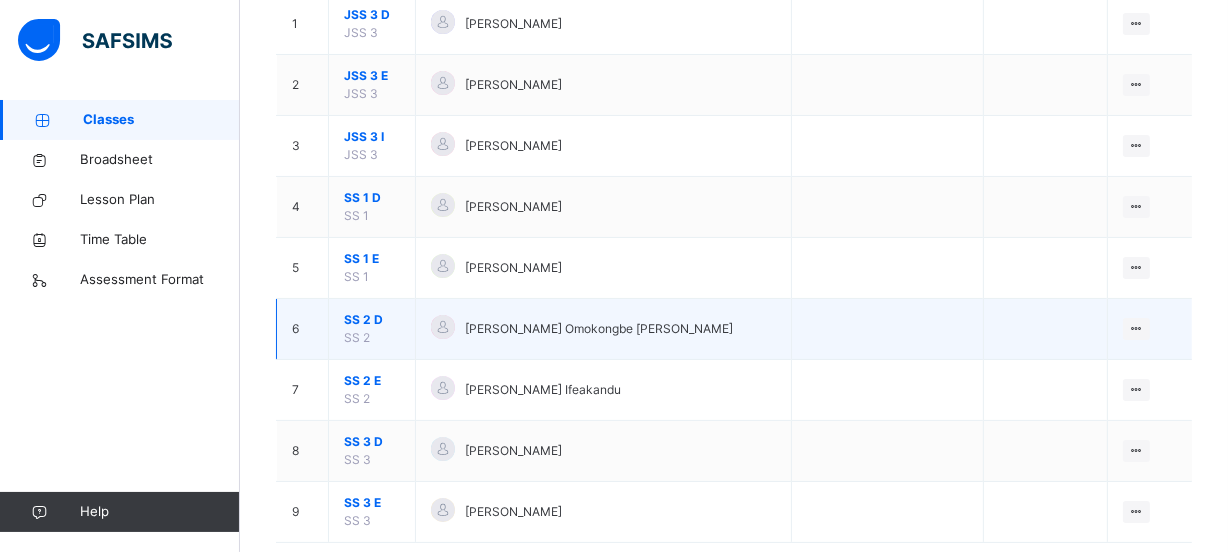 click on "[PERSON_NAME] Omokongbe [PERSON_NAME]" at bounding box center [599, 329] 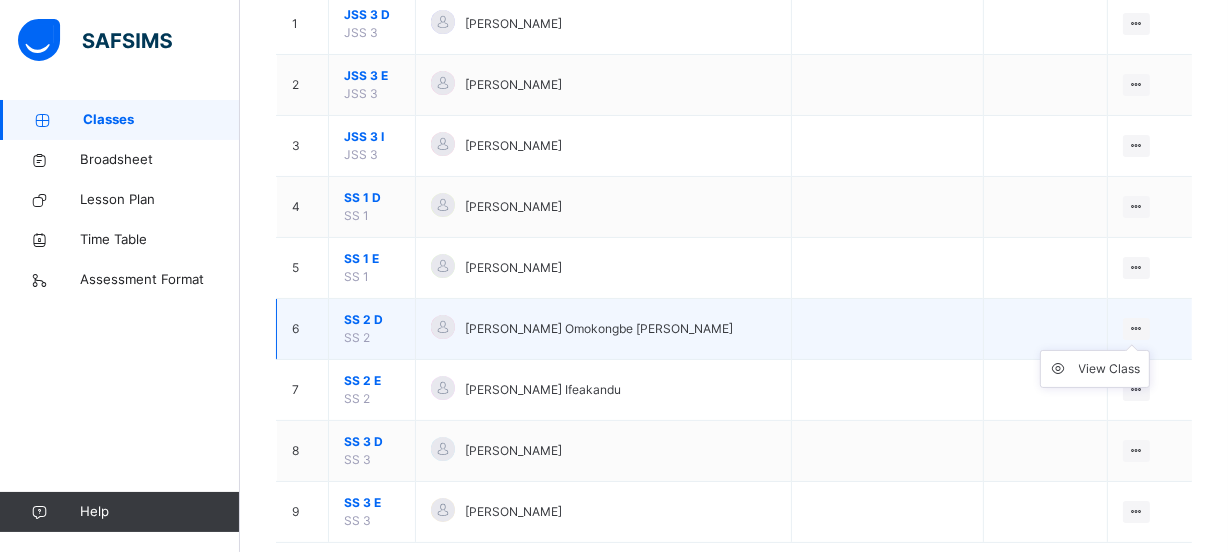 click at bounding box center (1136, 328) 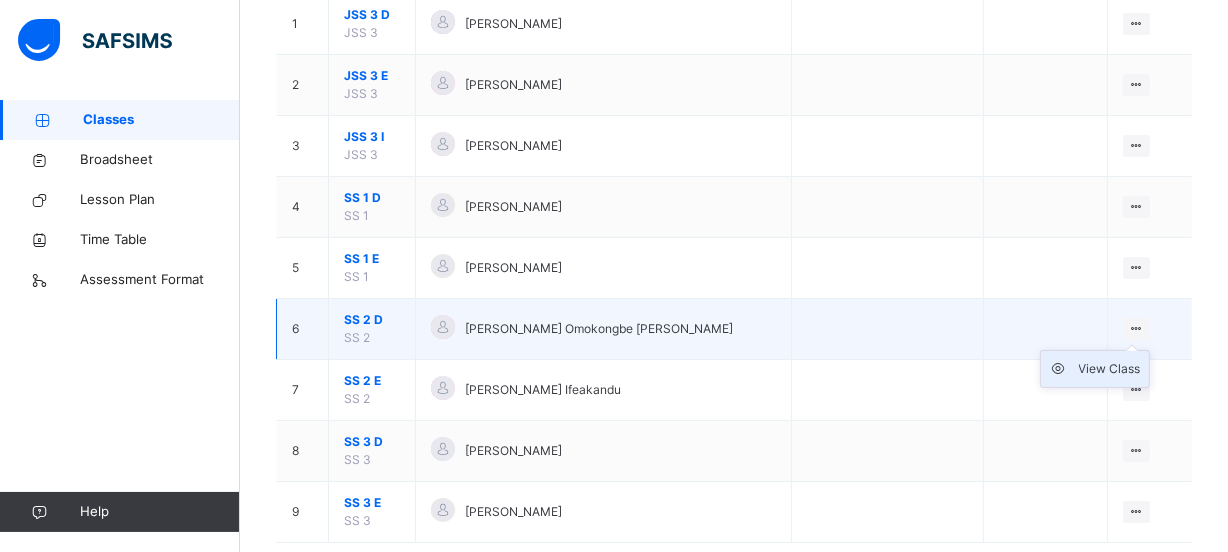 click on "View Class" at bounding box center (1110, 369) 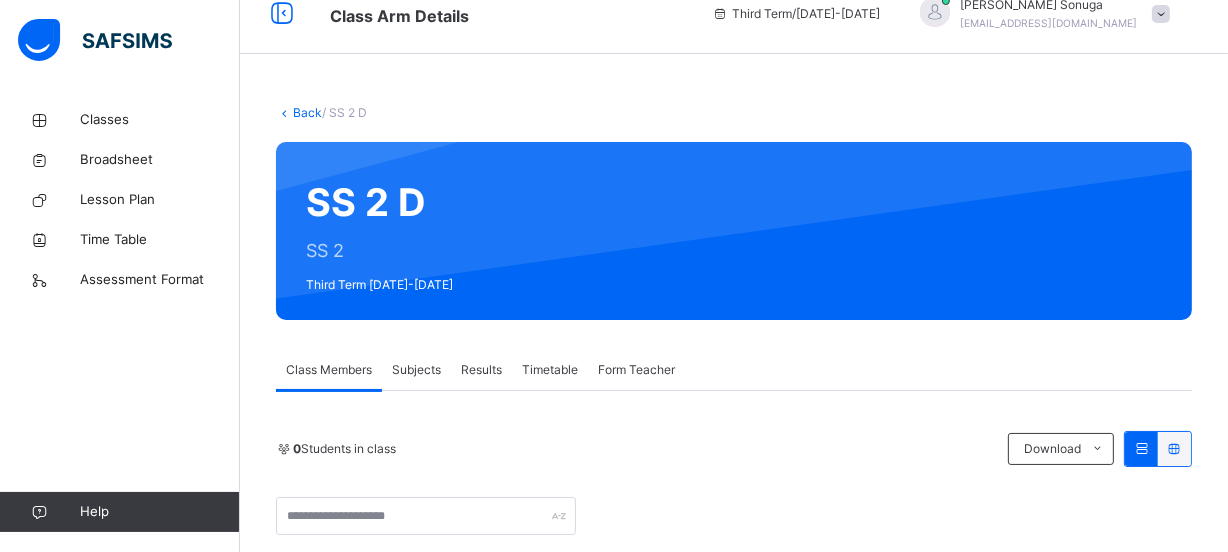 scroll, scrollTop: 244, scrollLeft: 0, axis: vertical 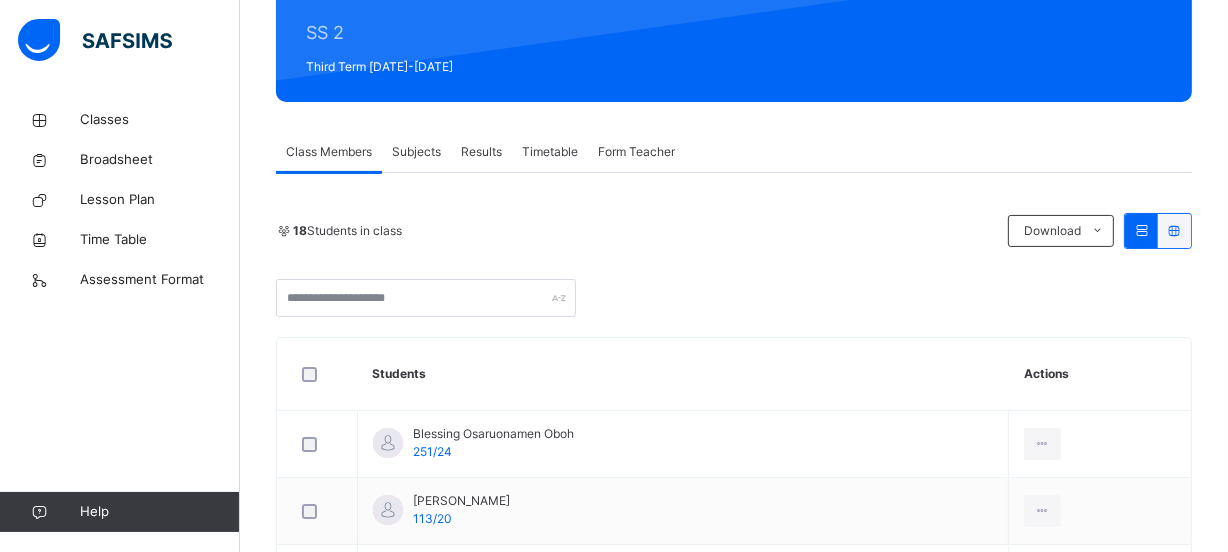 click on "Subjects" at bounding box center [416, 152] 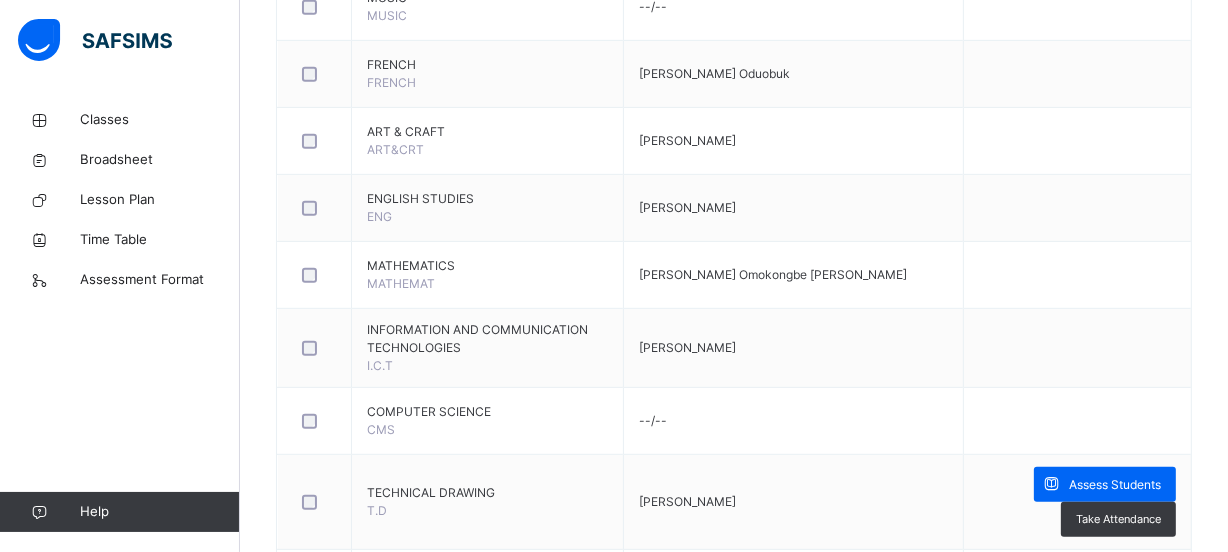scroll, scrollTop: 889, scrollLeft: 0, axis: vertical 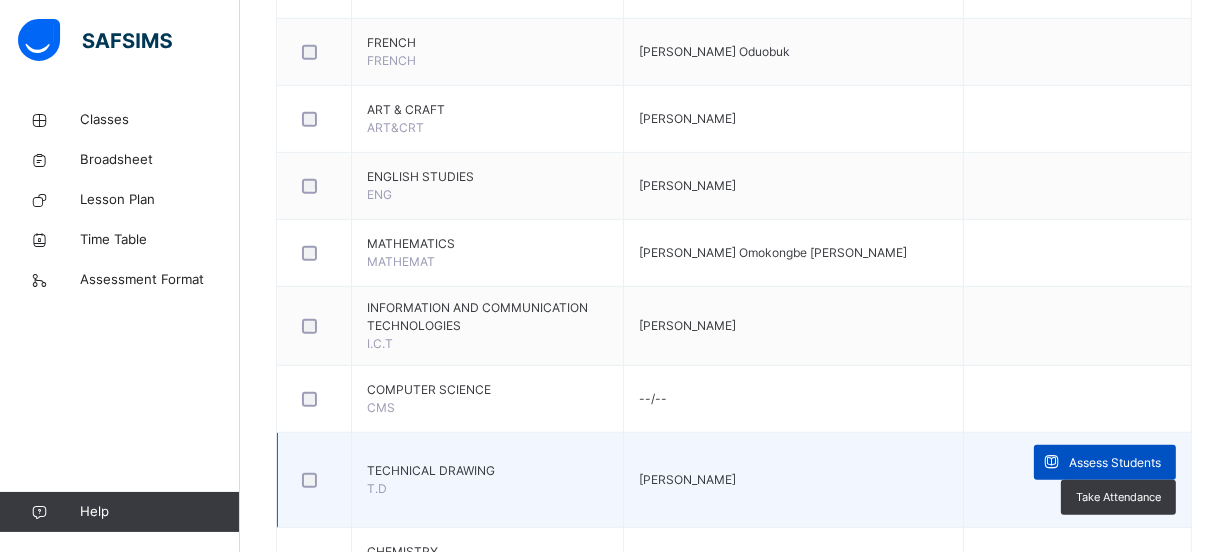 click on "Assess Students" at bounding box center (1105, 462) 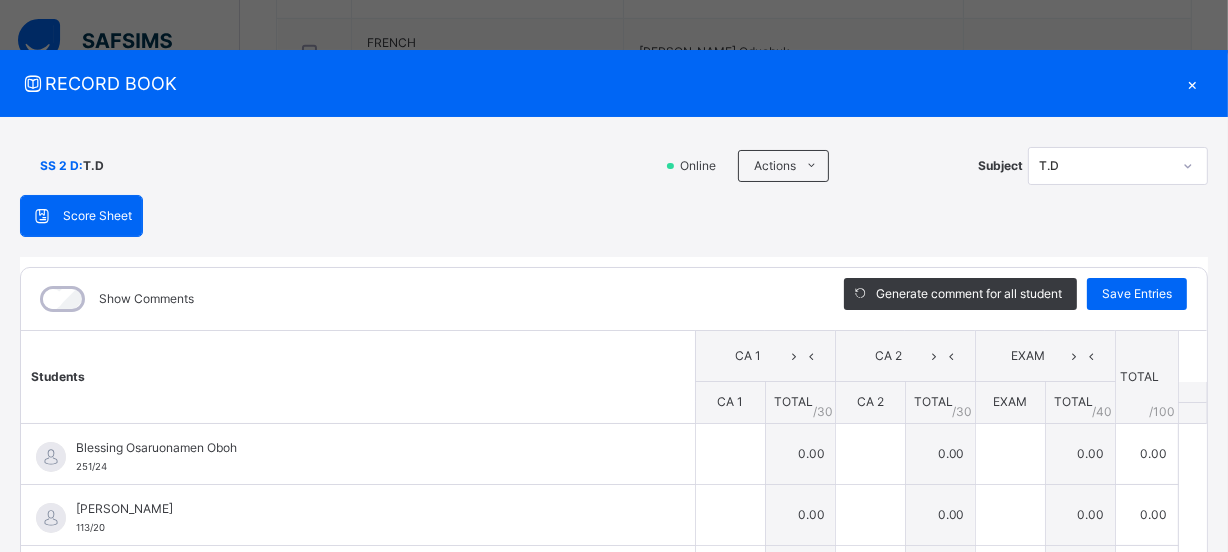 type on "****" 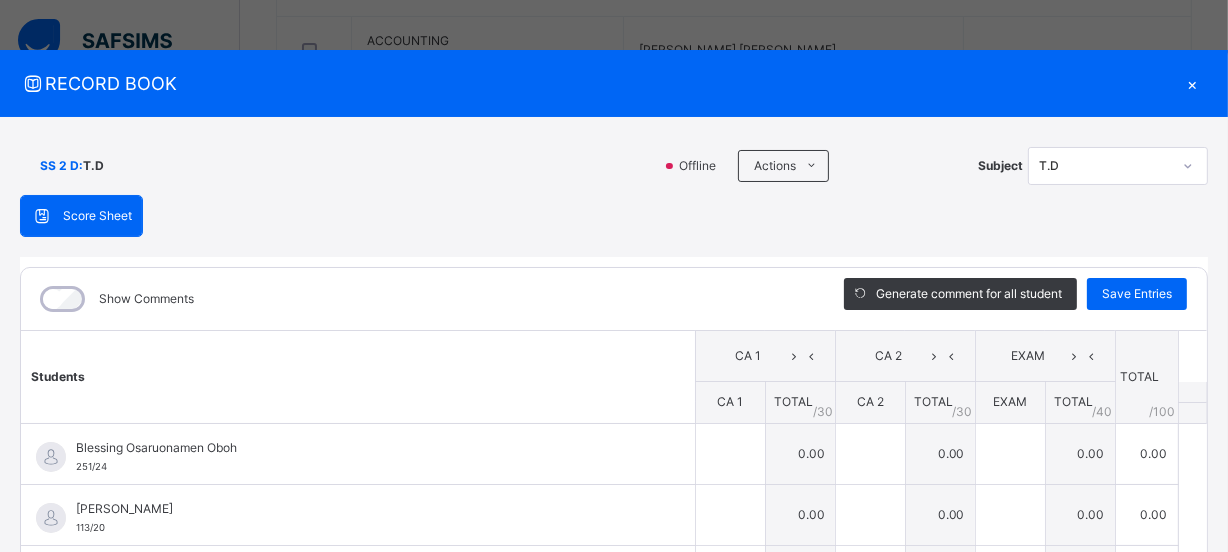 scroll, scrollTop: 551, scrollLeft: 0, axis: vertical 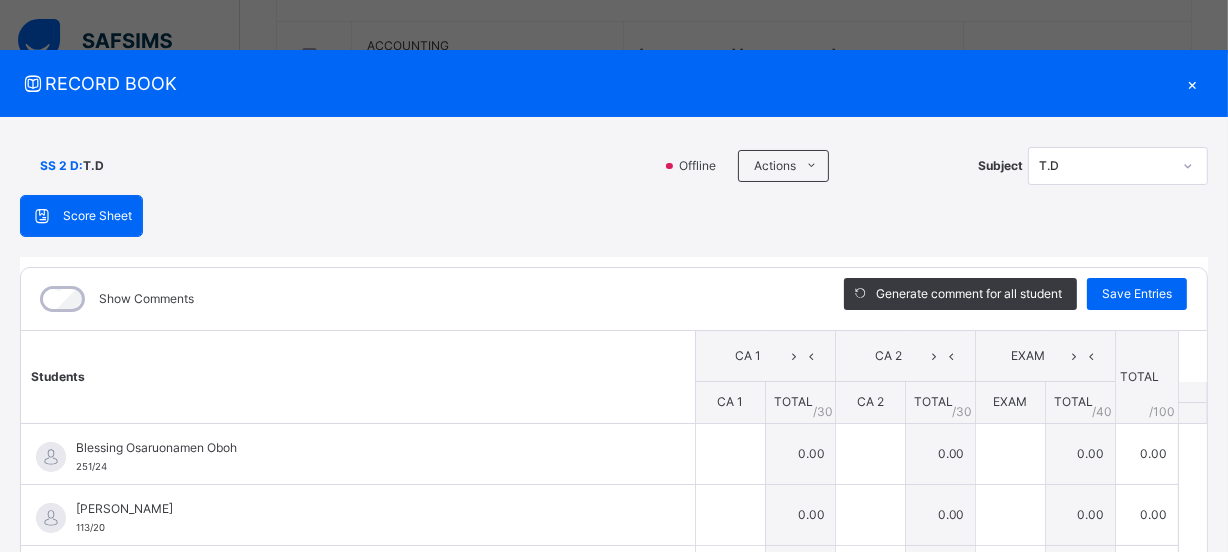 drag, startPoint x: 1173, startPoint y: 218, endPoint x: 1222, endPoint y: 196, distance: 53.712196 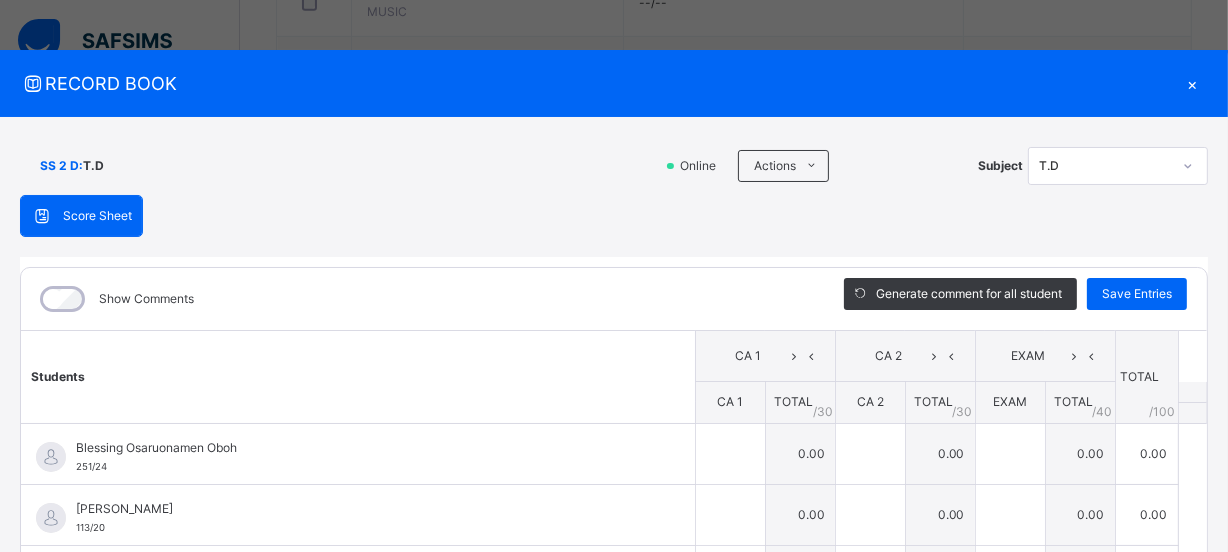 scroll, scrollTop: 551, scrollLeft: 0, axis: vertical 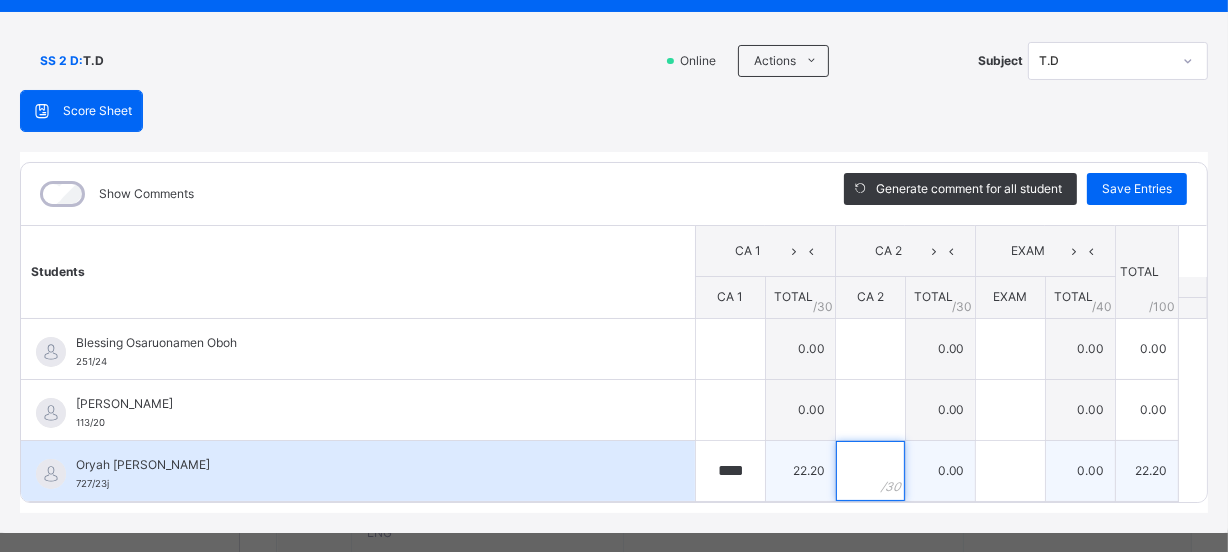 click at bounding box center [870, 471] 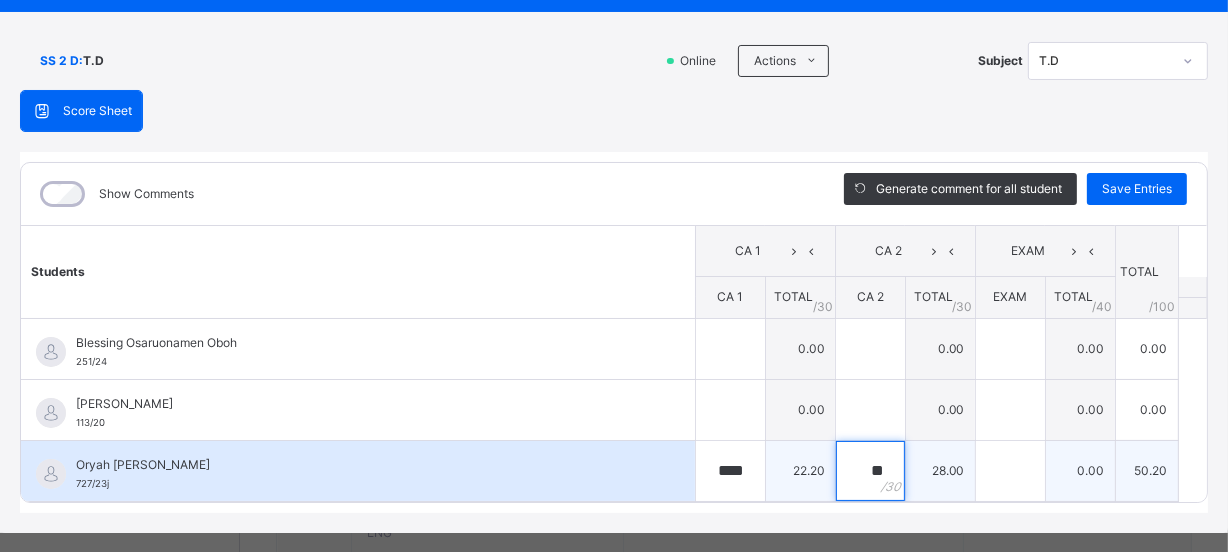 type on "**" 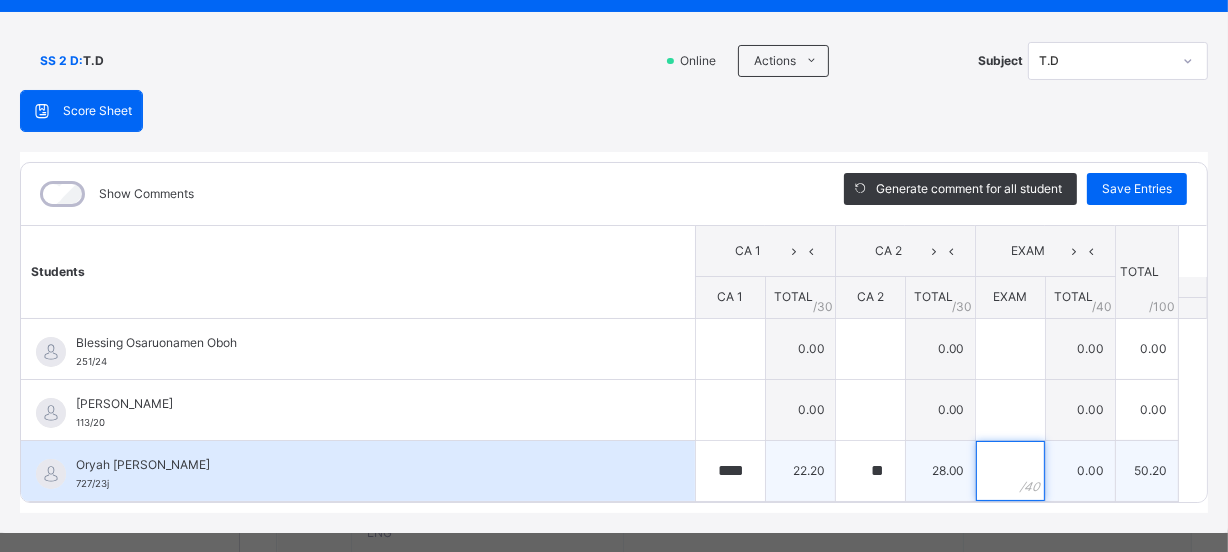 click at bounding box center [1010, 471] 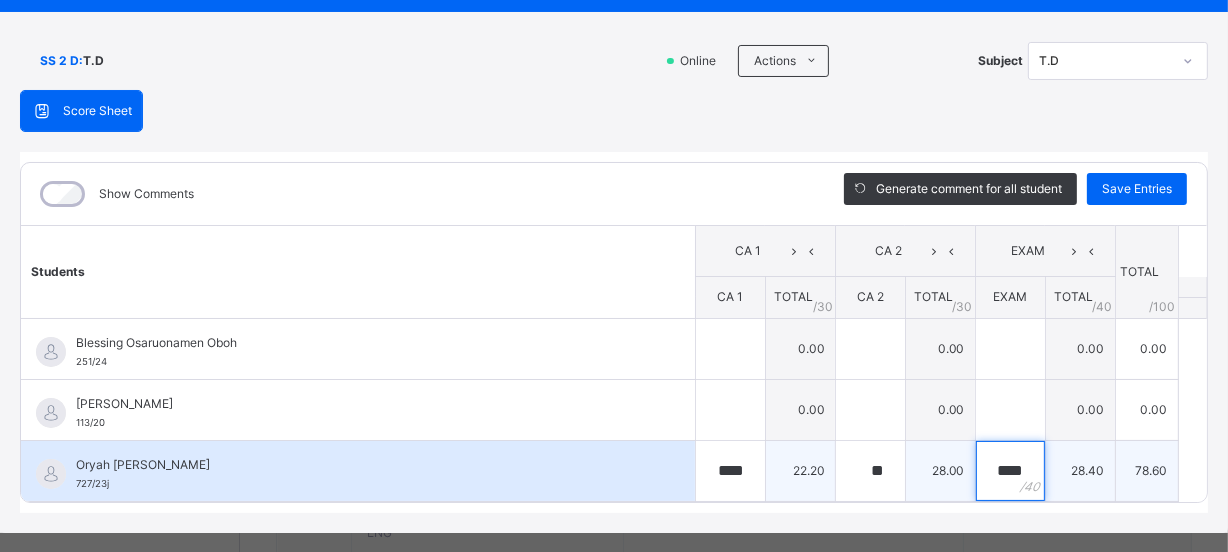 type on "****" 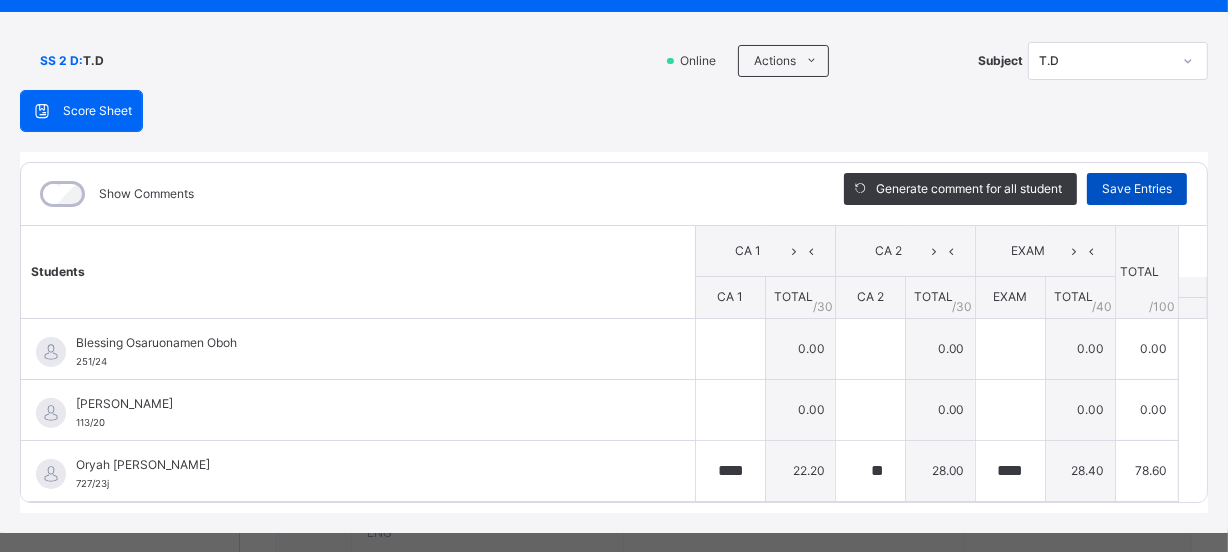 click on "Save Entries" at bounding box center [1137, 189] 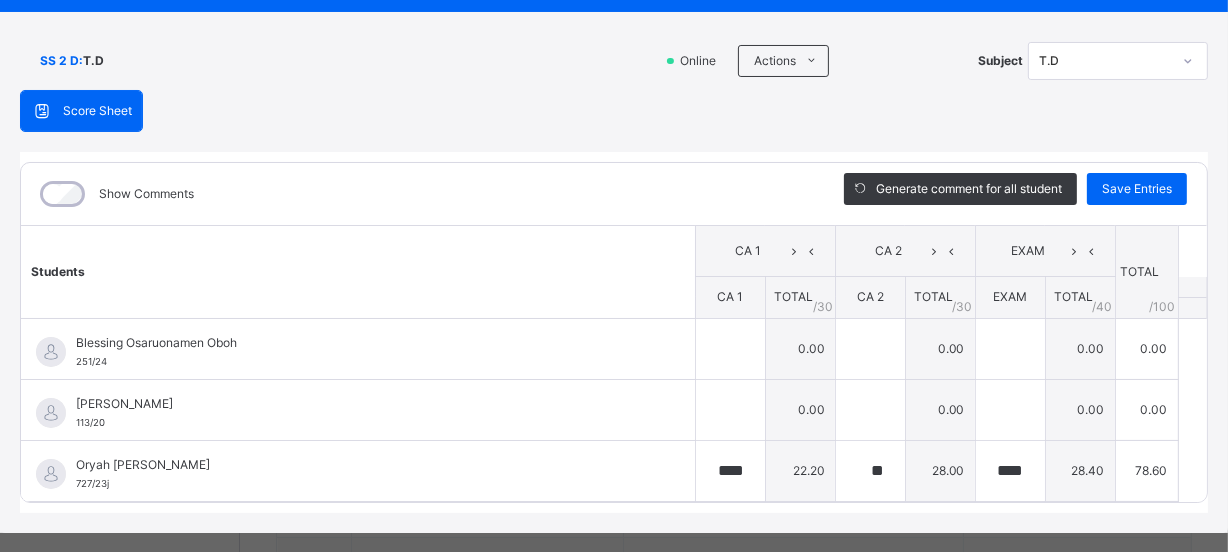 scroll, scrollTop: 391, scrollLeft: 0, axis: vertical 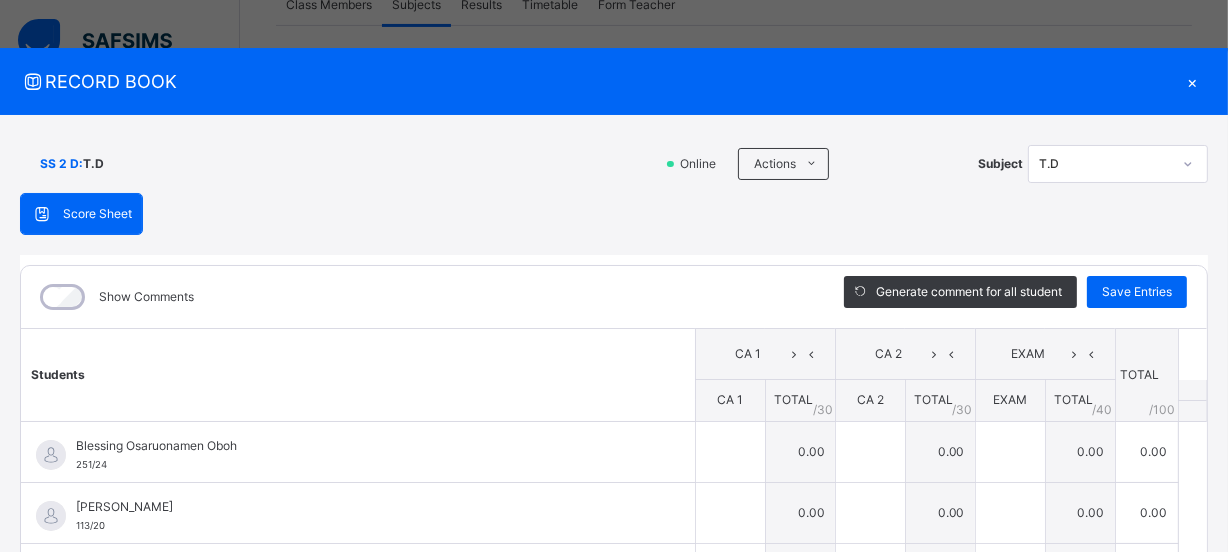 click on "×" at bounding box center [1193, 81] 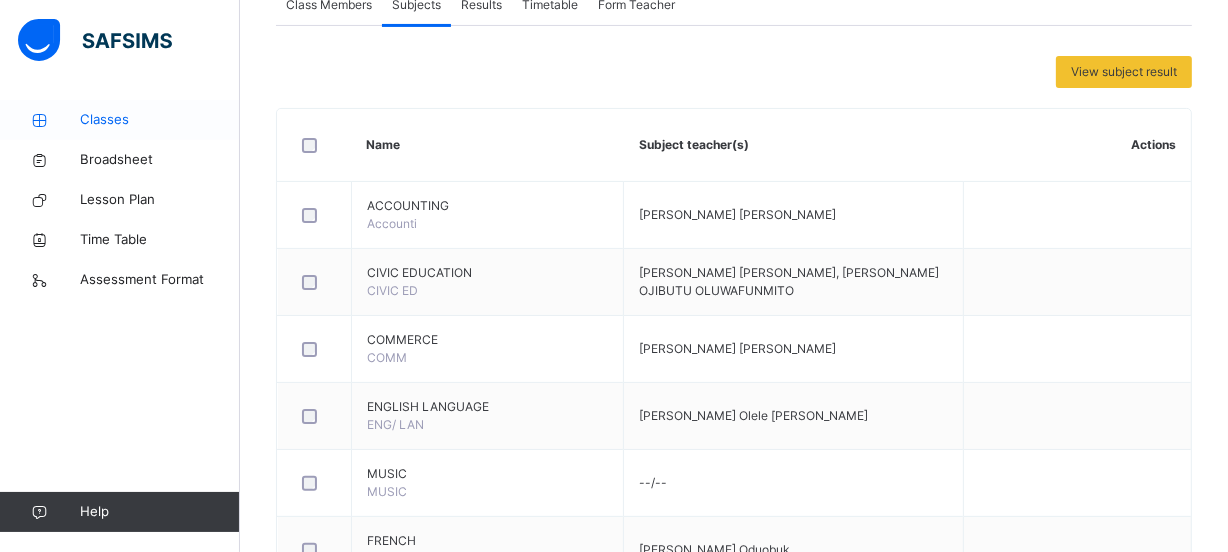 click on "Classes" at bounding box center (160, 120) 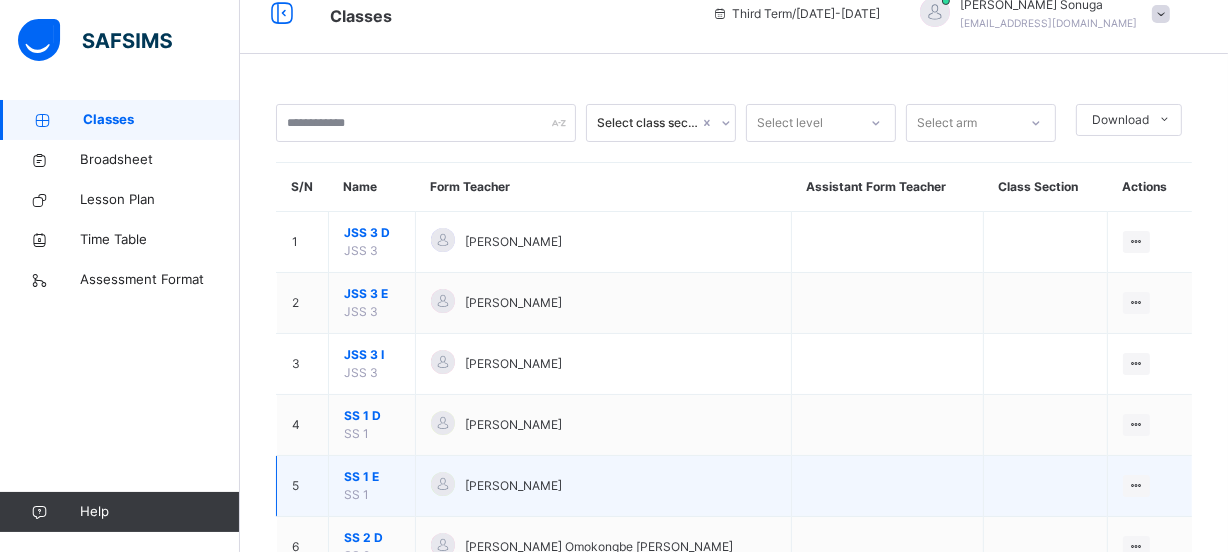 scroll, scrollTop: 283, scrollLeft: 0, axis: vertical 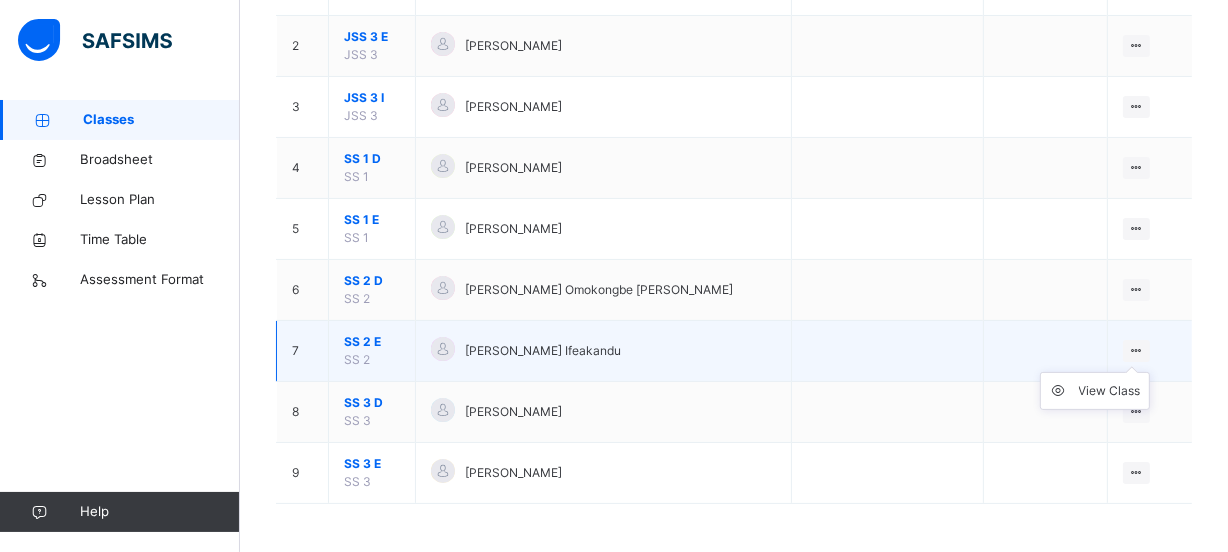 click at bounding box center [1136, 350] 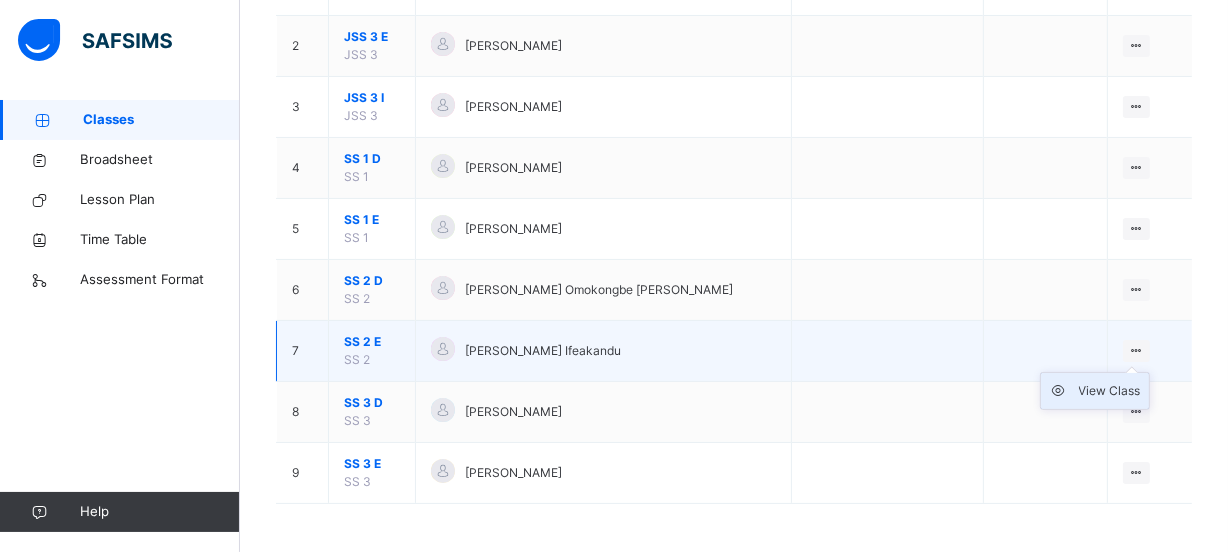 click on "View Class" at bounding box center (1110, 391) 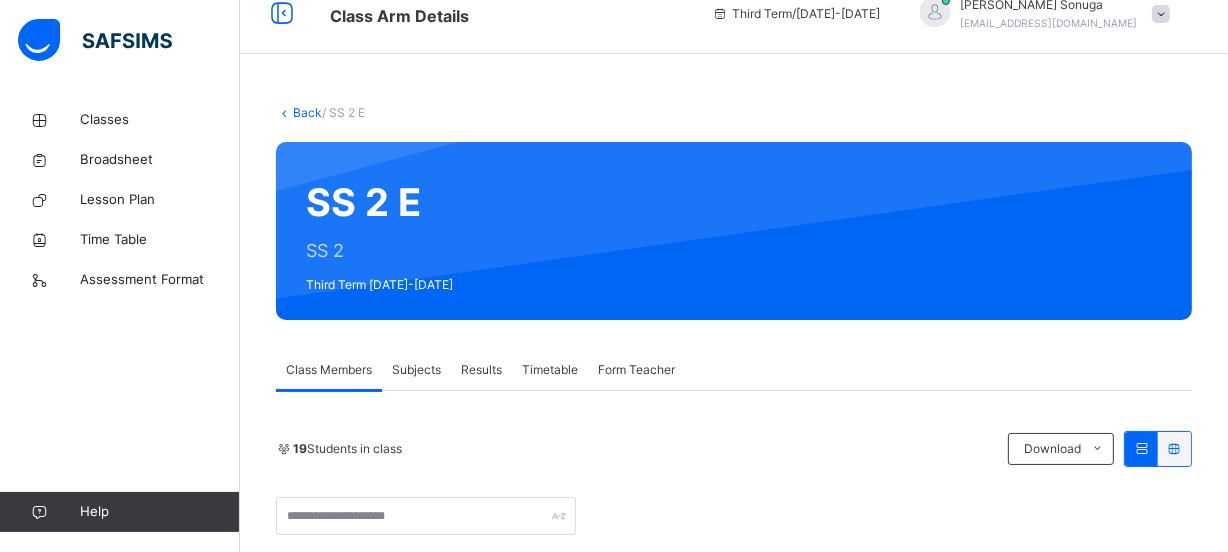 scroll, scrollTop: 283, scrollLeft: 0, axis: vertical 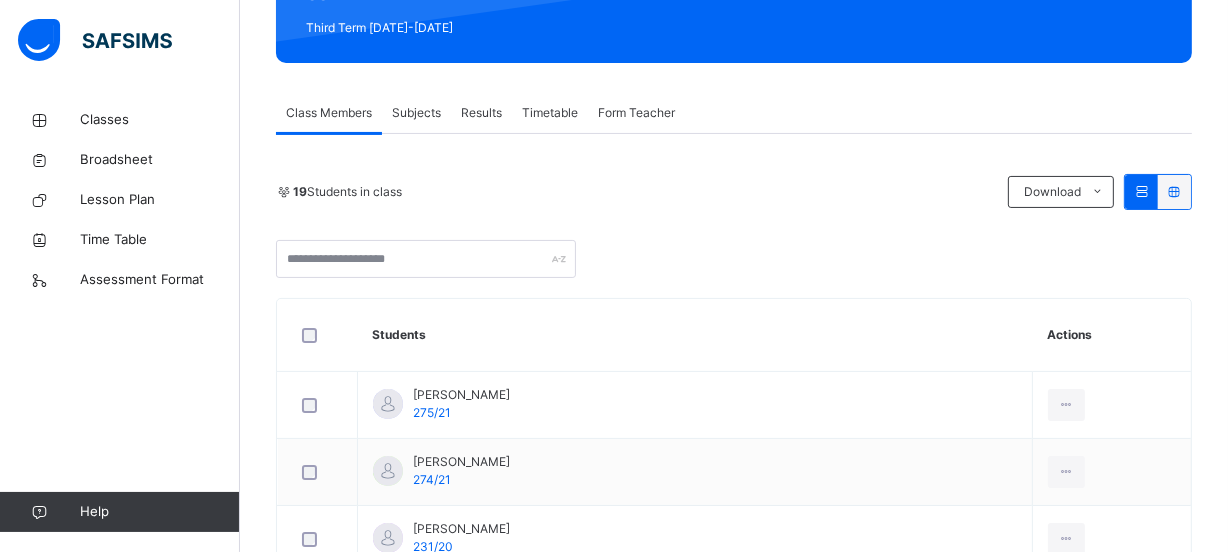 click on "Subjects" at bounding box center [416, 113] 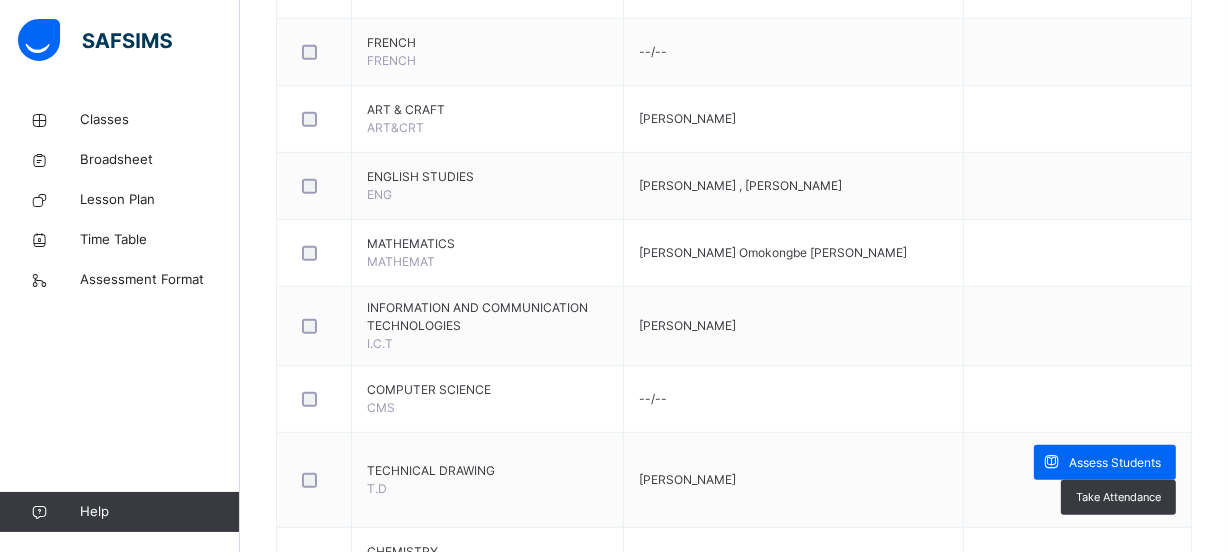 scroll, scrollTop: 980, scrollLeft: 0, axis: vertical 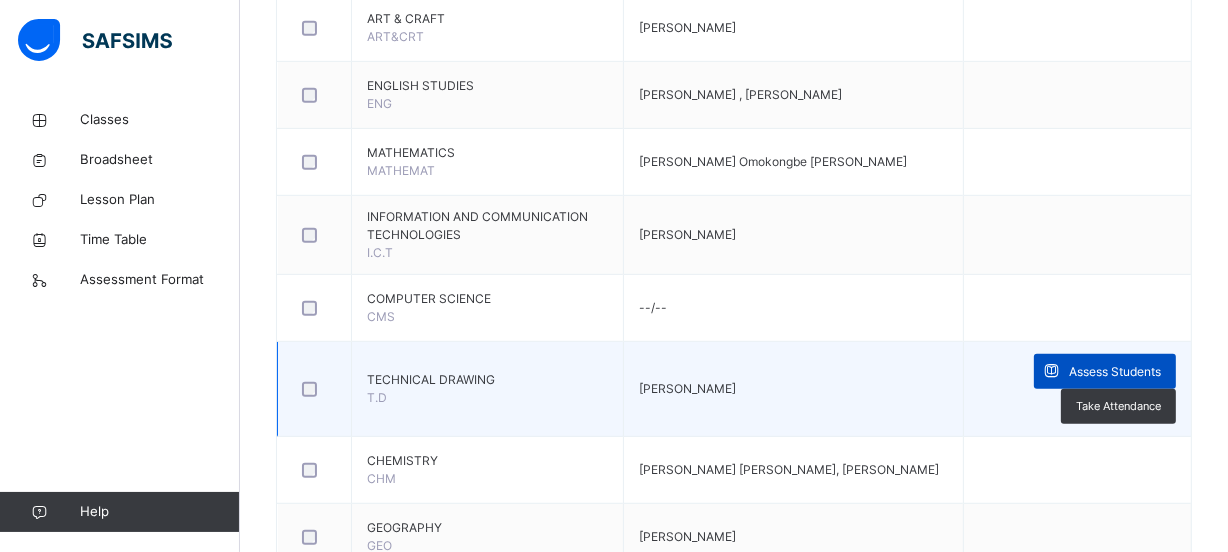 click on "Assess Students" at bounding box center (1115, 372) 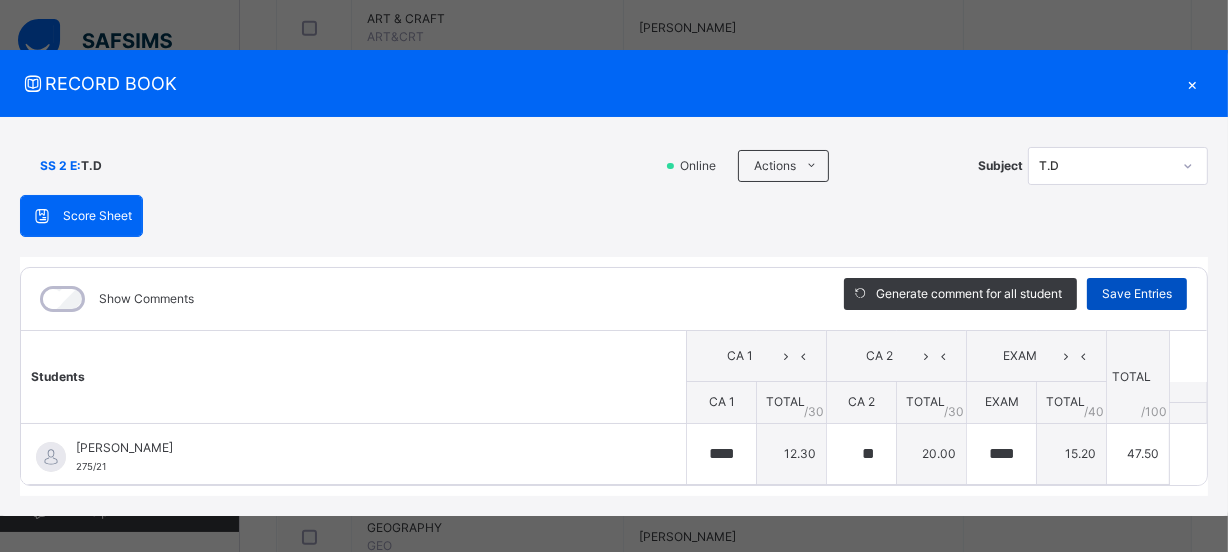 click on "Save Entries" at bounding box center [1137, 294] 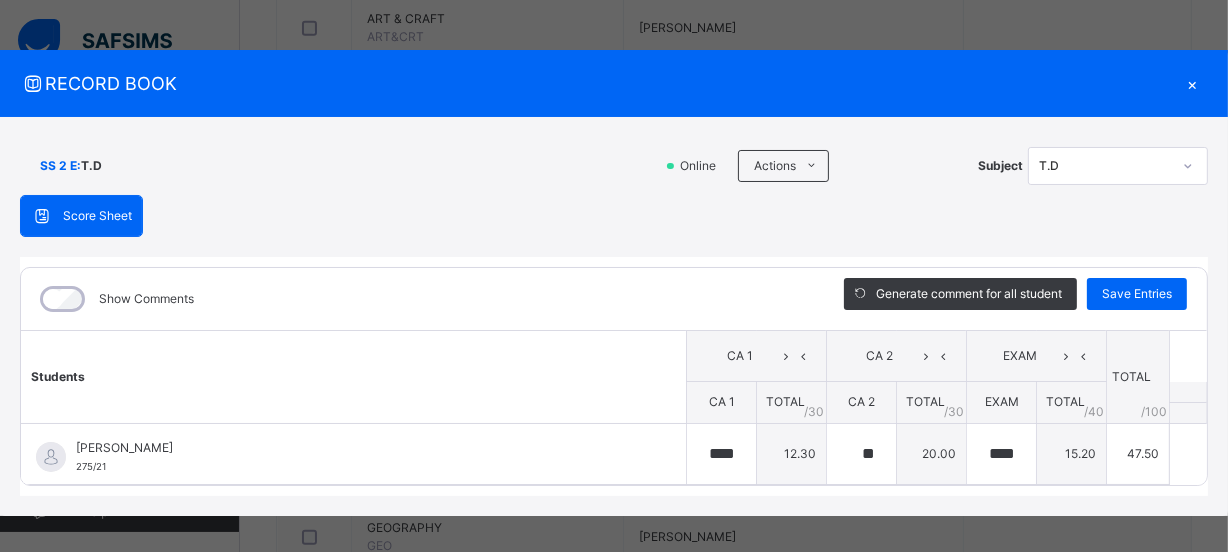 click on "×" at bounding box center [1193, 83] 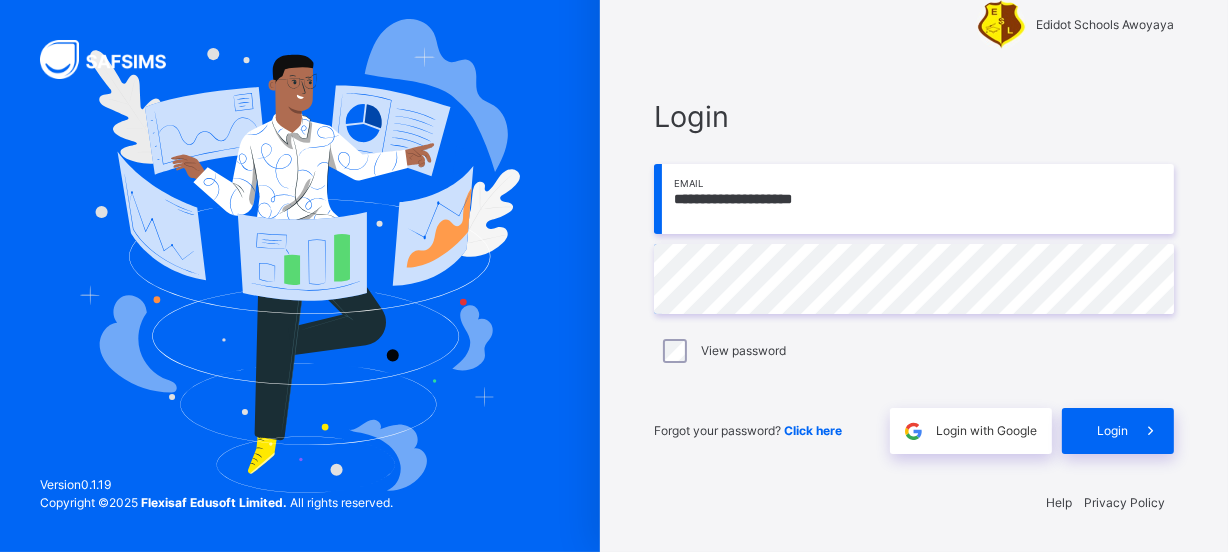 scroll, scrollTop: 40, scrollLeft: 0, axis: vertical 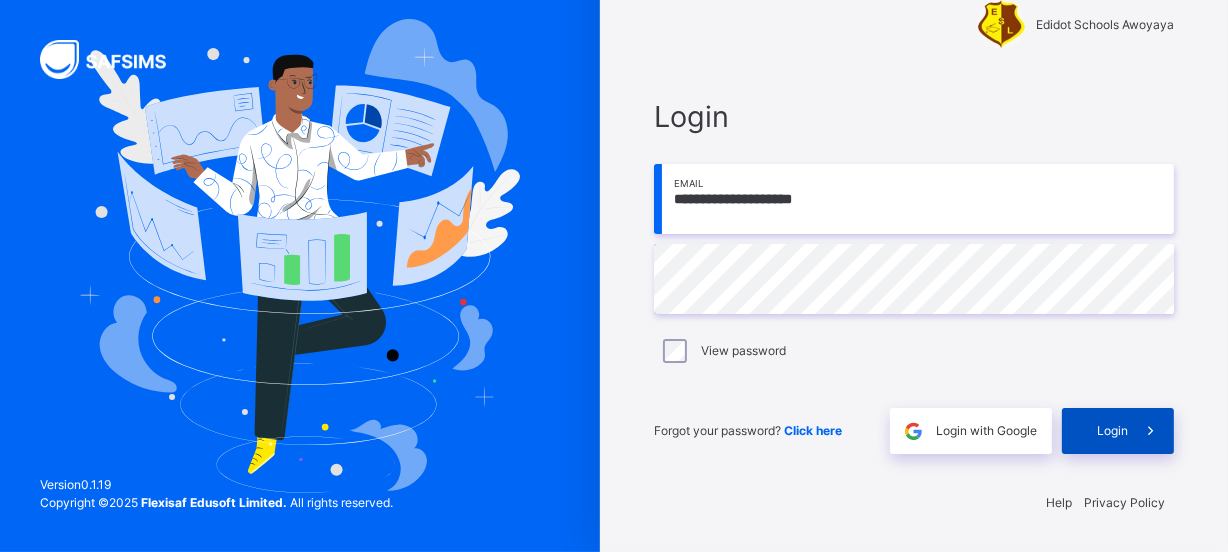 click on "Login" at bounding box center [1118, 431] 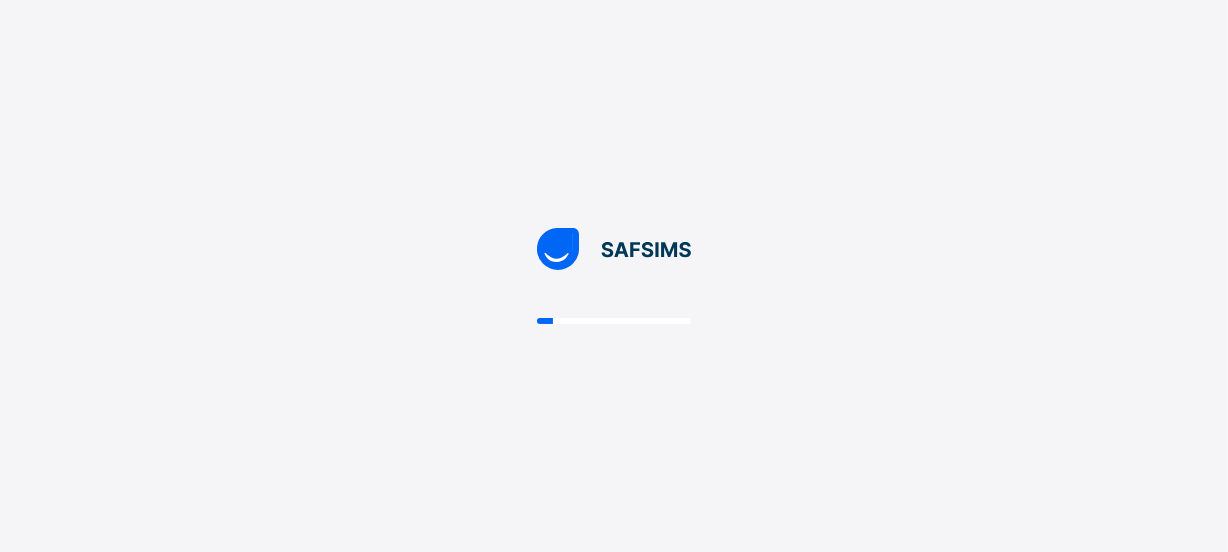 scroll, scrollTop: 0, scrollLeft: 0, axis: both 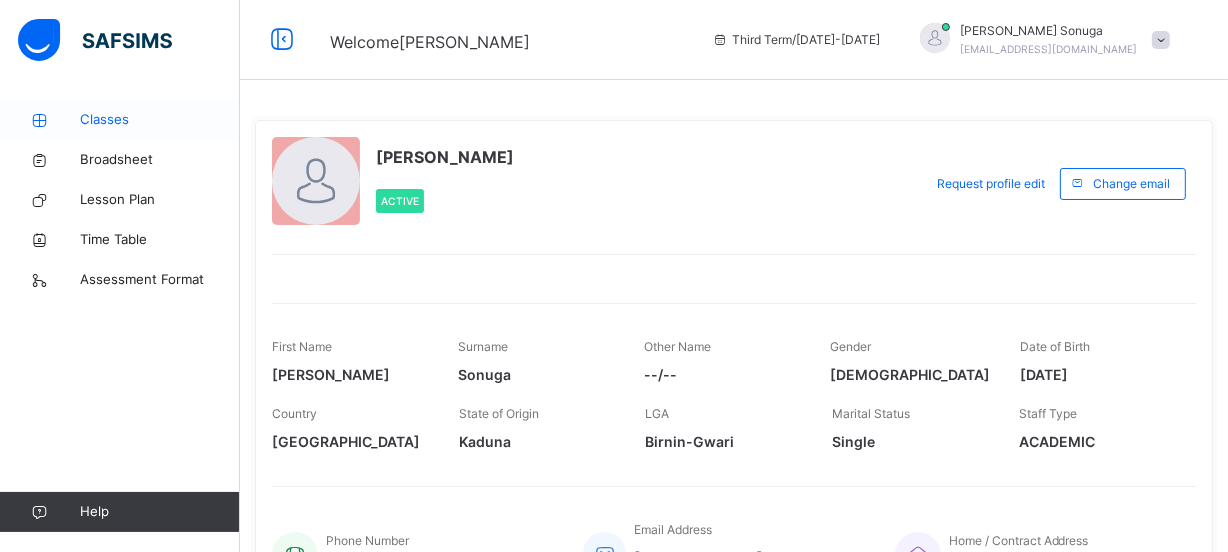 click on "Classes" at bounding box center (160, 120) 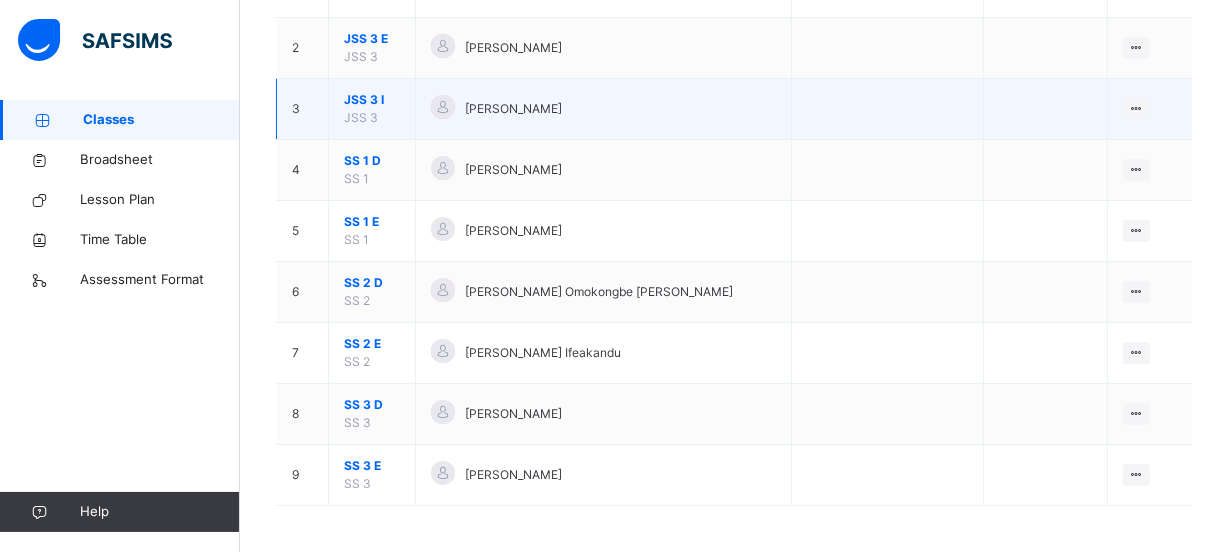 scroll, scrollTop: 283, scrollLeft: 0, axis: vertical 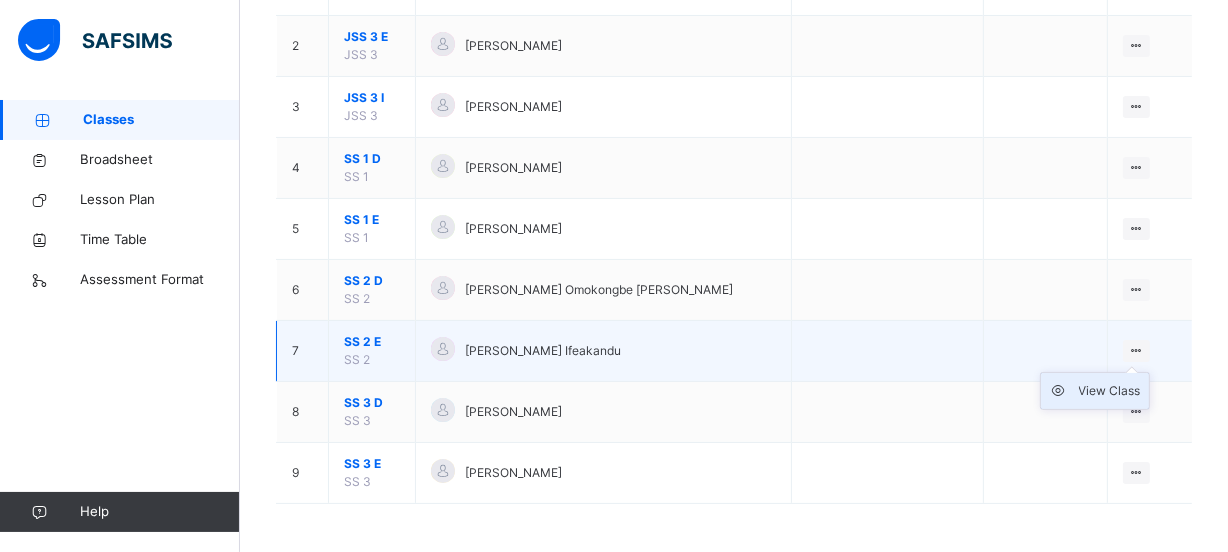click on "View Class" at bounding box center (1110, 391) 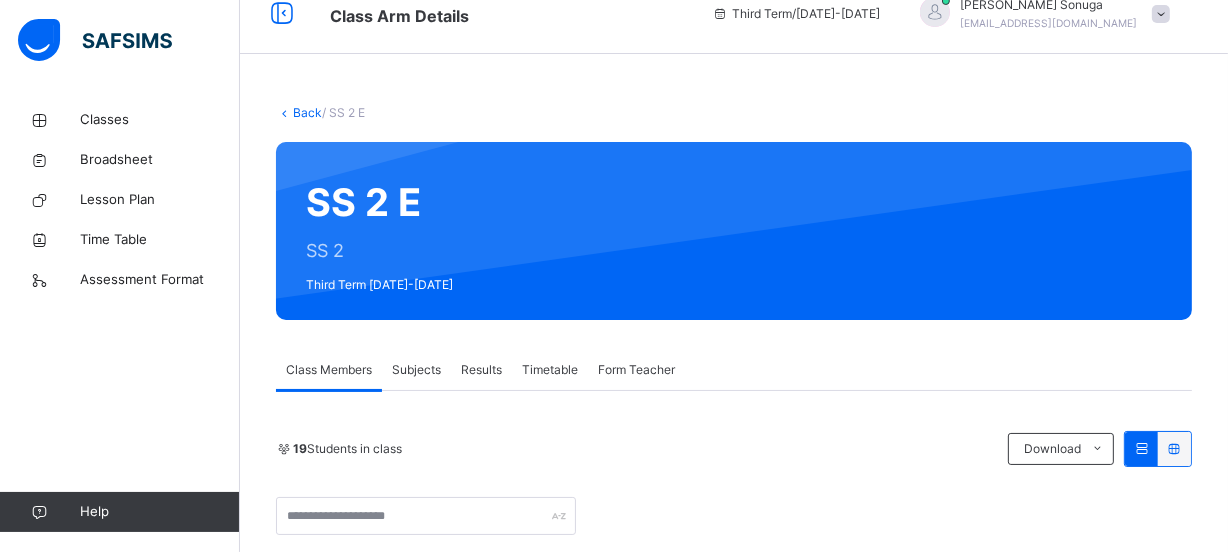 scroll, scrollTop: 283, scrollLeft: 0, axis: vertical 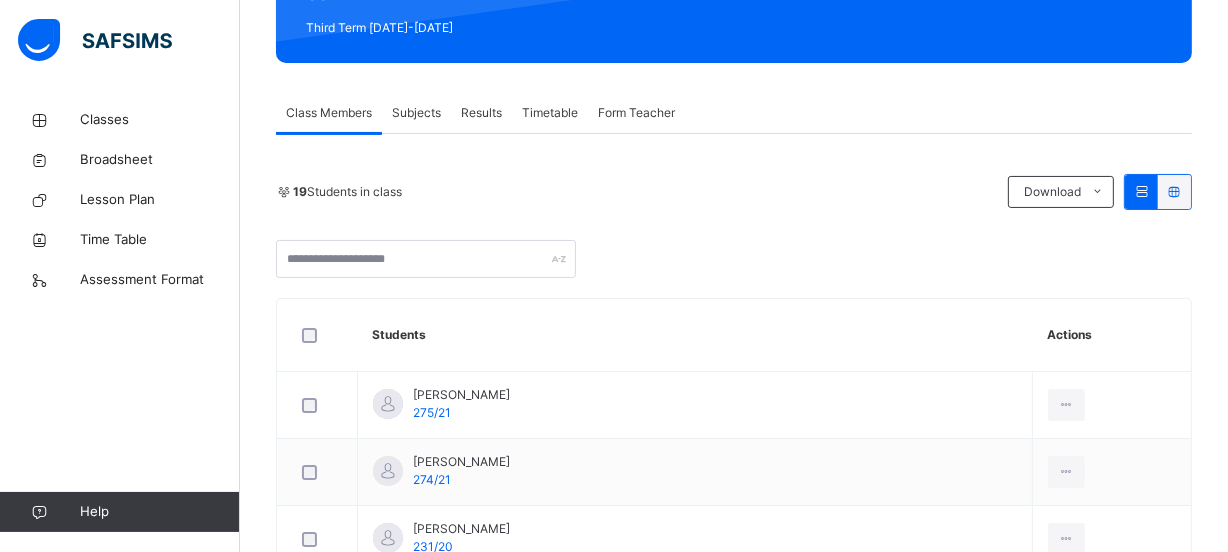 click on "Subjects" at bounding box center (416, 113) 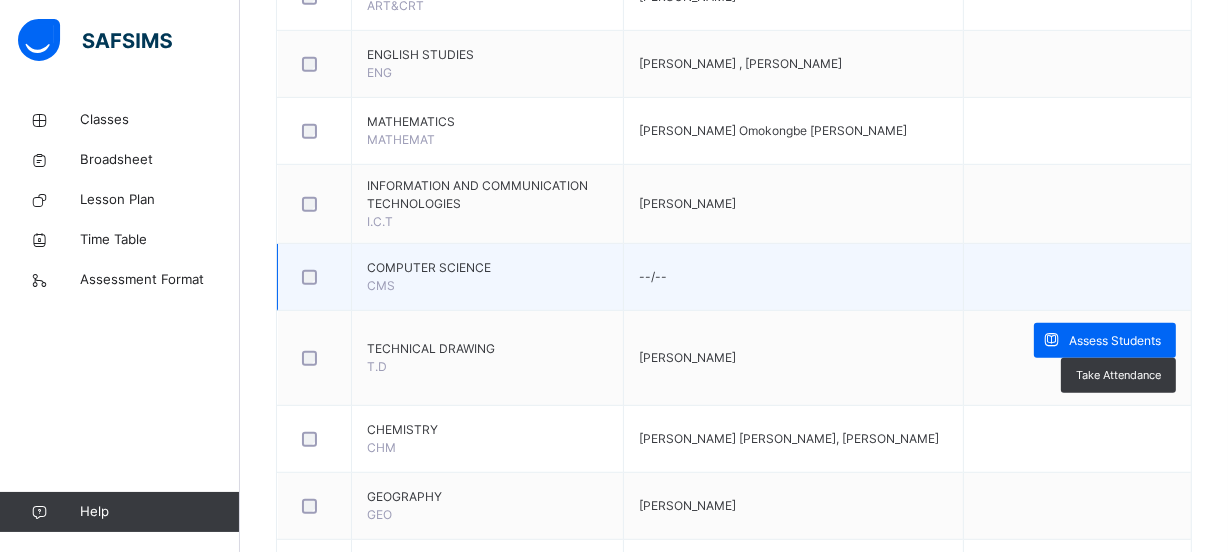 scroll, scrollTop: 1018, scrollLeft: 0, axis: vertical 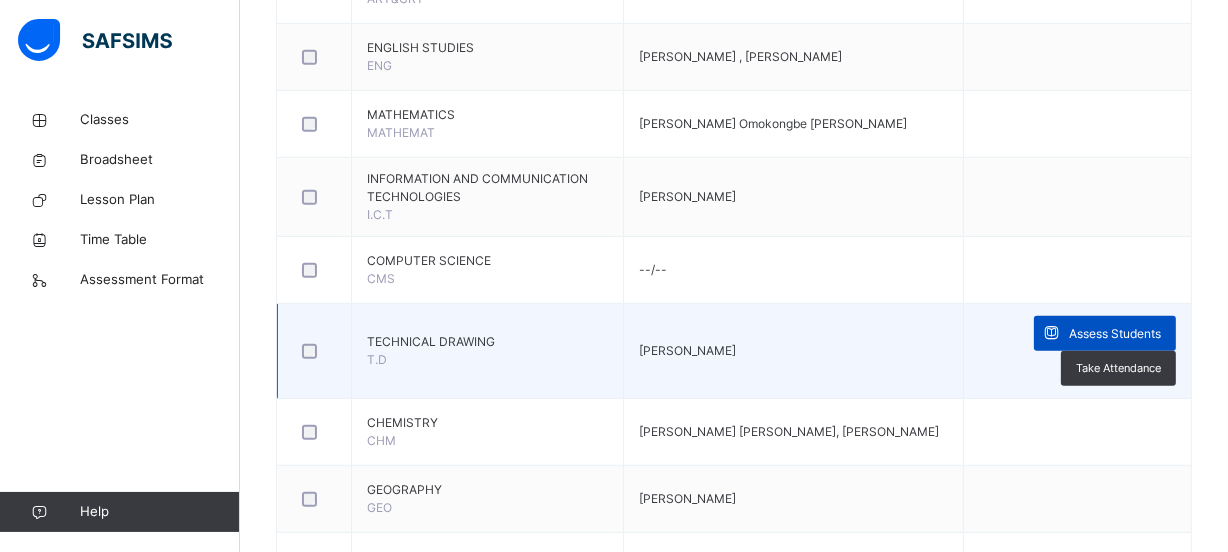 click on "Assess Students" at bounding box center (1115, 334) 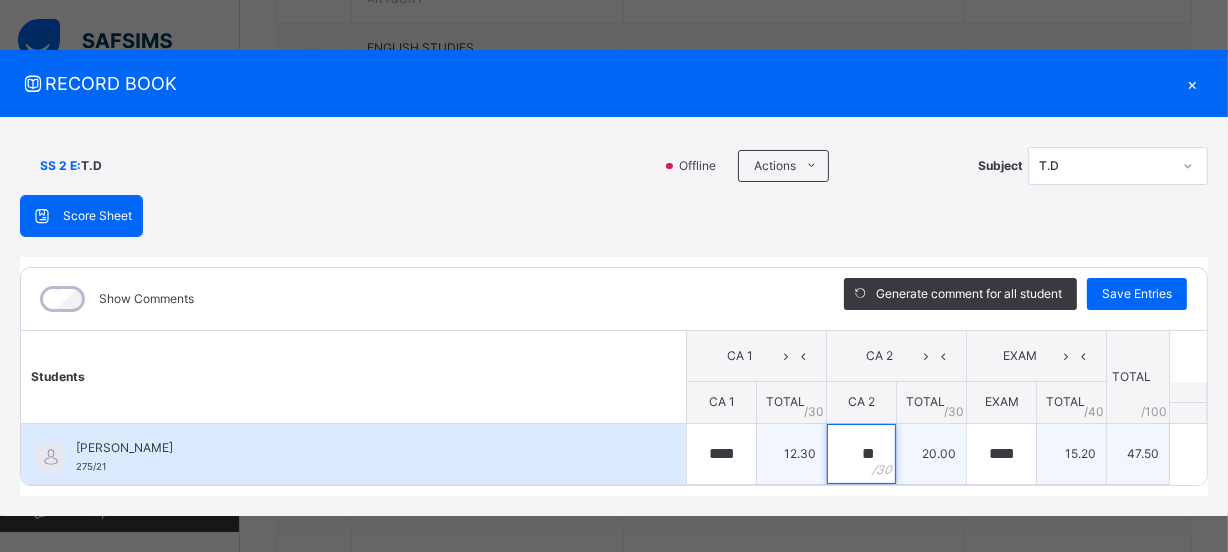 click on "**" at bounding box center [861, 454] 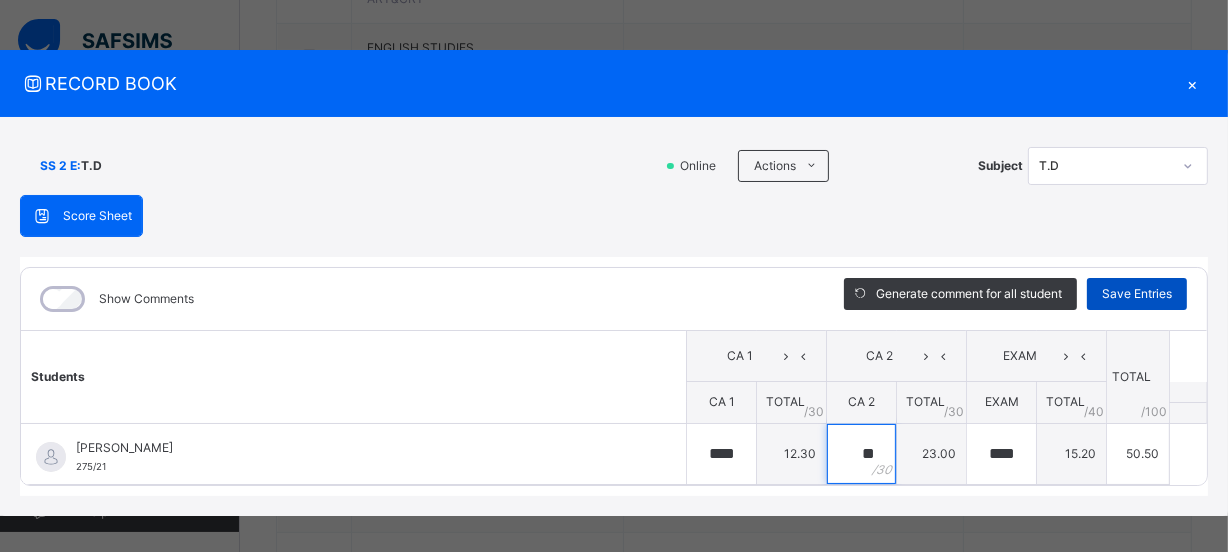 type on "**" 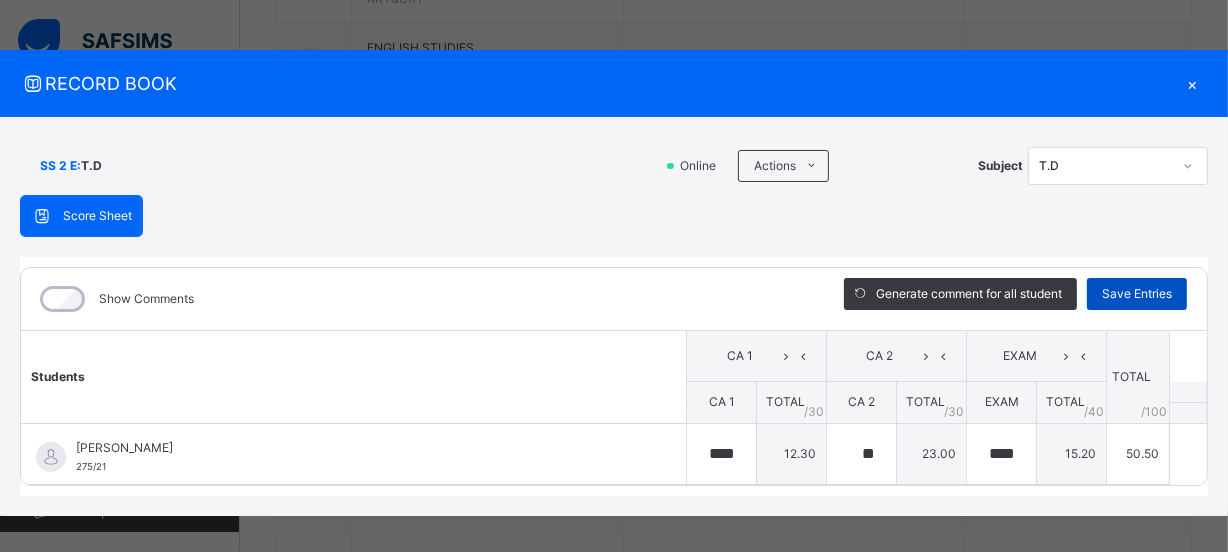 click on "Save Entries" at bounding box center (1137, 294) 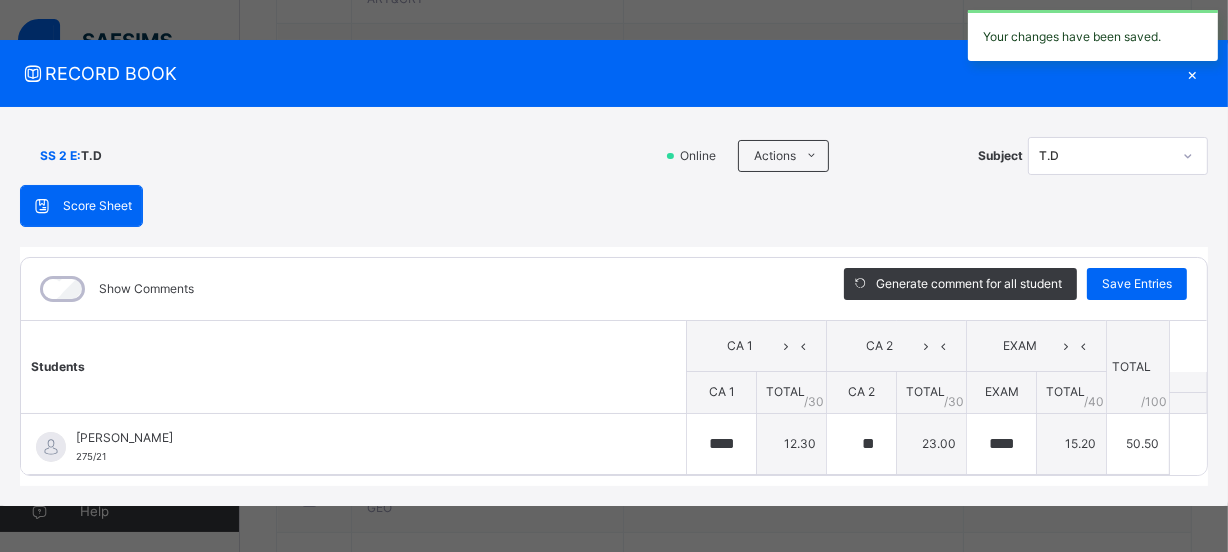 scroll, scrollTop: 12, scrollLeft: 0, axis: vertical 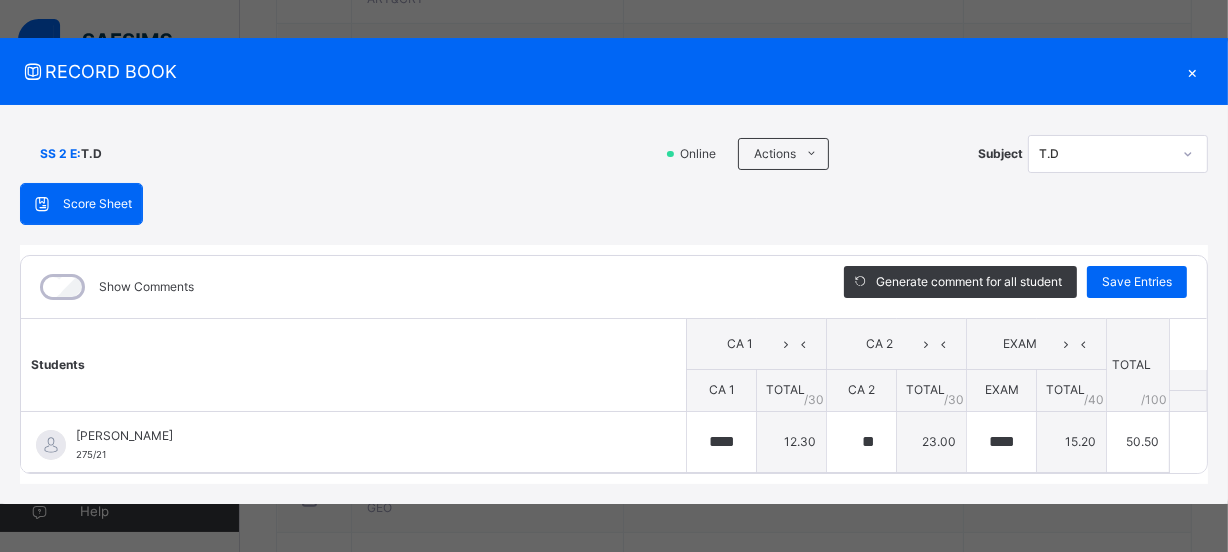 click on "×" at bounding box center [1193, 71] 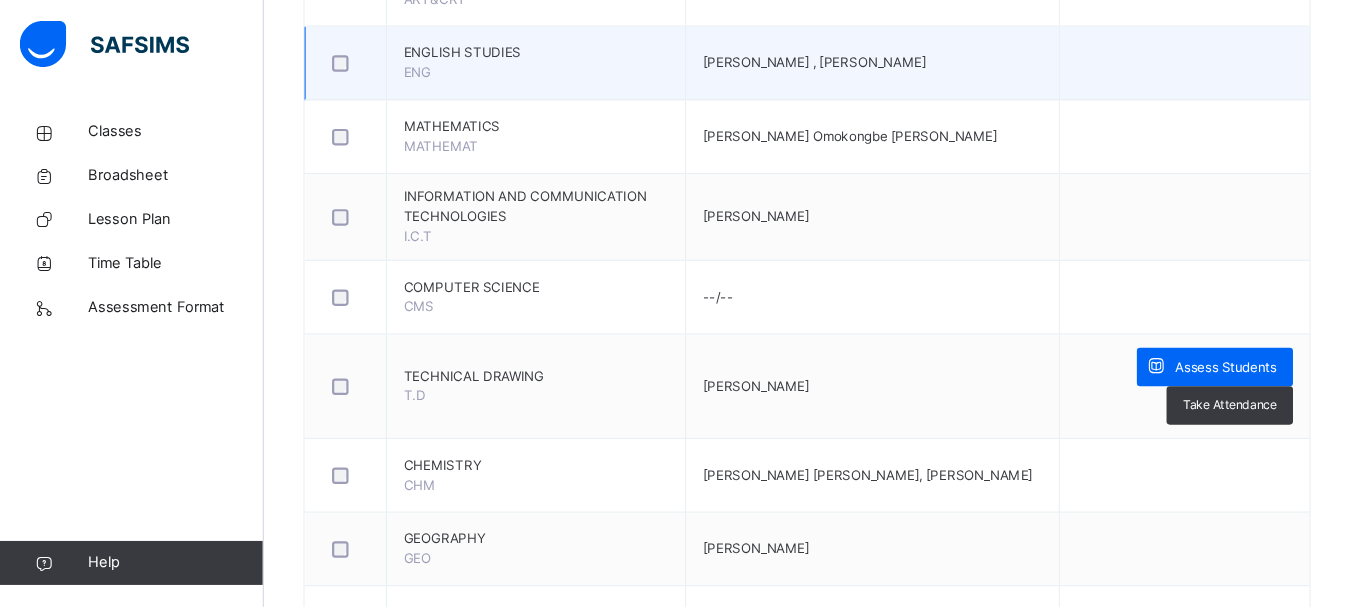 scroll, scrollTop: 1018, scrollLeft: 0, axis: vertical 